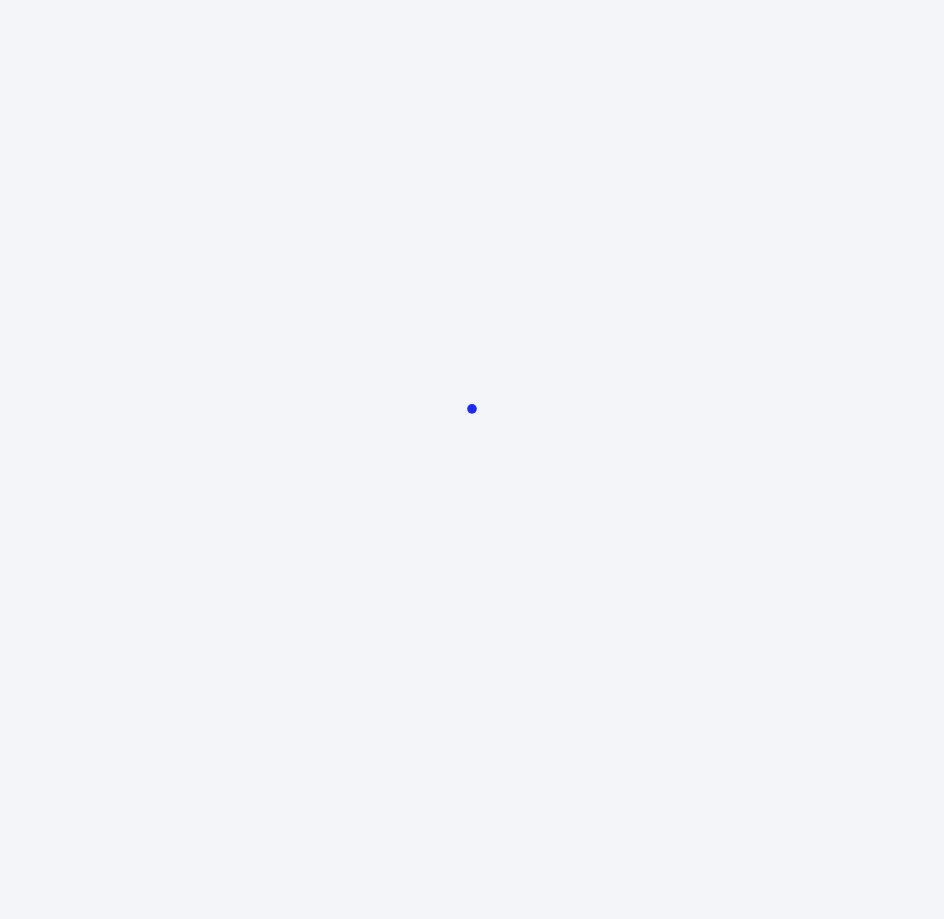 scroll, scrollTop: 0, scrollLeft: 0, axis: both 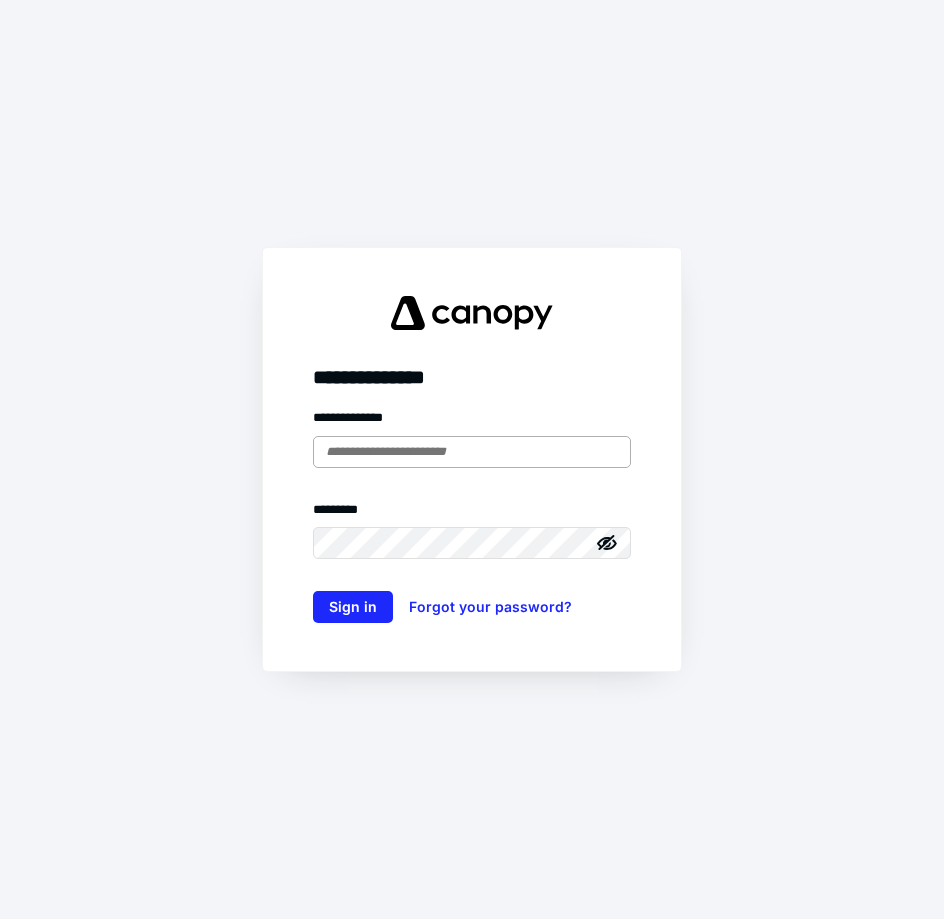 click at bounding box center (472, 452) 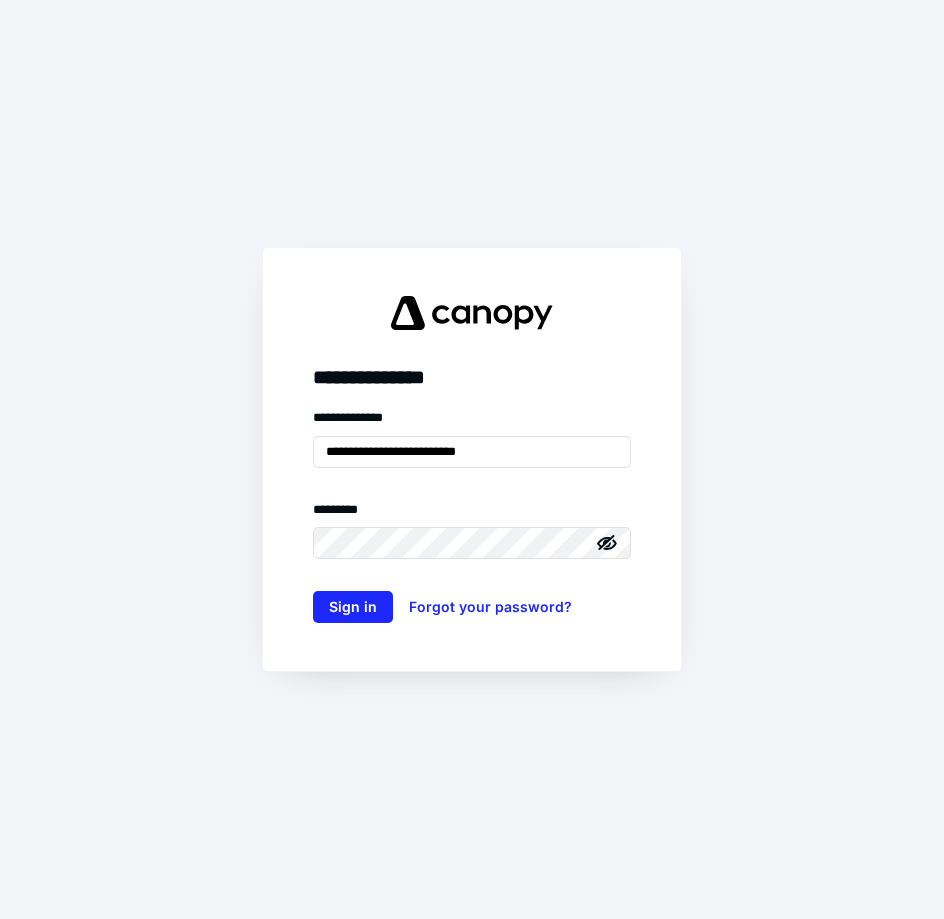 type on "**********" 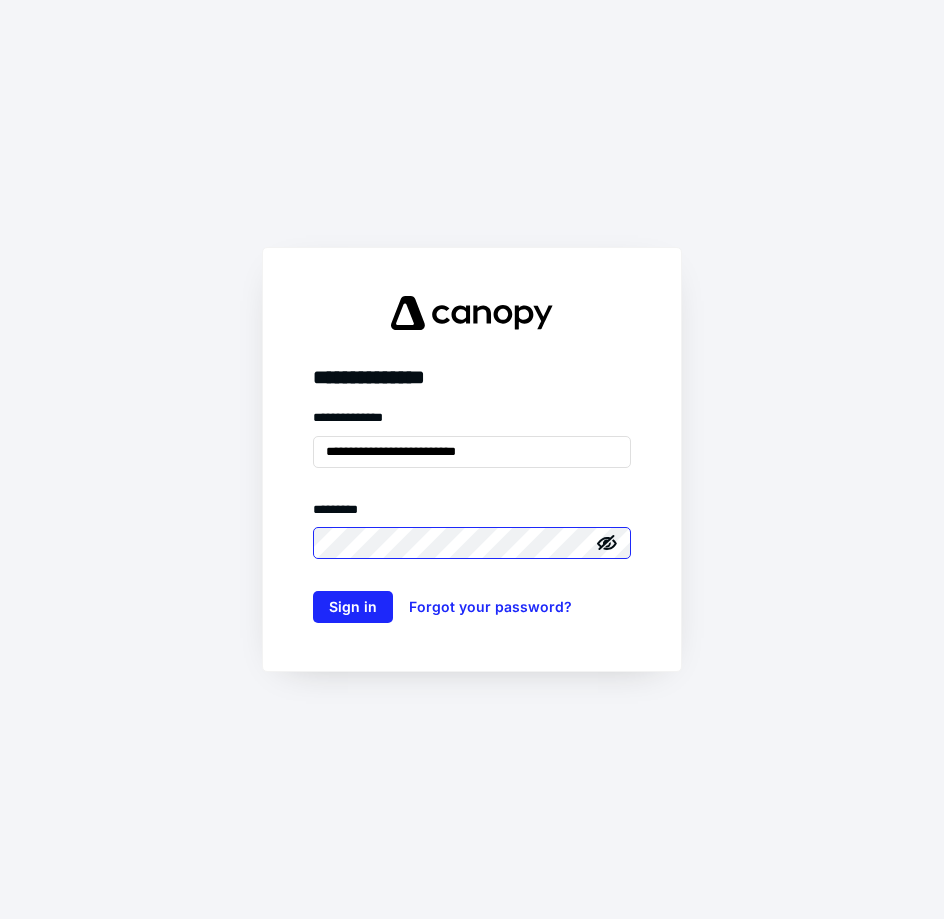 click on "Sign in" at bounding box center (353, 607) 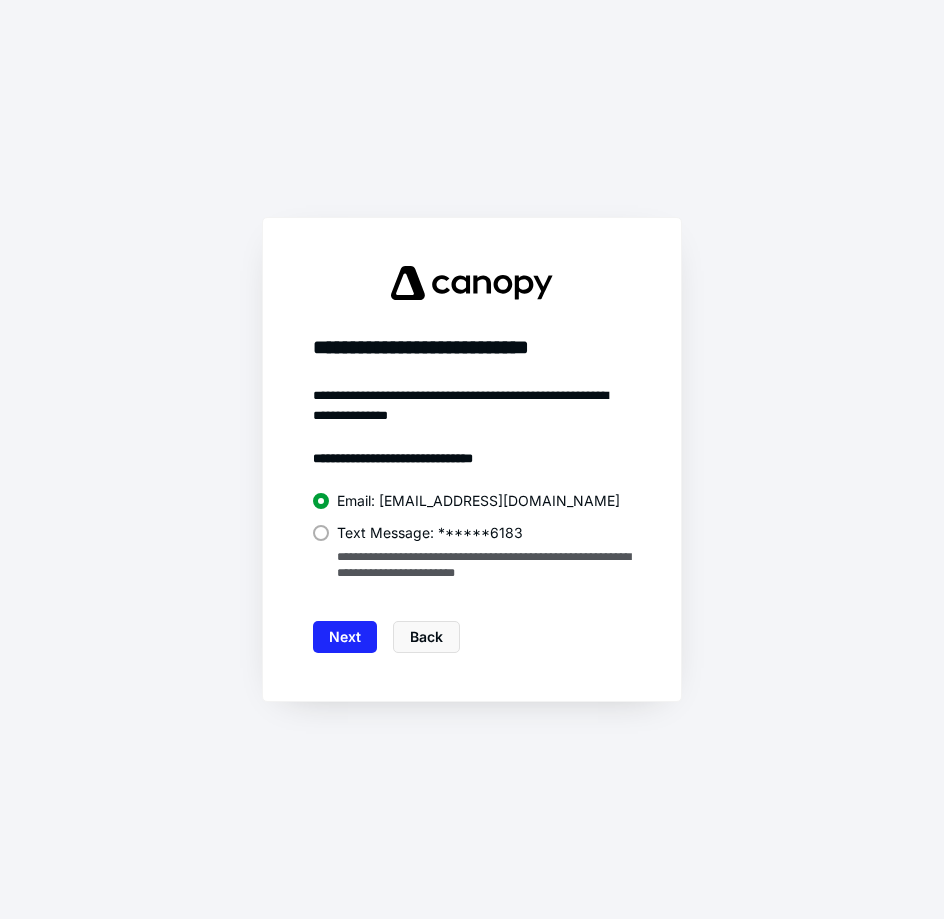 click on "**********" at bounding box center (472, 537) 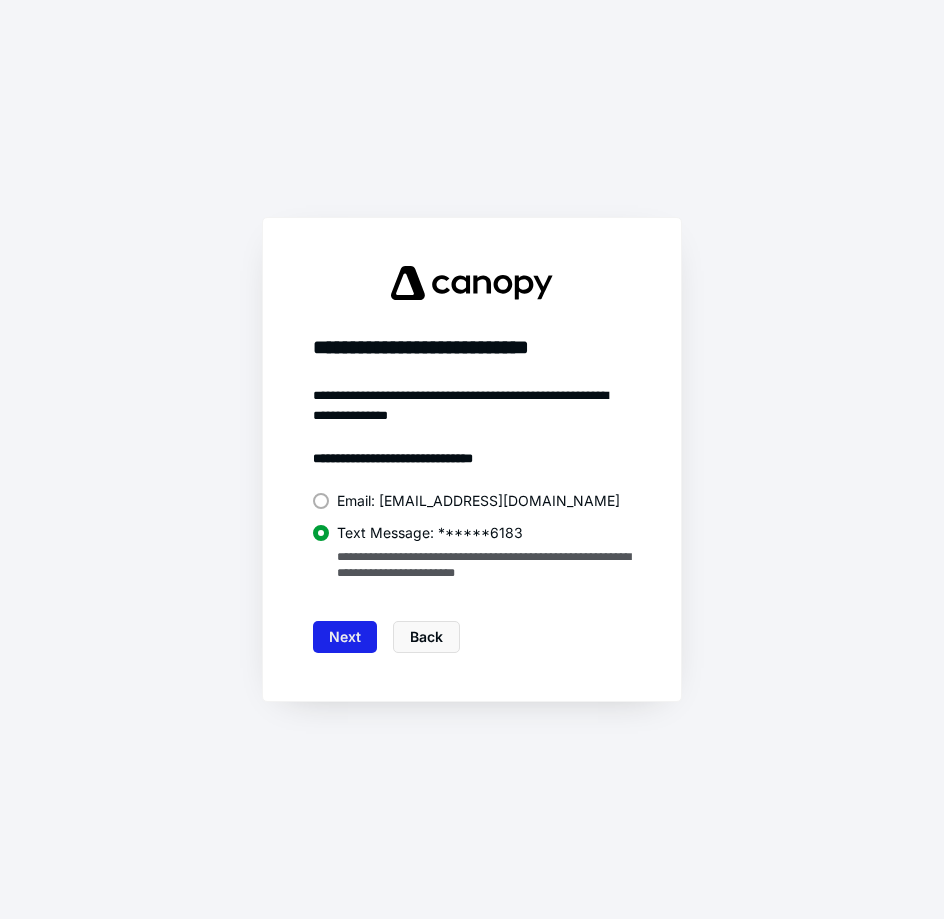 click on "Next" at bounding box center [345, 637] 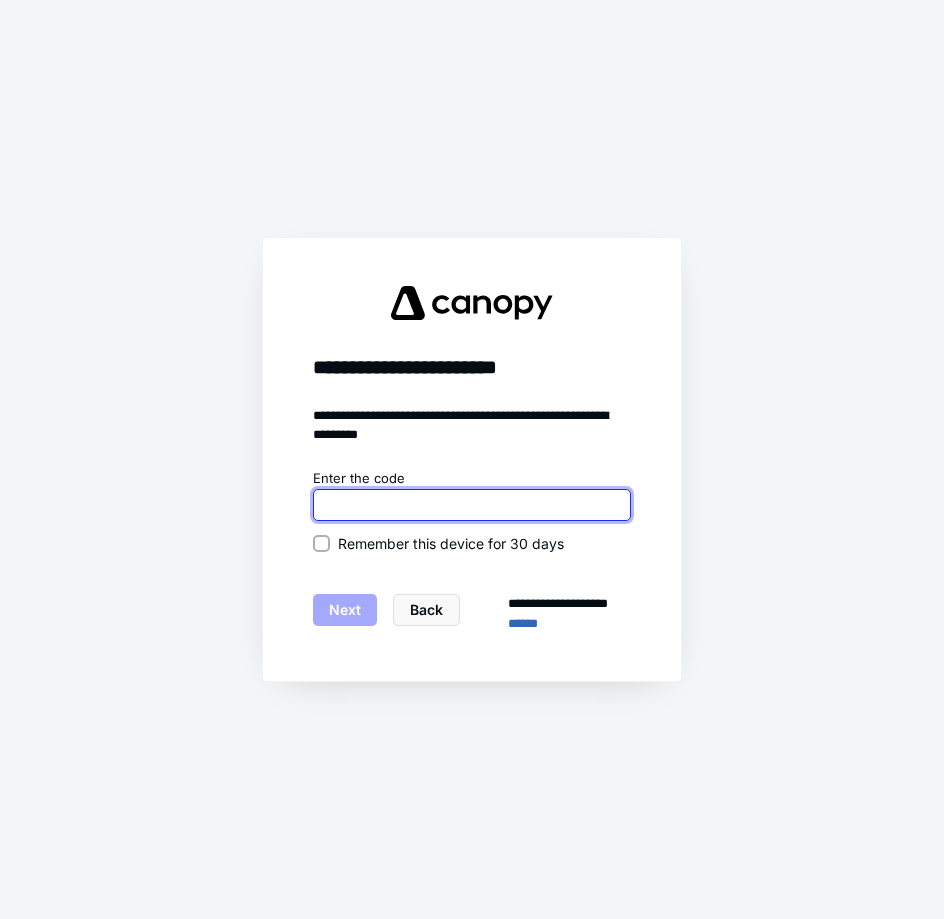 click at bounding box center (472, 505) 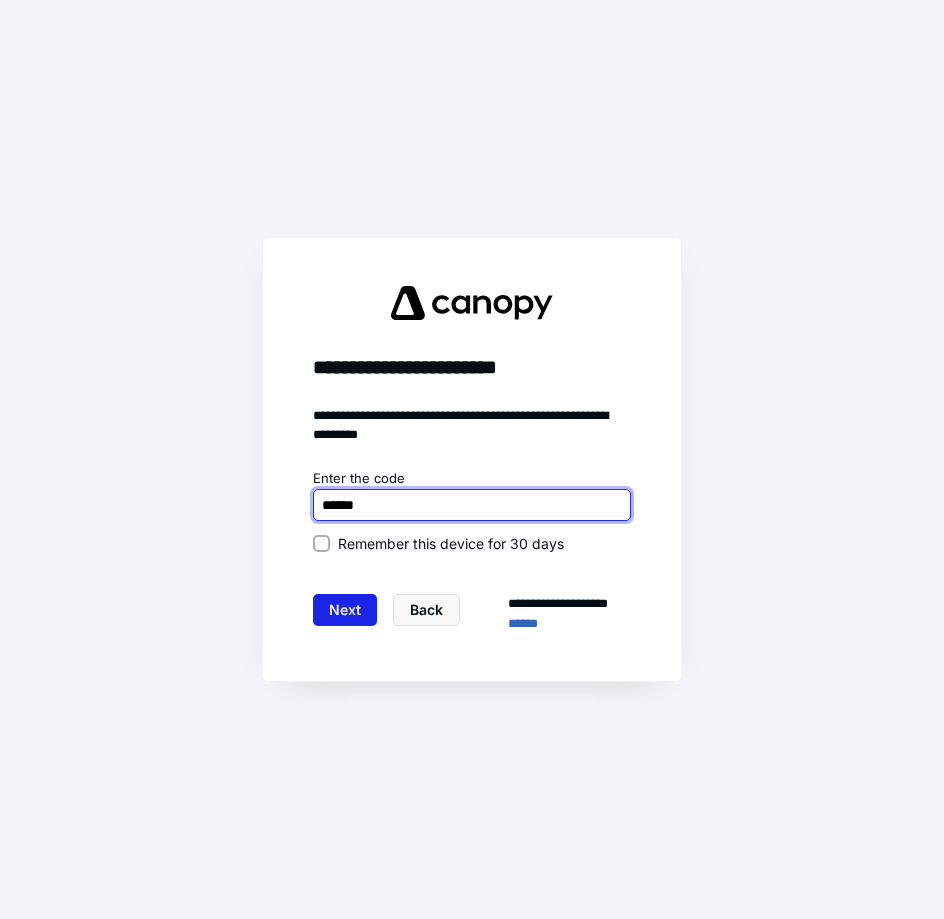 type on "******" 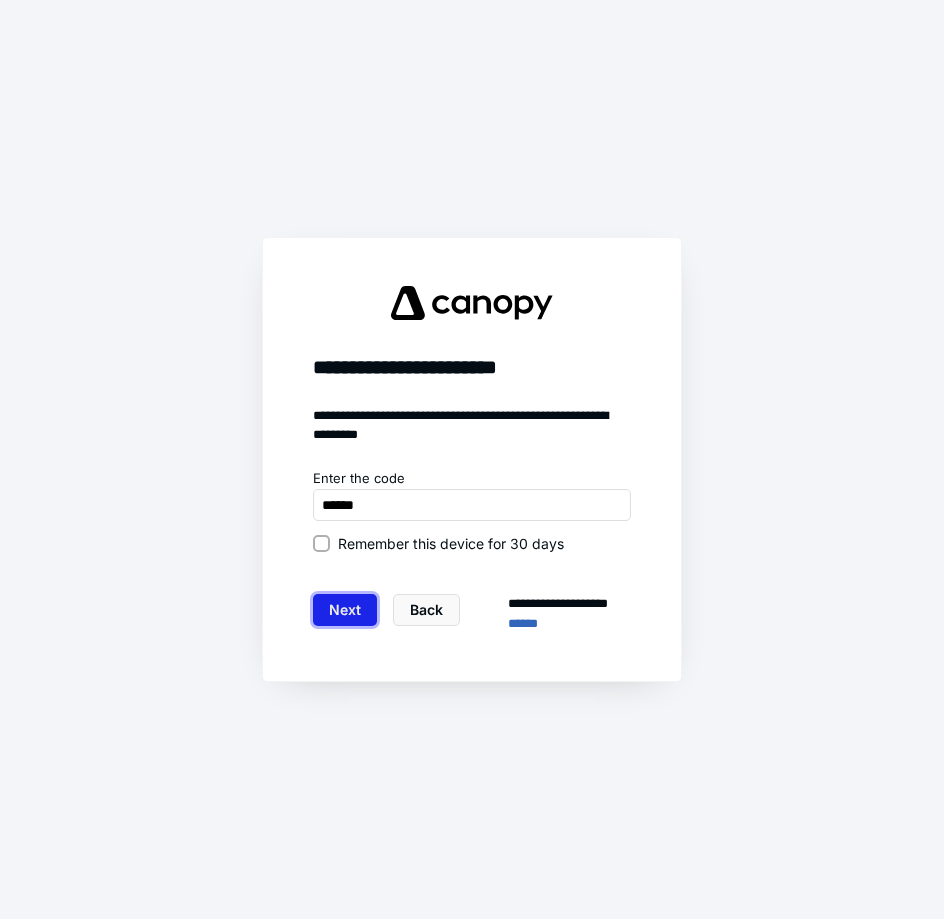 click on "Next" at bounding box center [345, 610] 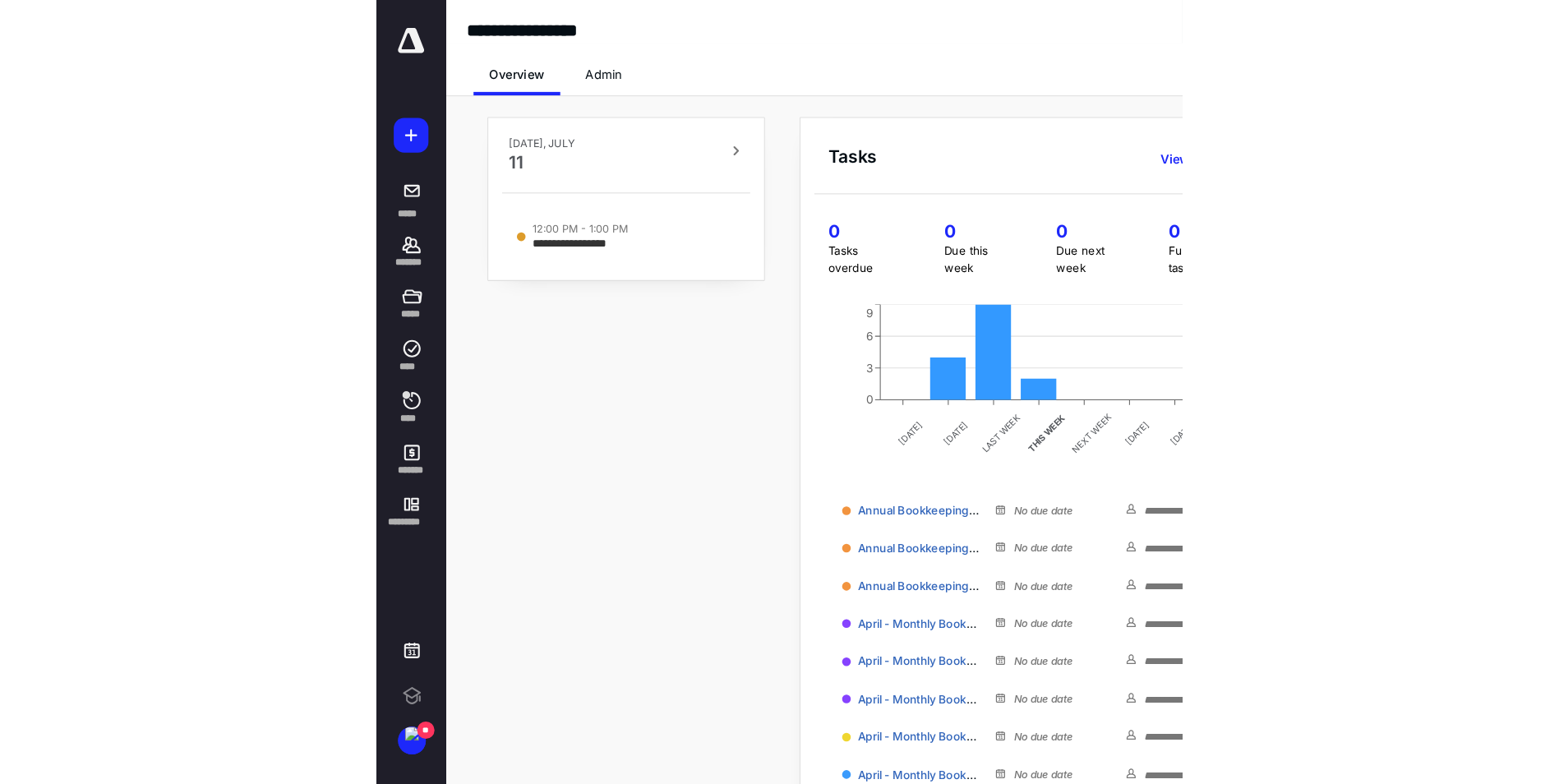 scroll, scrollTop: 0, scrollLeft: 0, axis: both 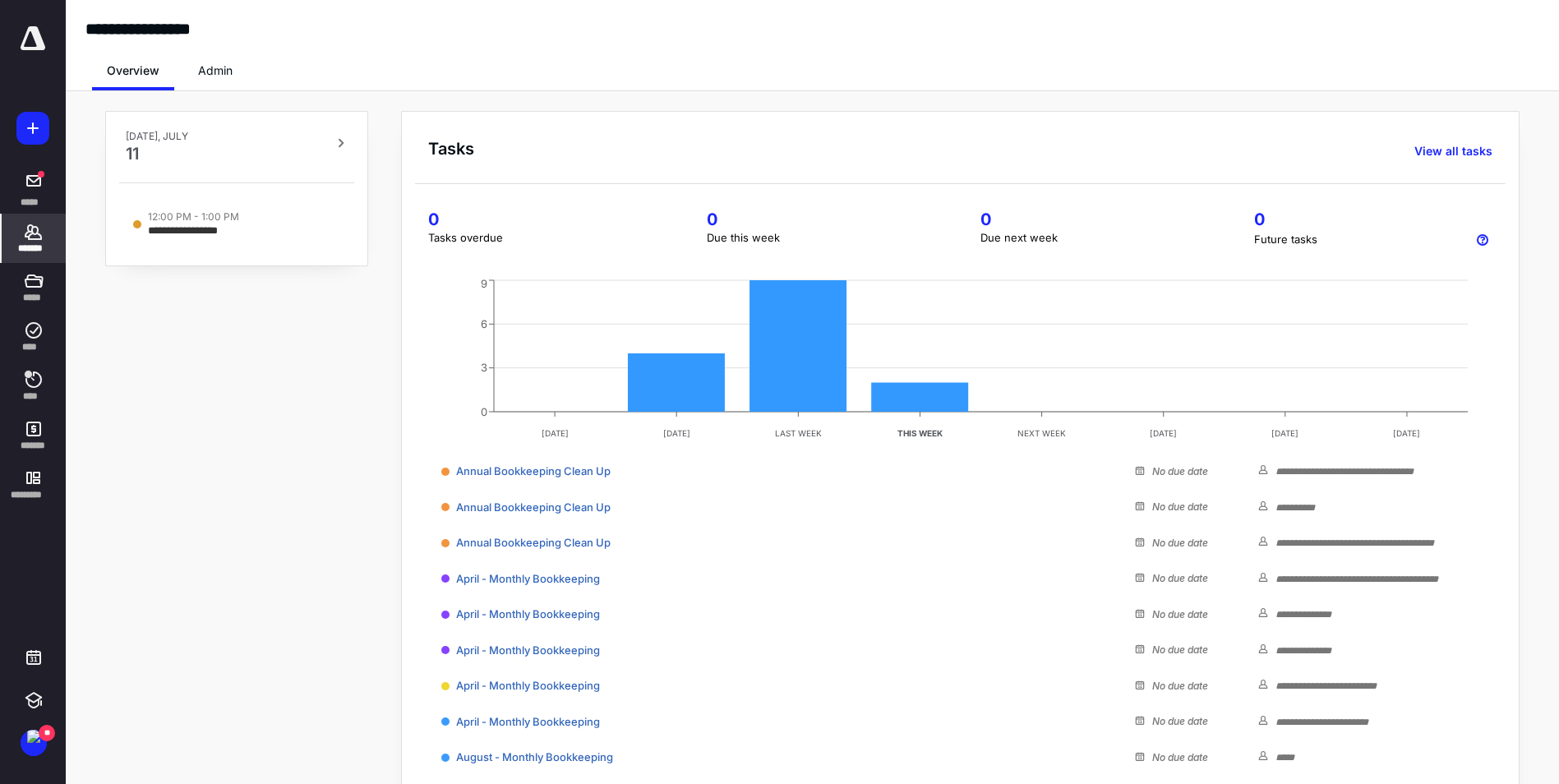click 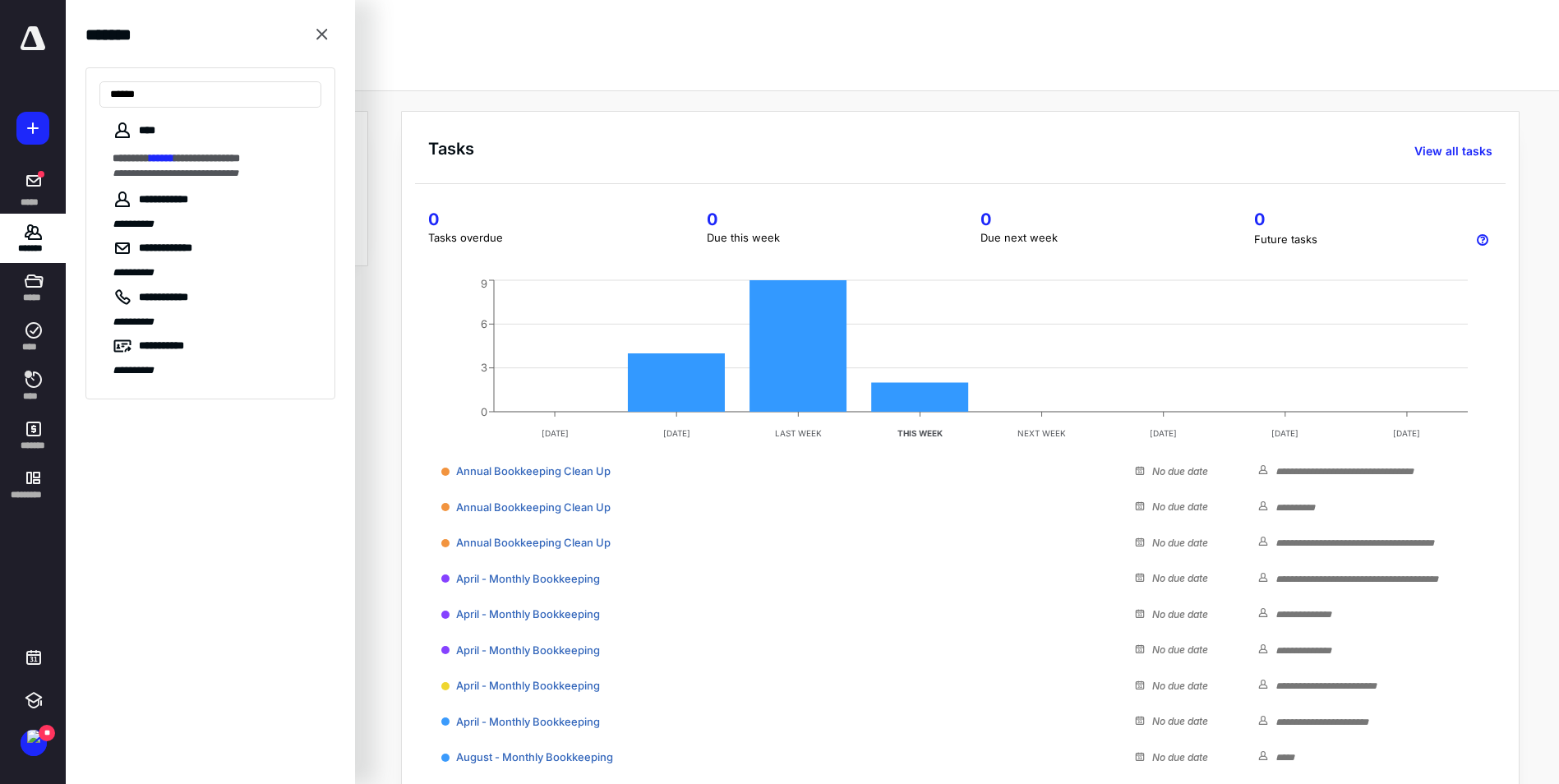 type on "******" 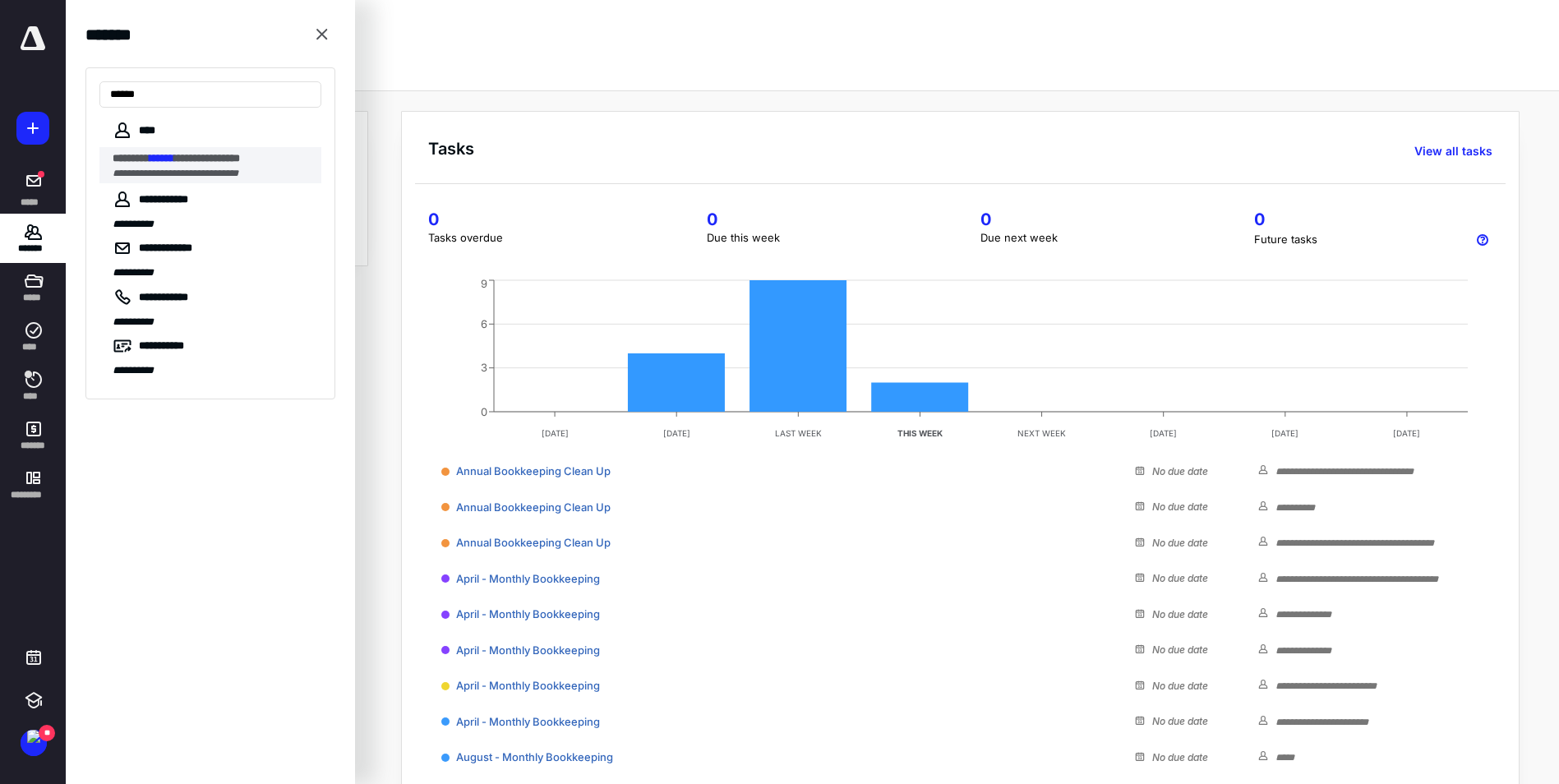 click on "**********" at bounding box center [207, 158] 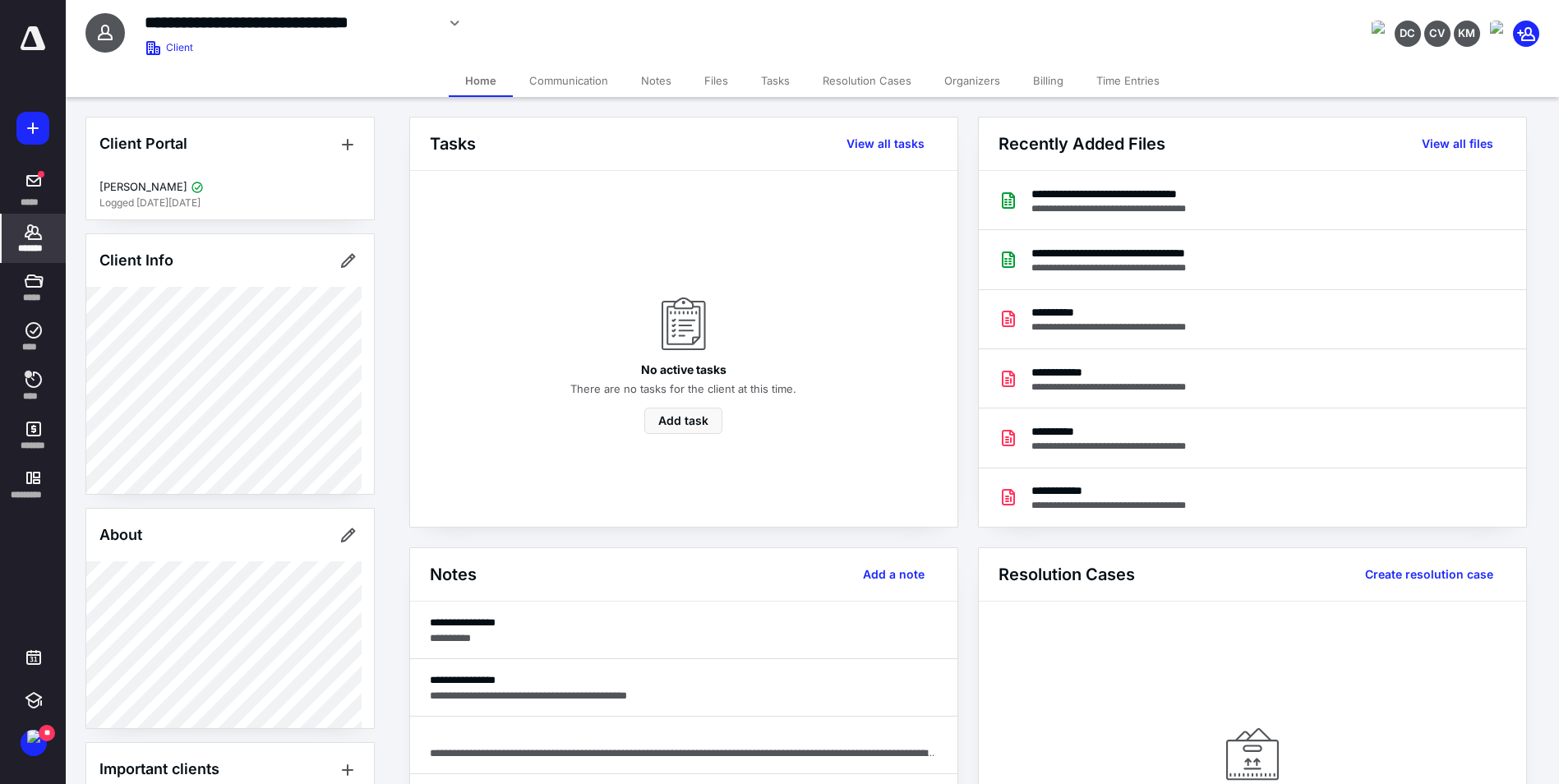 click on "Billing" at bounding box center [1048, 81] 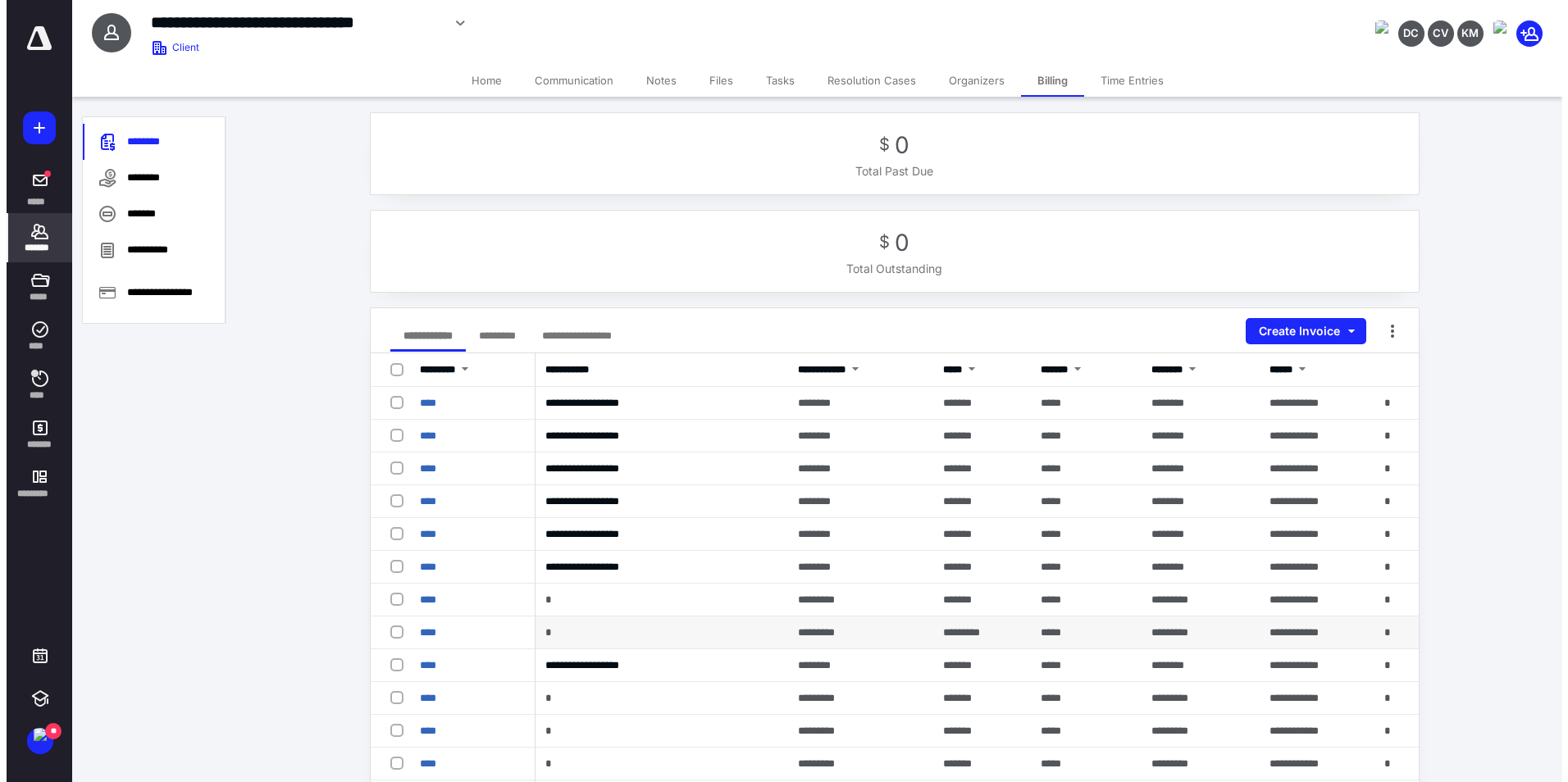 scroll, scrollTop: 0, scrollLeft: 0, axis: both 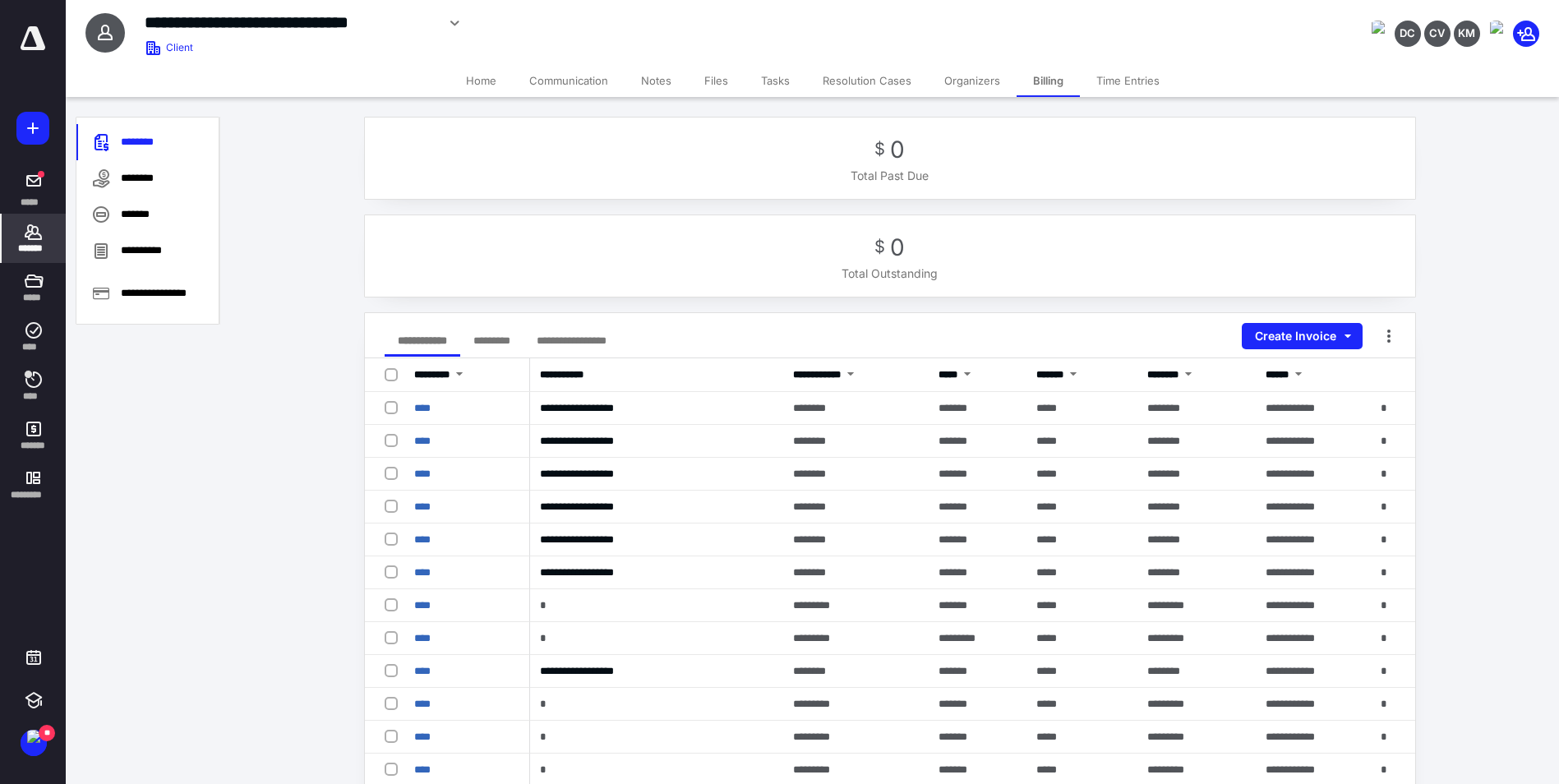 click on "*********" at bounding box center [491, 340] 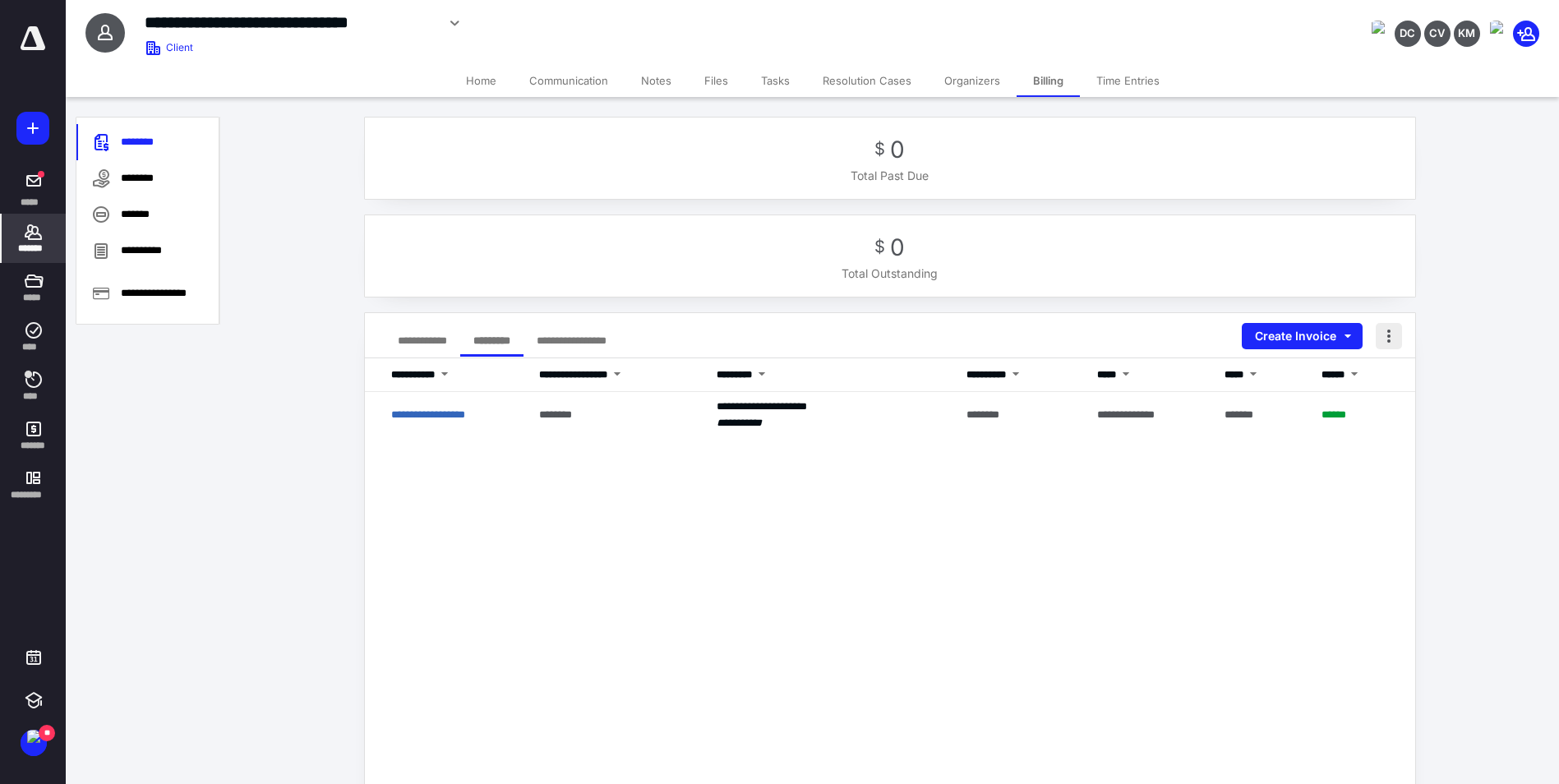 click at bounding box center (1389, 336) 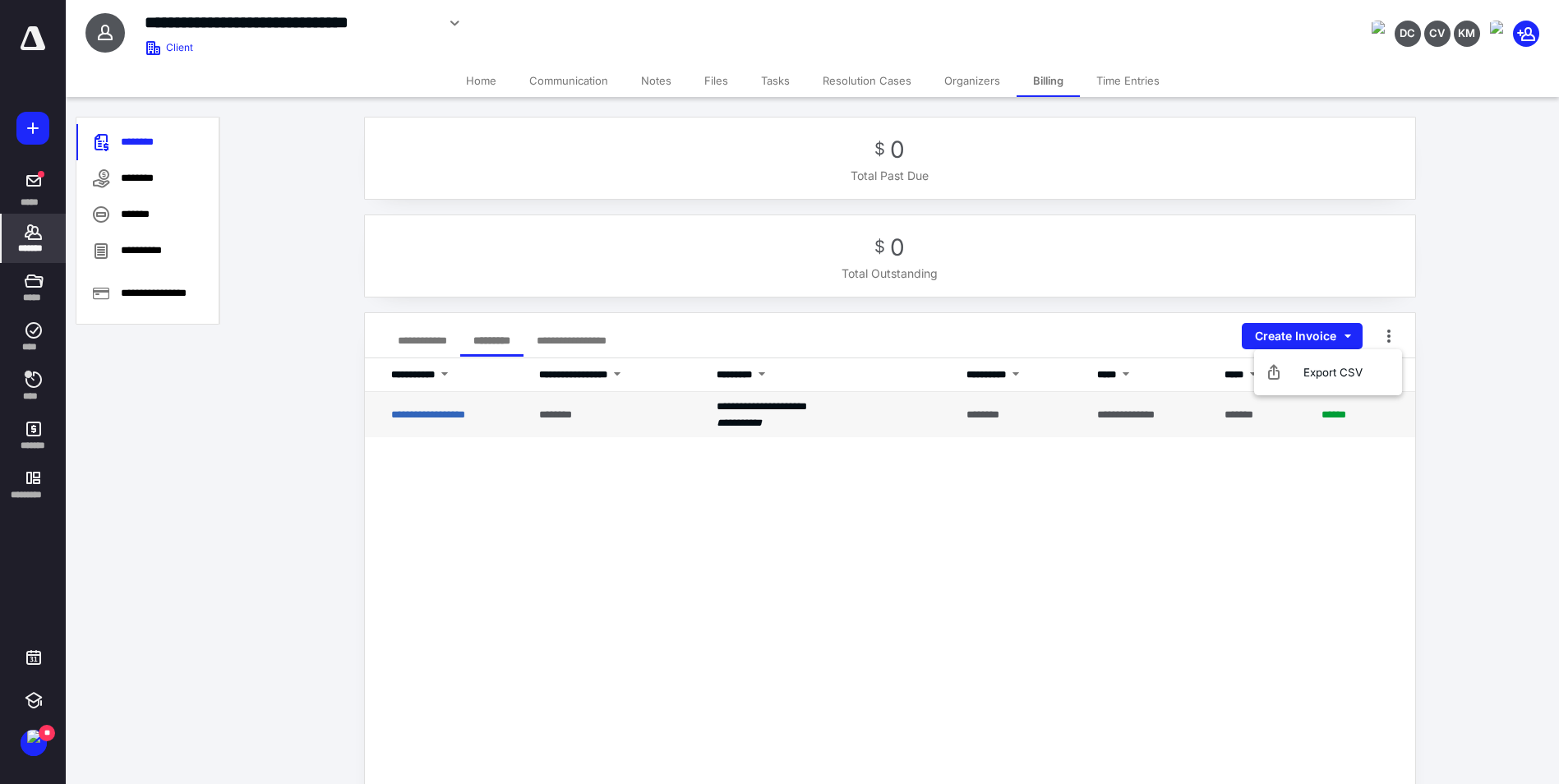 click on "********" at bounding box center [1022, 414] 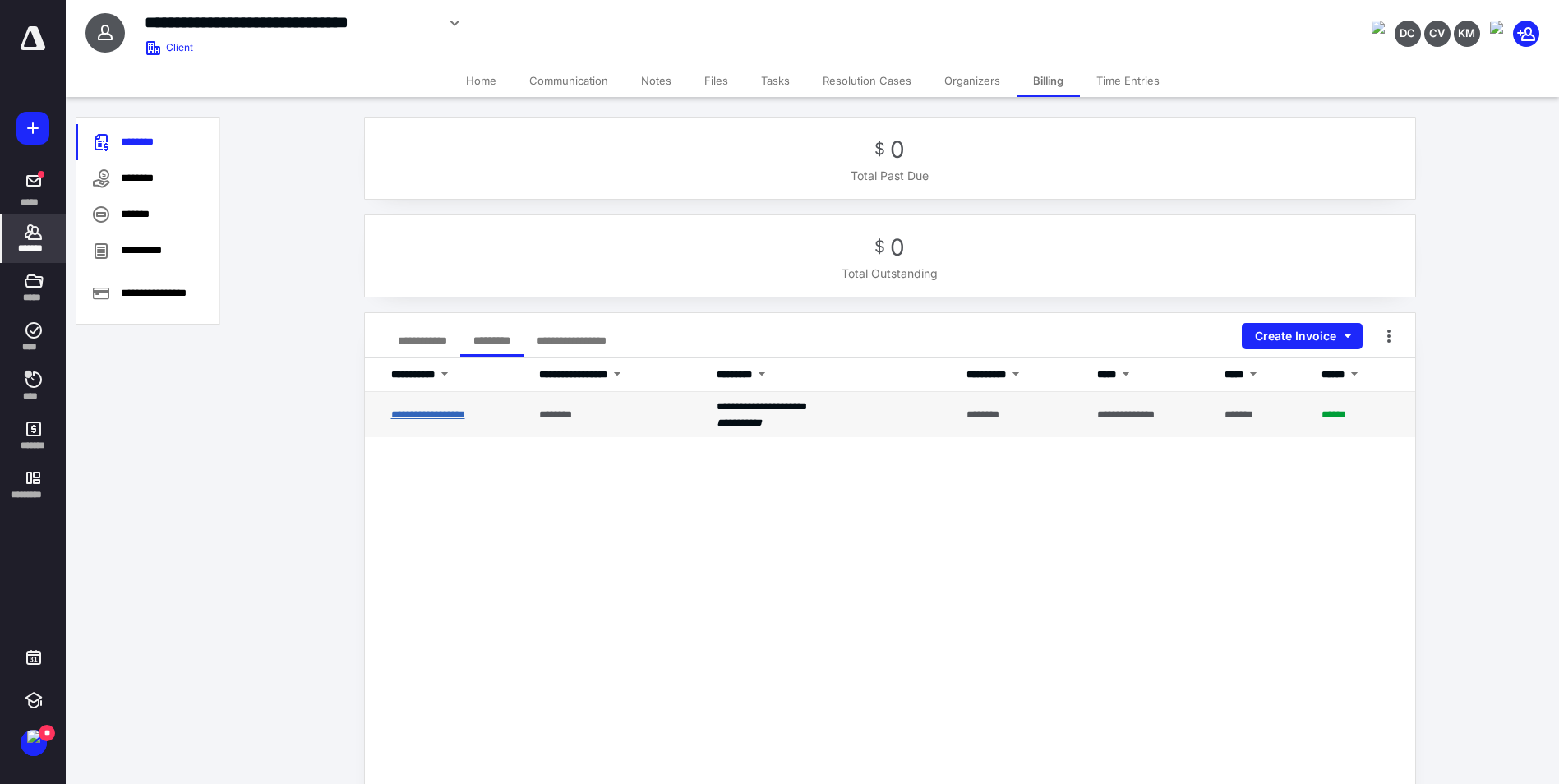 click on "**********" at bounding box center [428, 414] 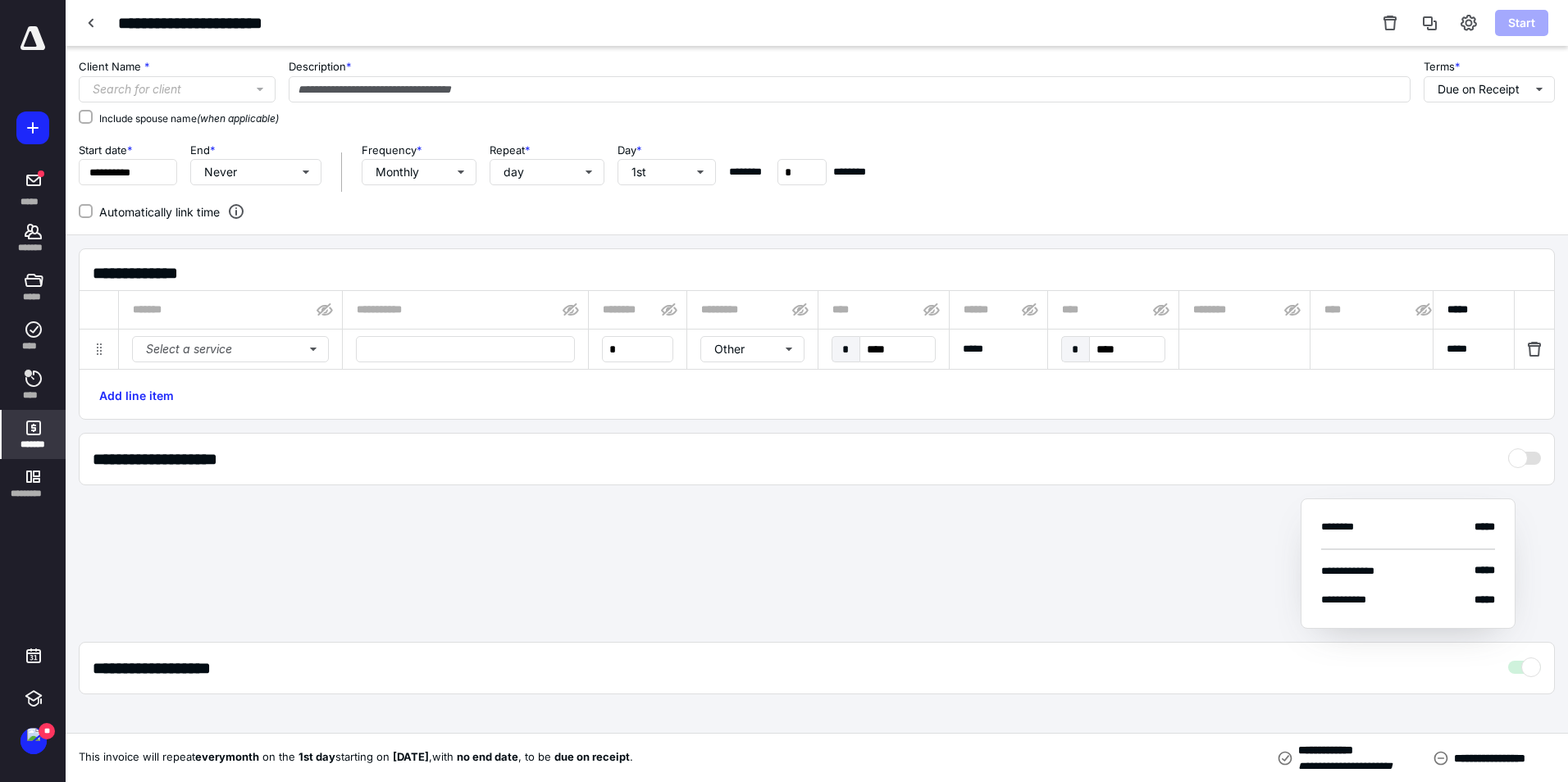 type on "**********" 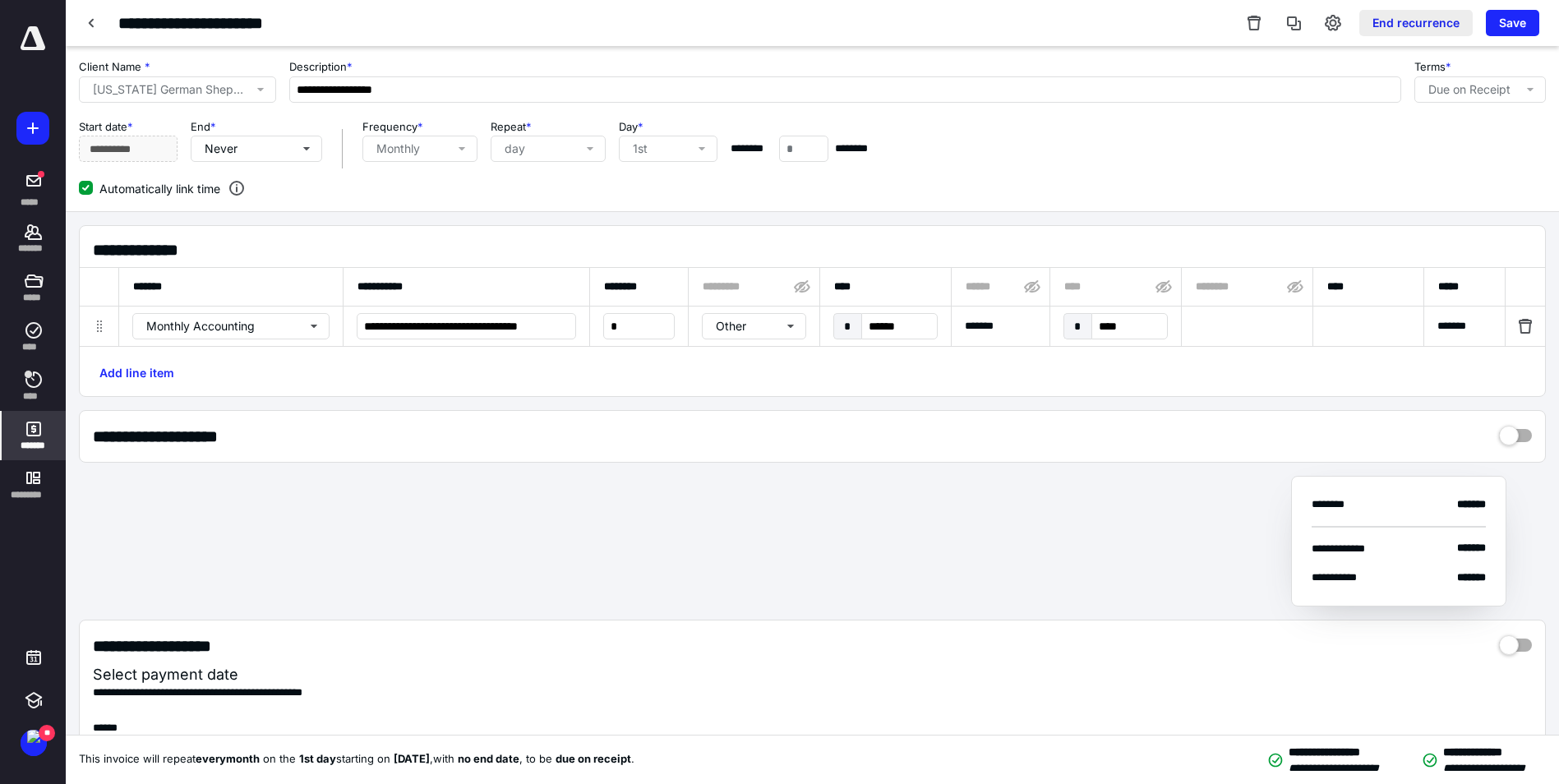click on "End recurrence" at bounding box center [1416, 23] 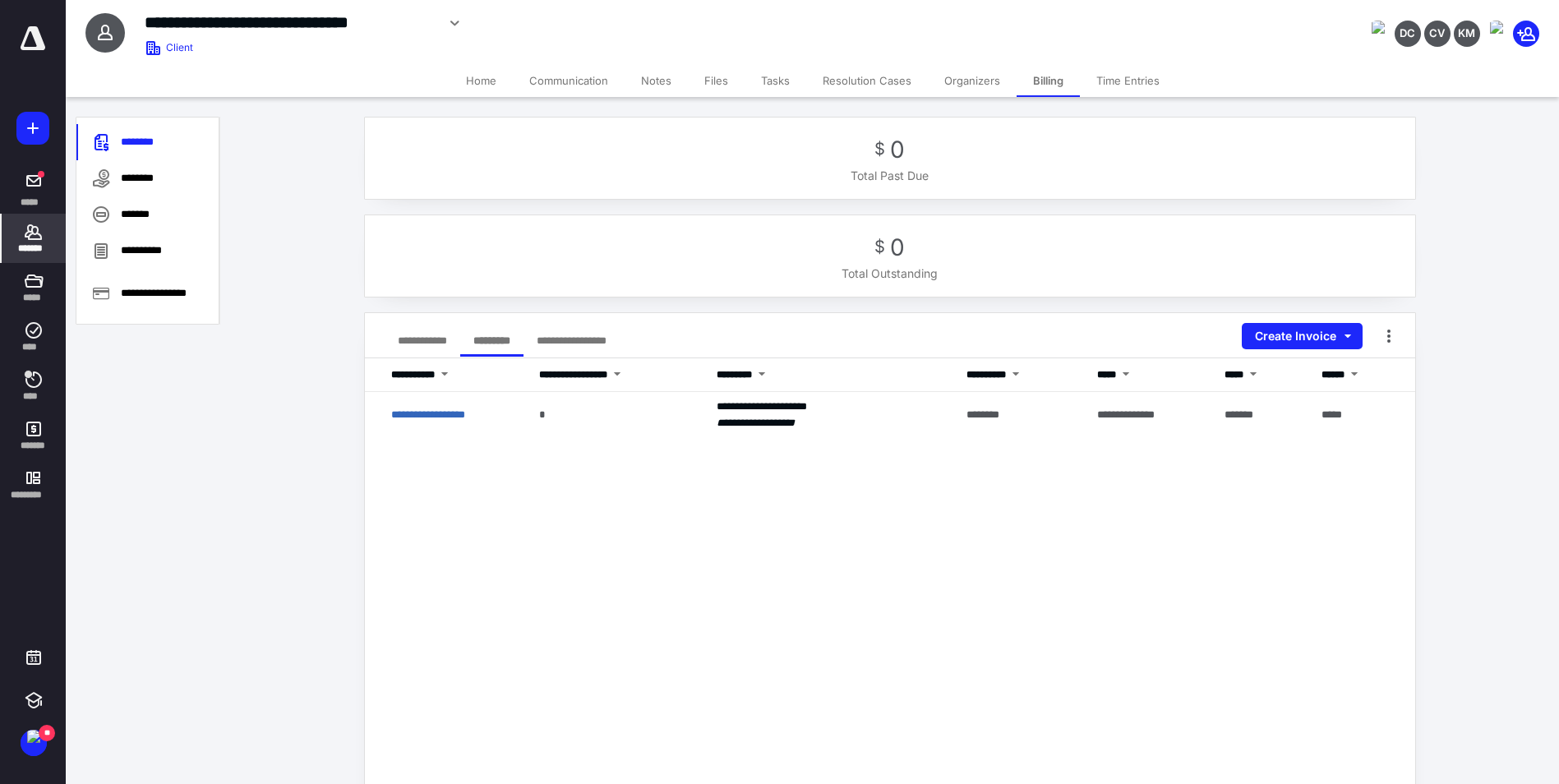 click on "Files" at bounding box center (716, 81) 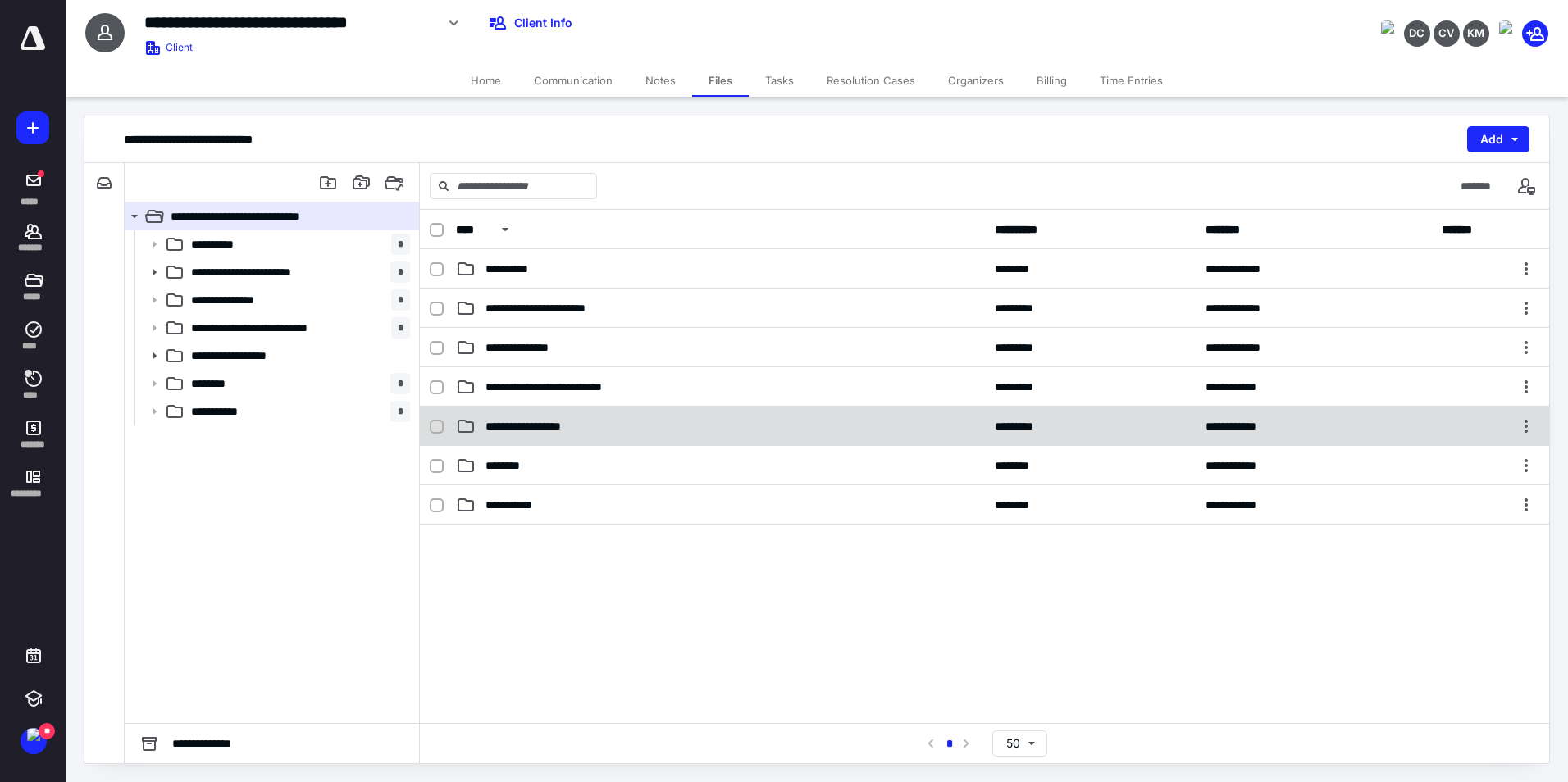 click on "**********" at bounding box center [540, 426] 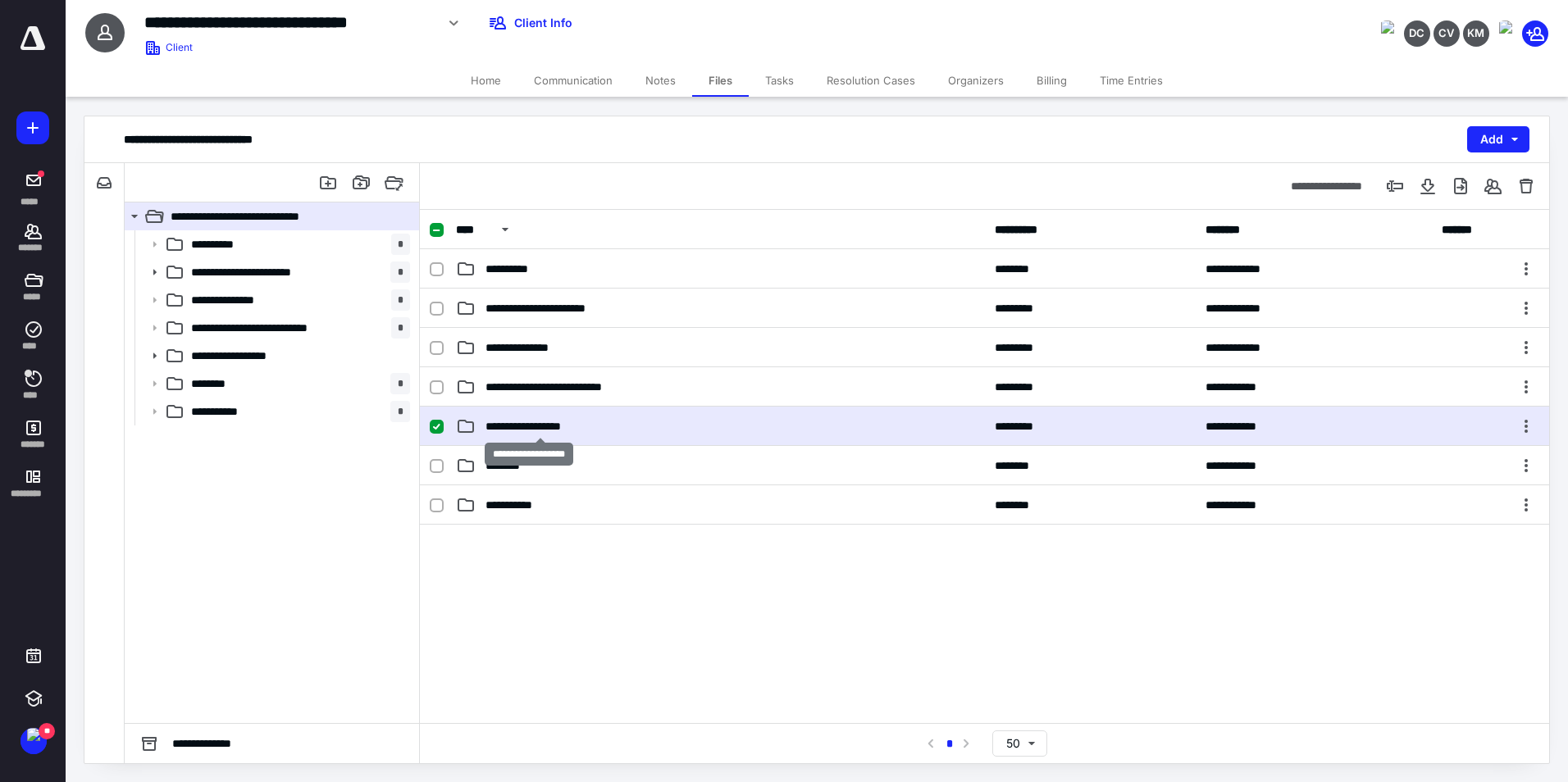 click on "**********" at bounding box center (540, 426) 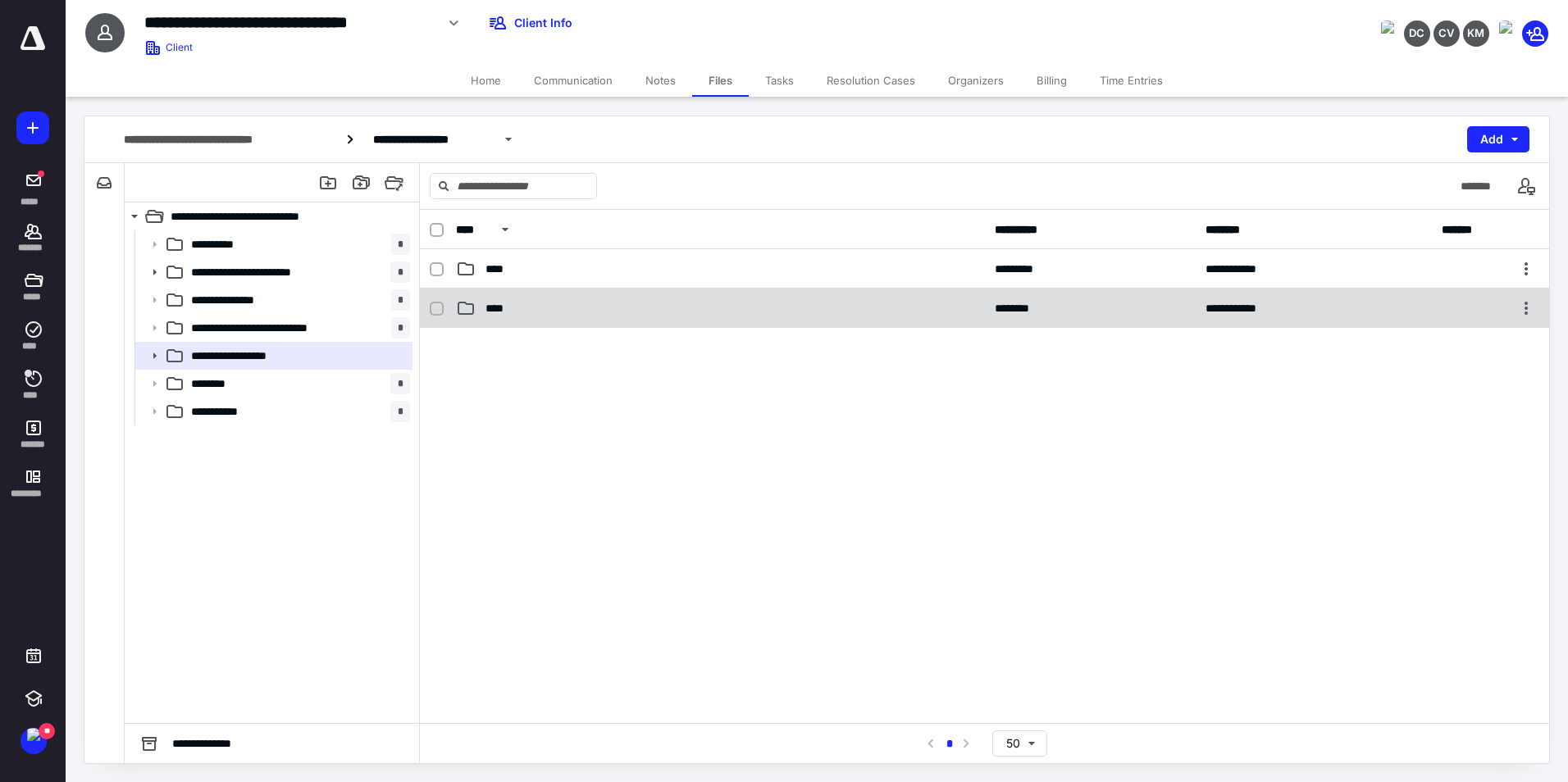 click on "****" at bounding box center [499, 308] 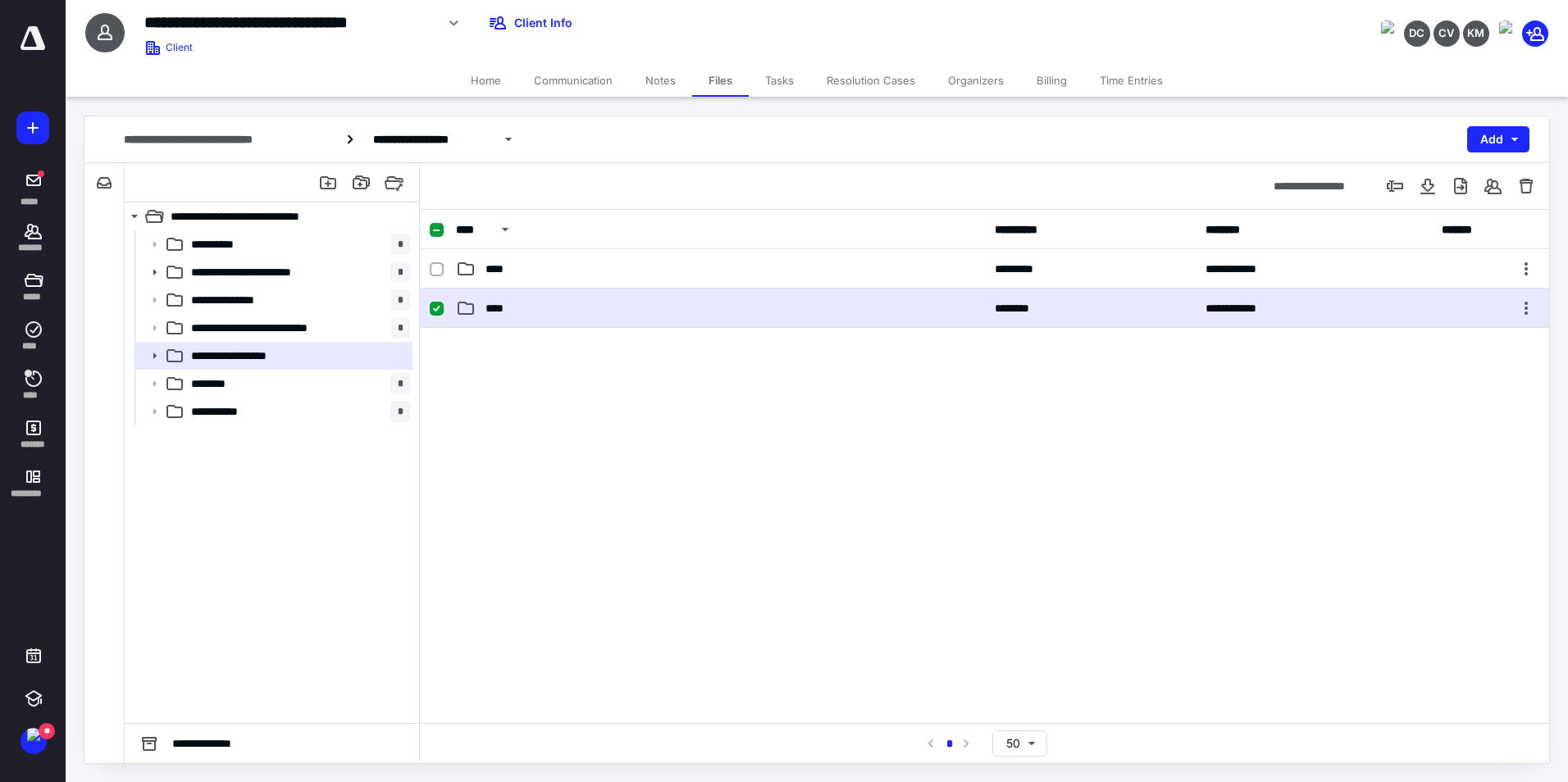 click on "****" at bounding box center (499, 308) 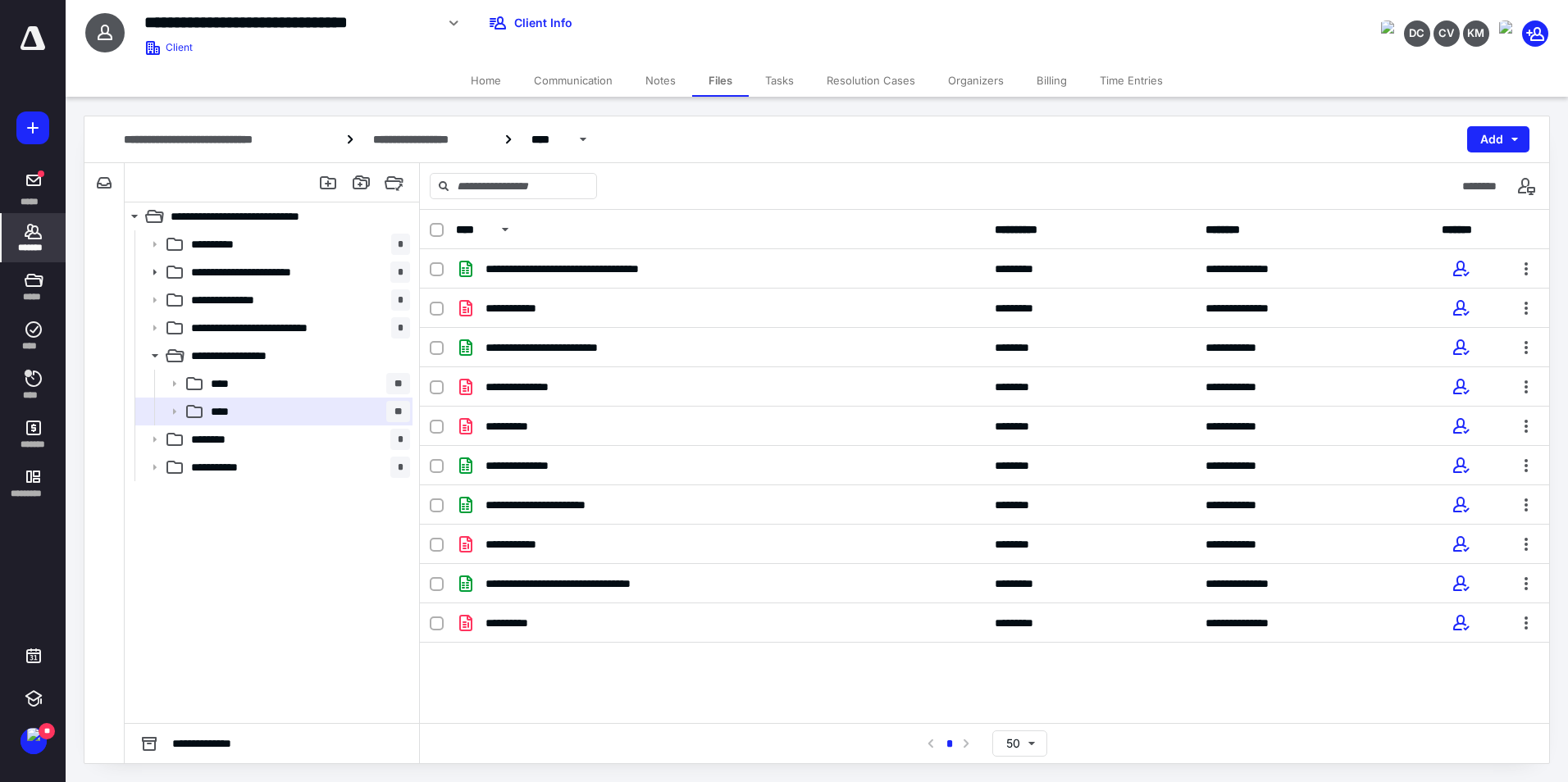 drag, startPoint x: 24, startPoint y: 235, endPoint x: 38, endPoint y: 234, distance: 14.035669 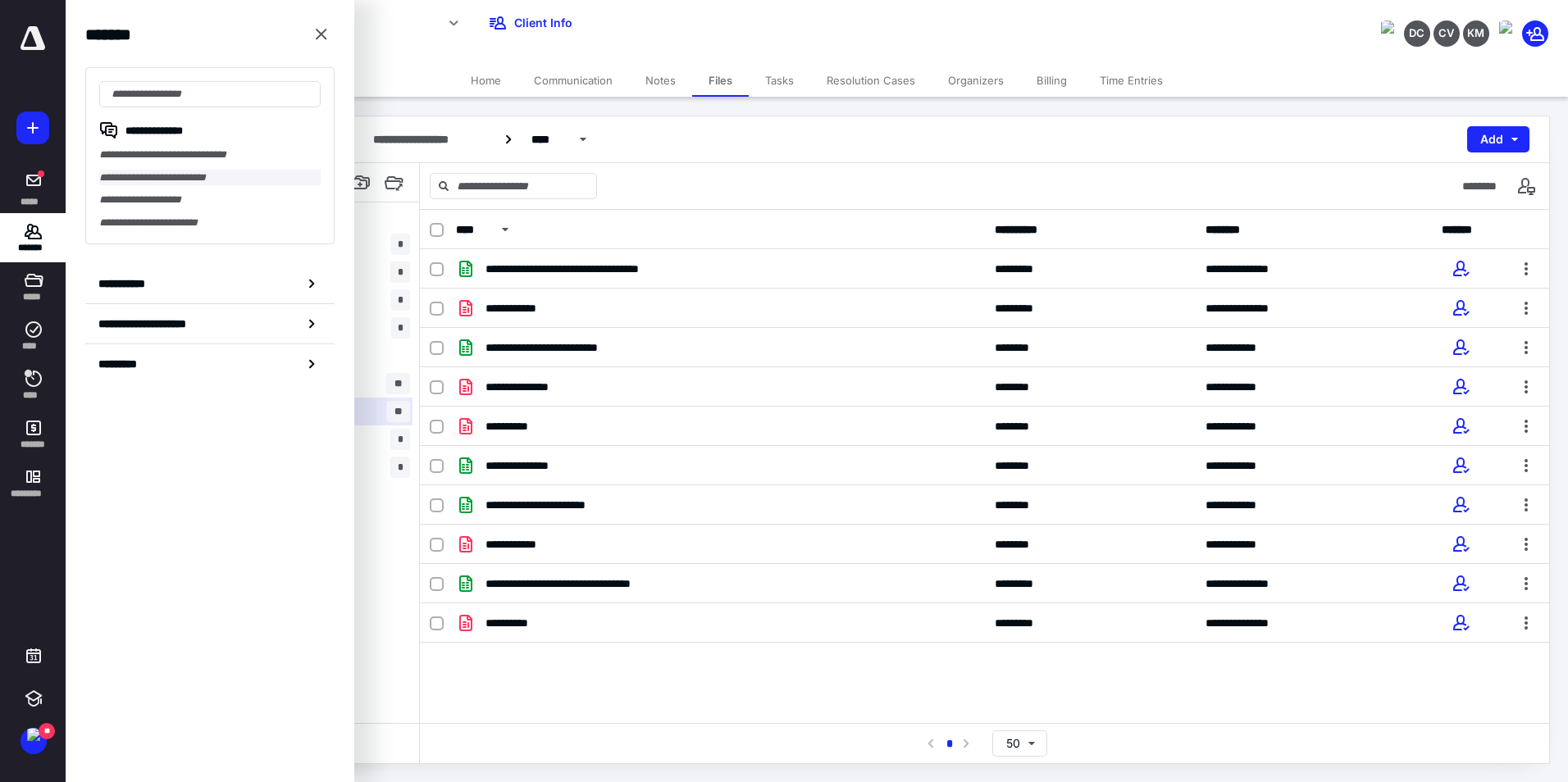 click on "**********" at bounding box center (210, 178) 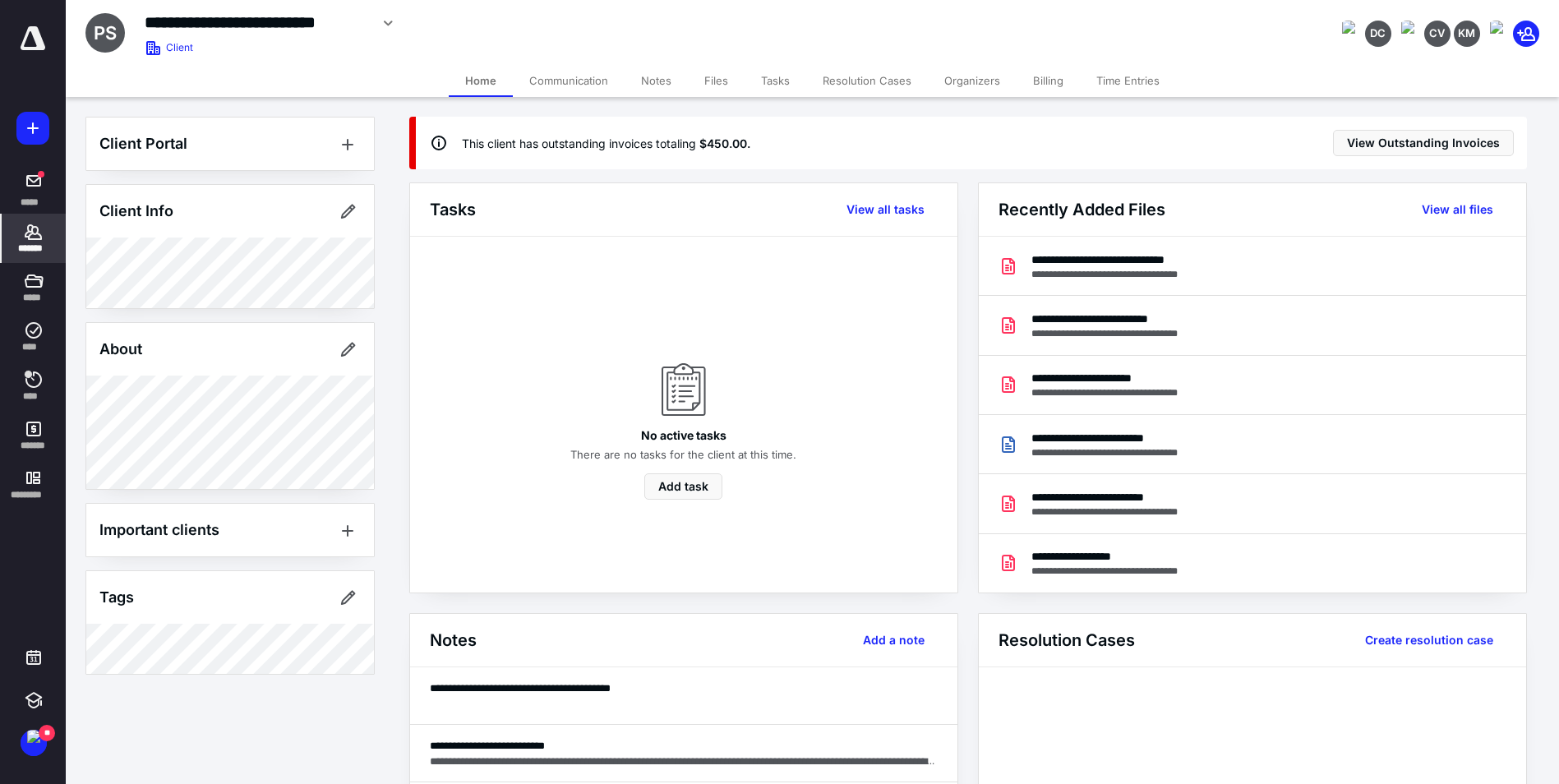 click on "Files" at bounding box center [716, 81] 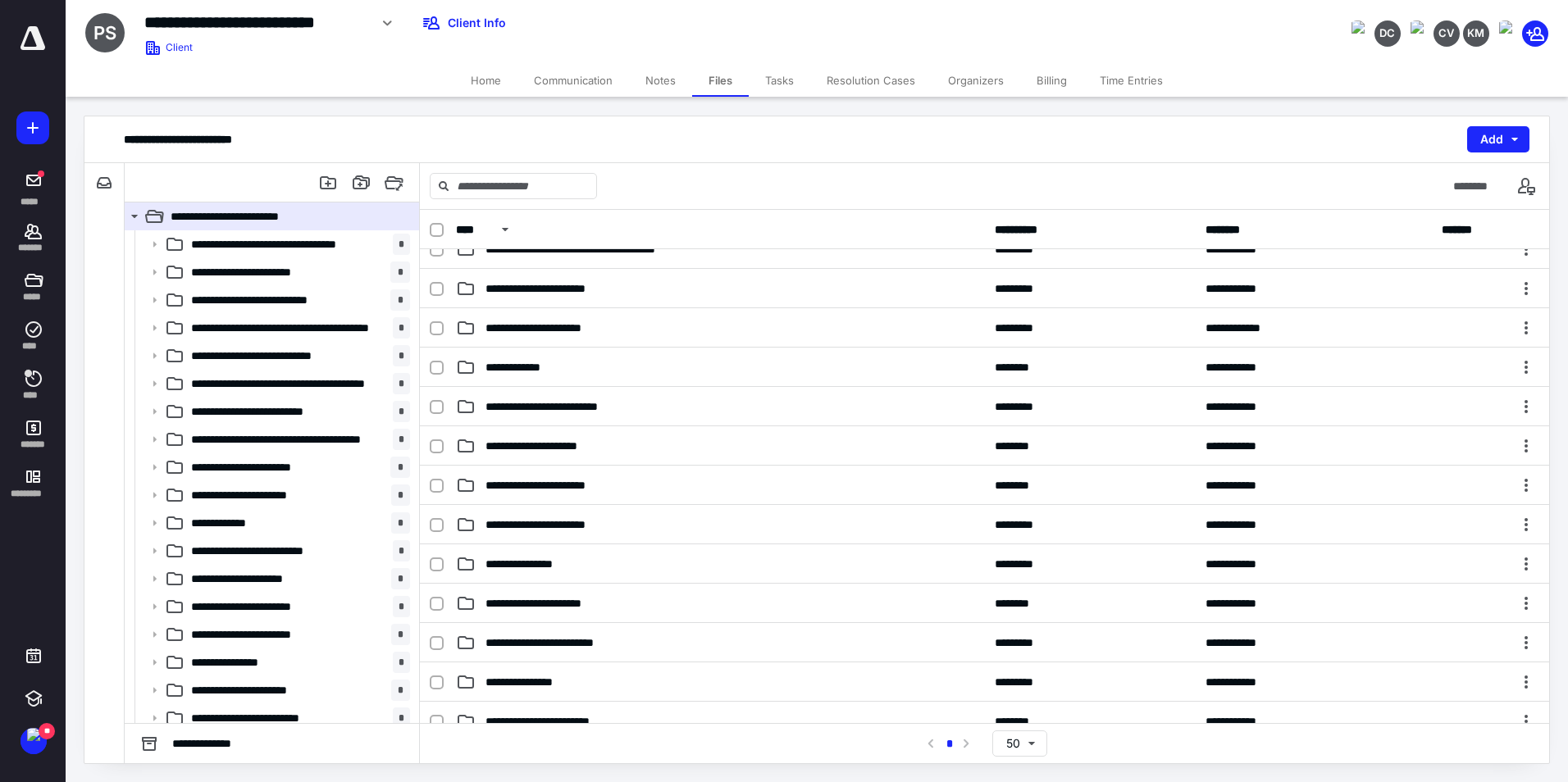 scroll, scrollTop: 559, scrollLeft: 0, axis: vertical 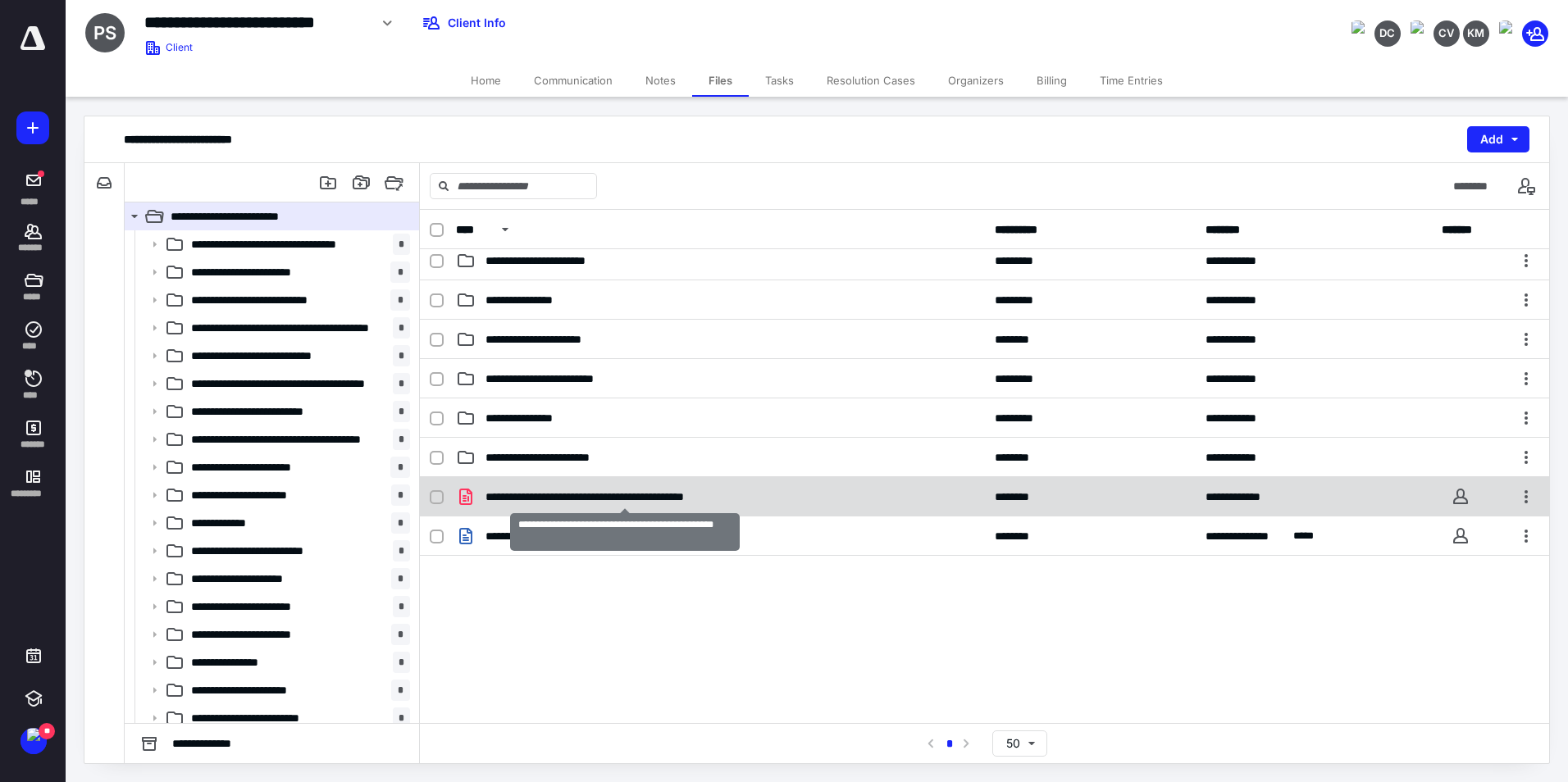 click on "**********" at bounding box center (625, 497) 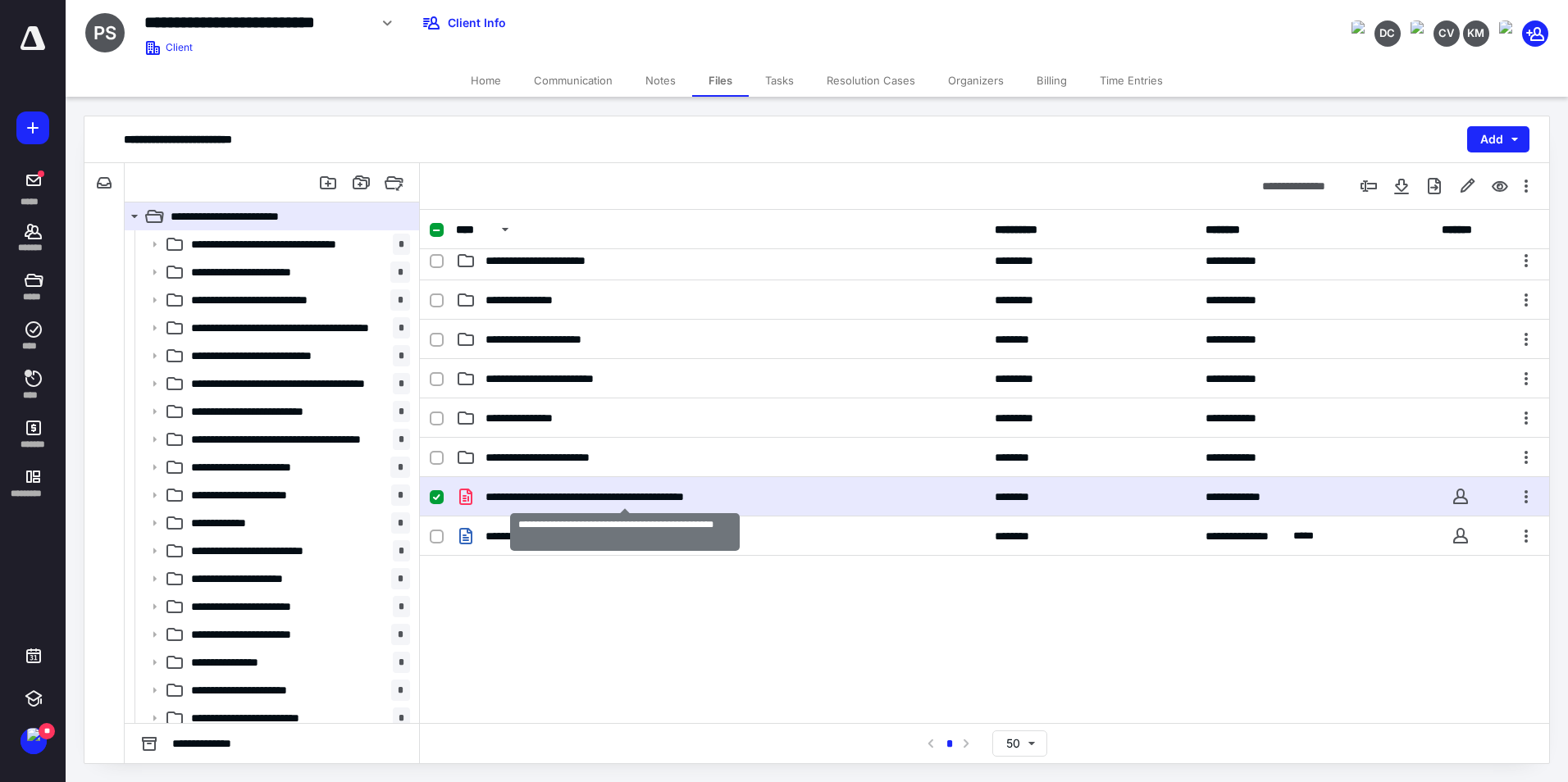 click on "**********" at bounding box center [625, 497] 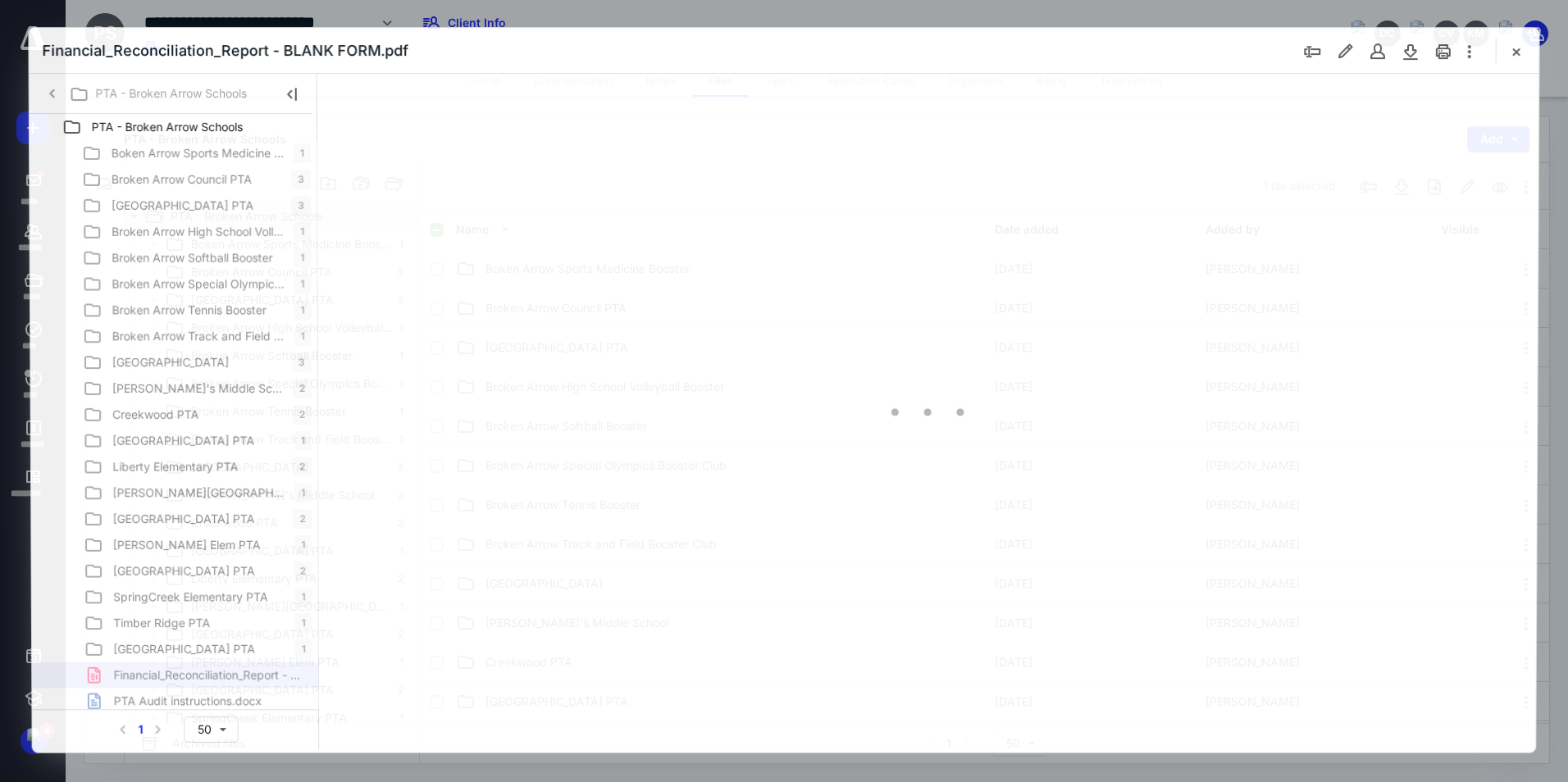 scroll, scrollTop: 559, scrollLeft: 0, axis: vertical 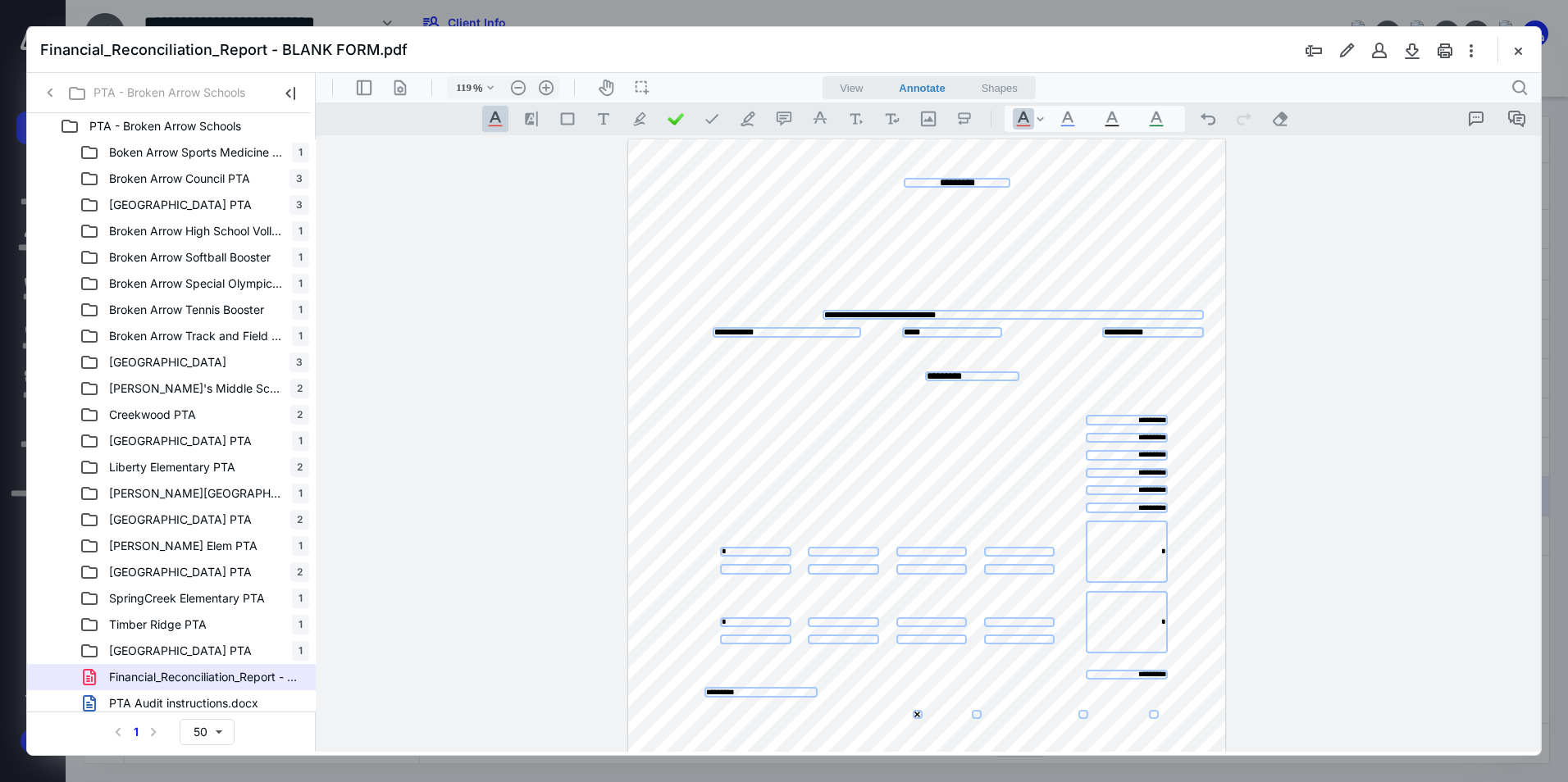 type on "144" 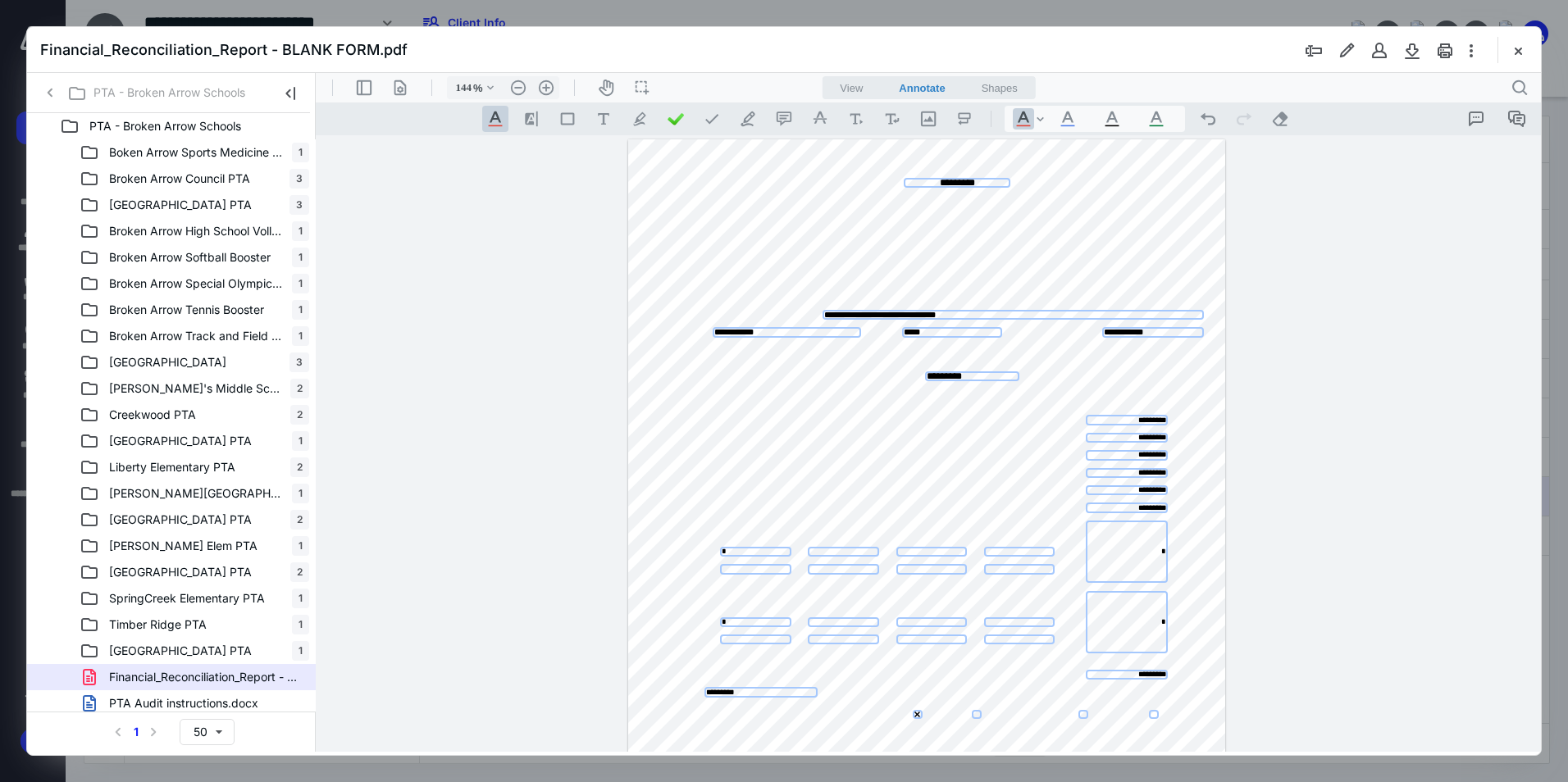 scroll, scrollTop: 98, scrollLeft: 0, axis: vertical 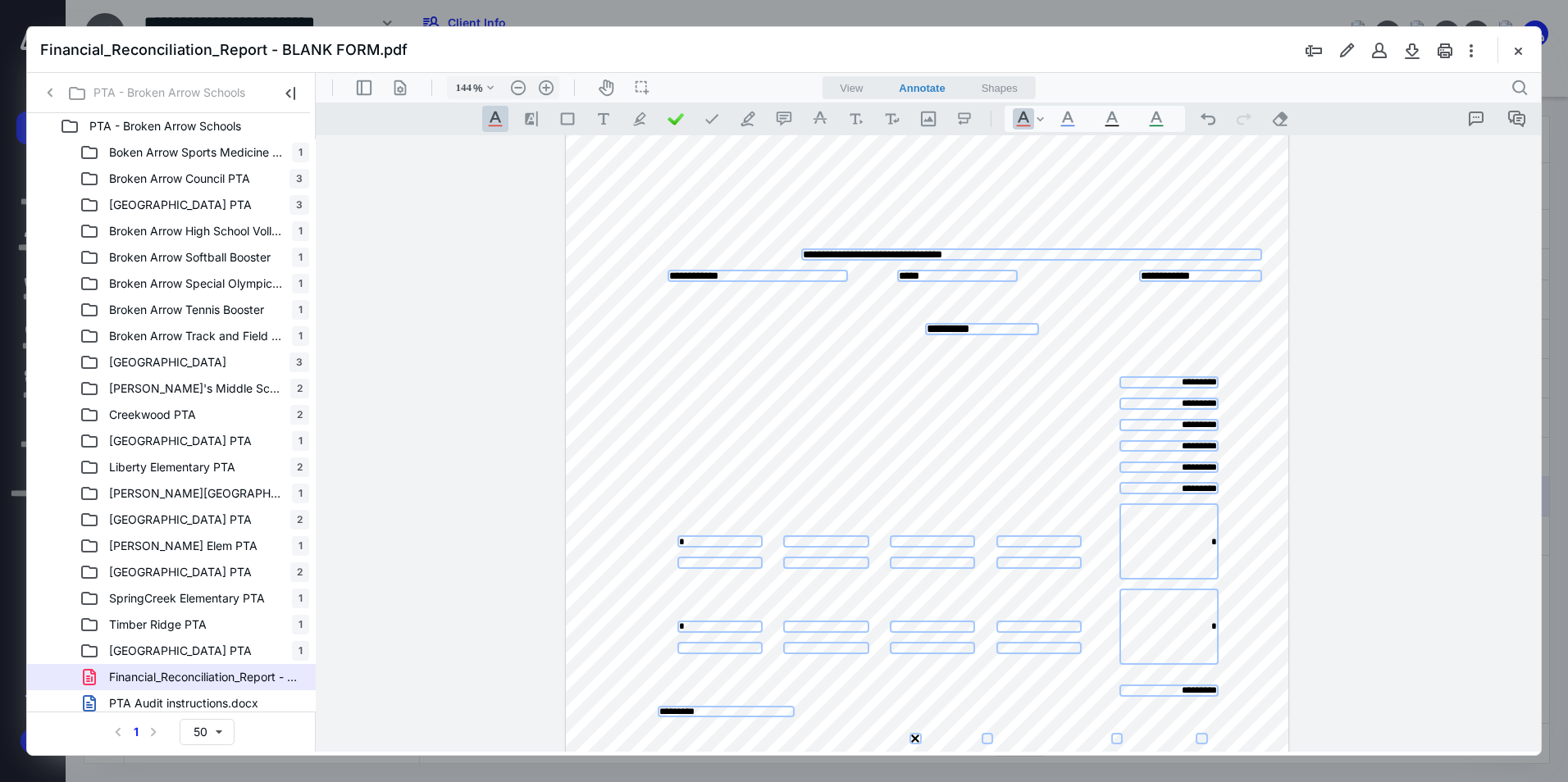 drag, startPoint x: 995, startPoint y: 255, endPoint x: 765, endPoint y: 245, distance: 230.21729 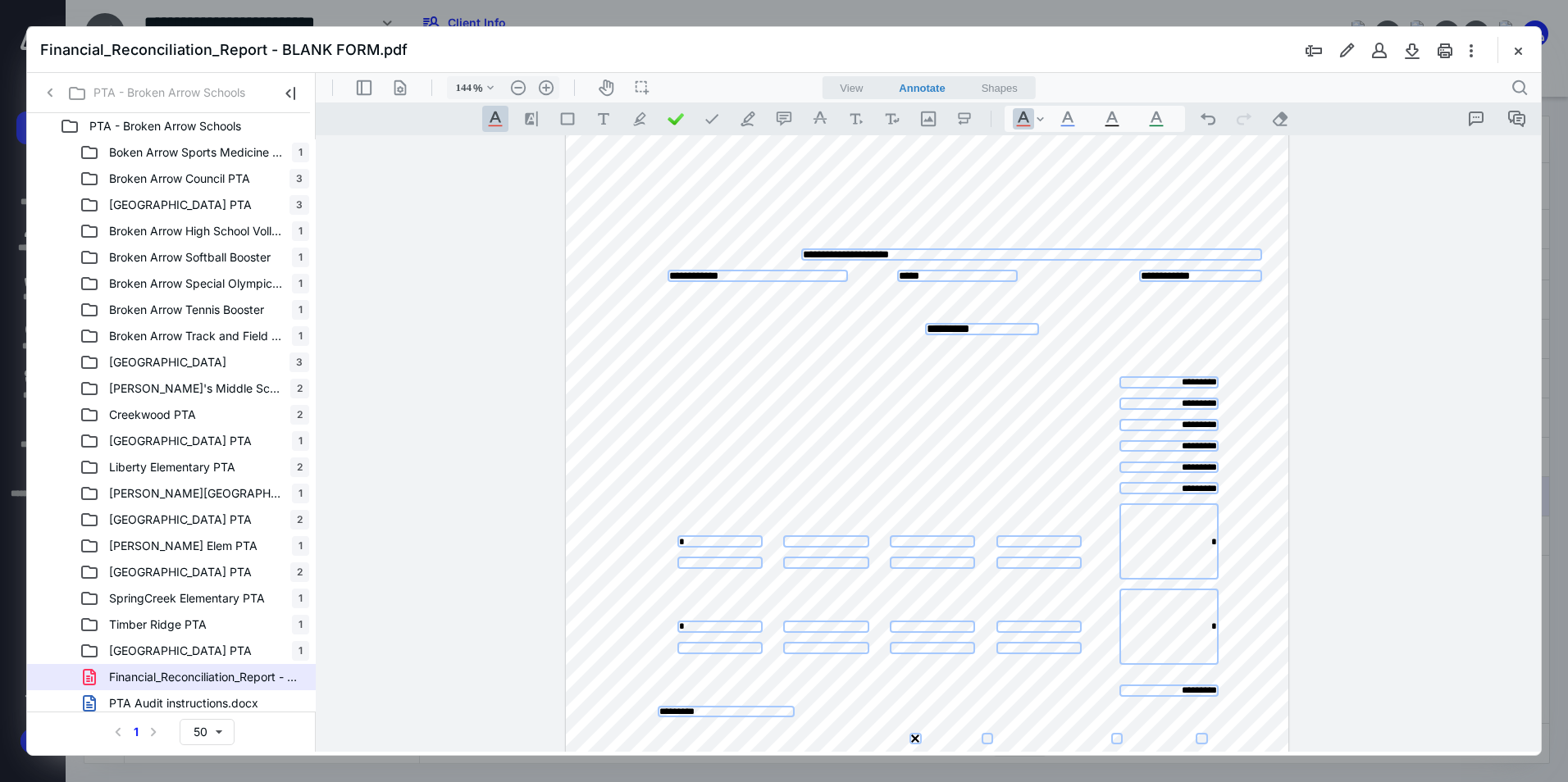 type on "**********" 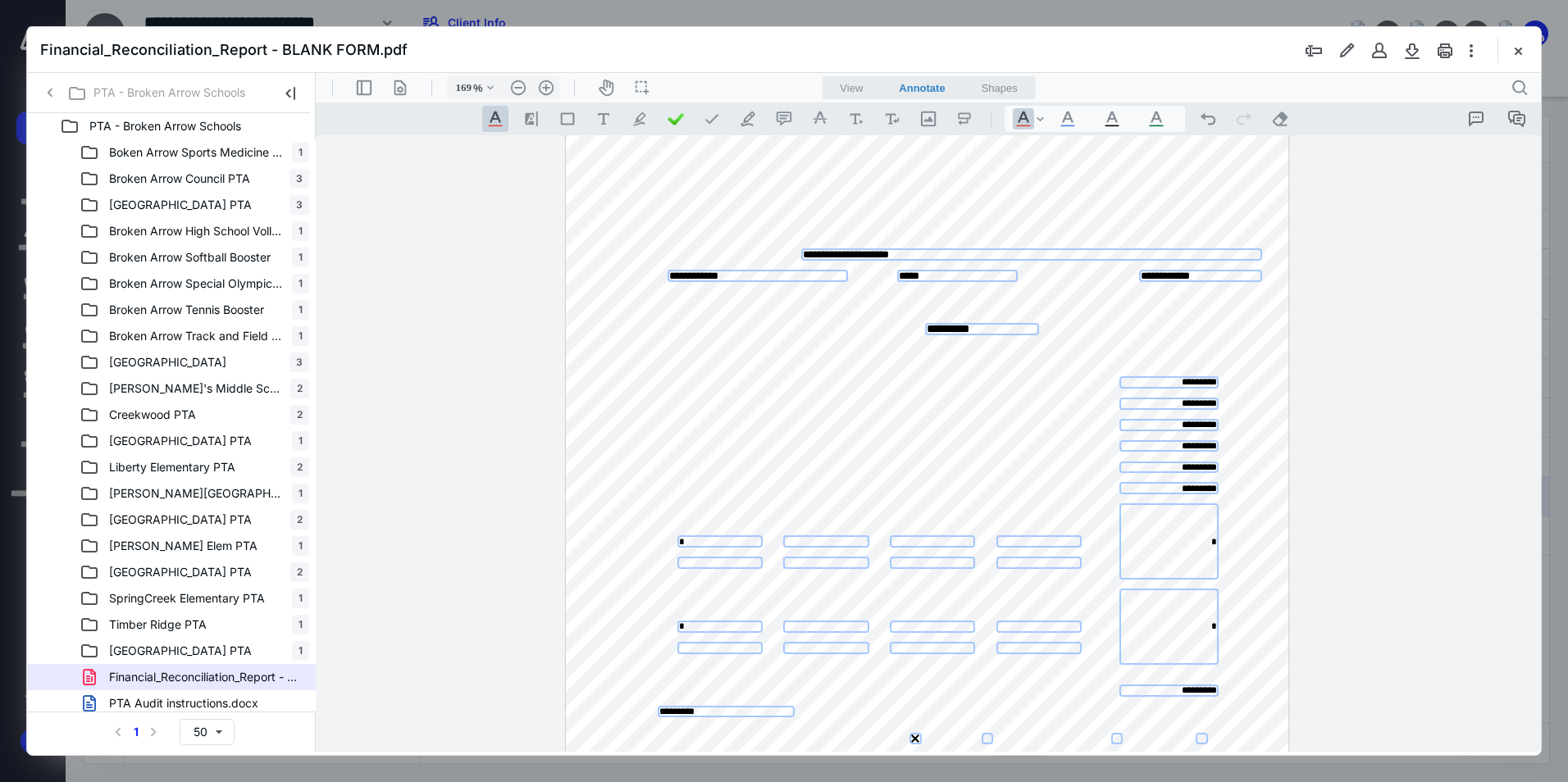 type on "219" 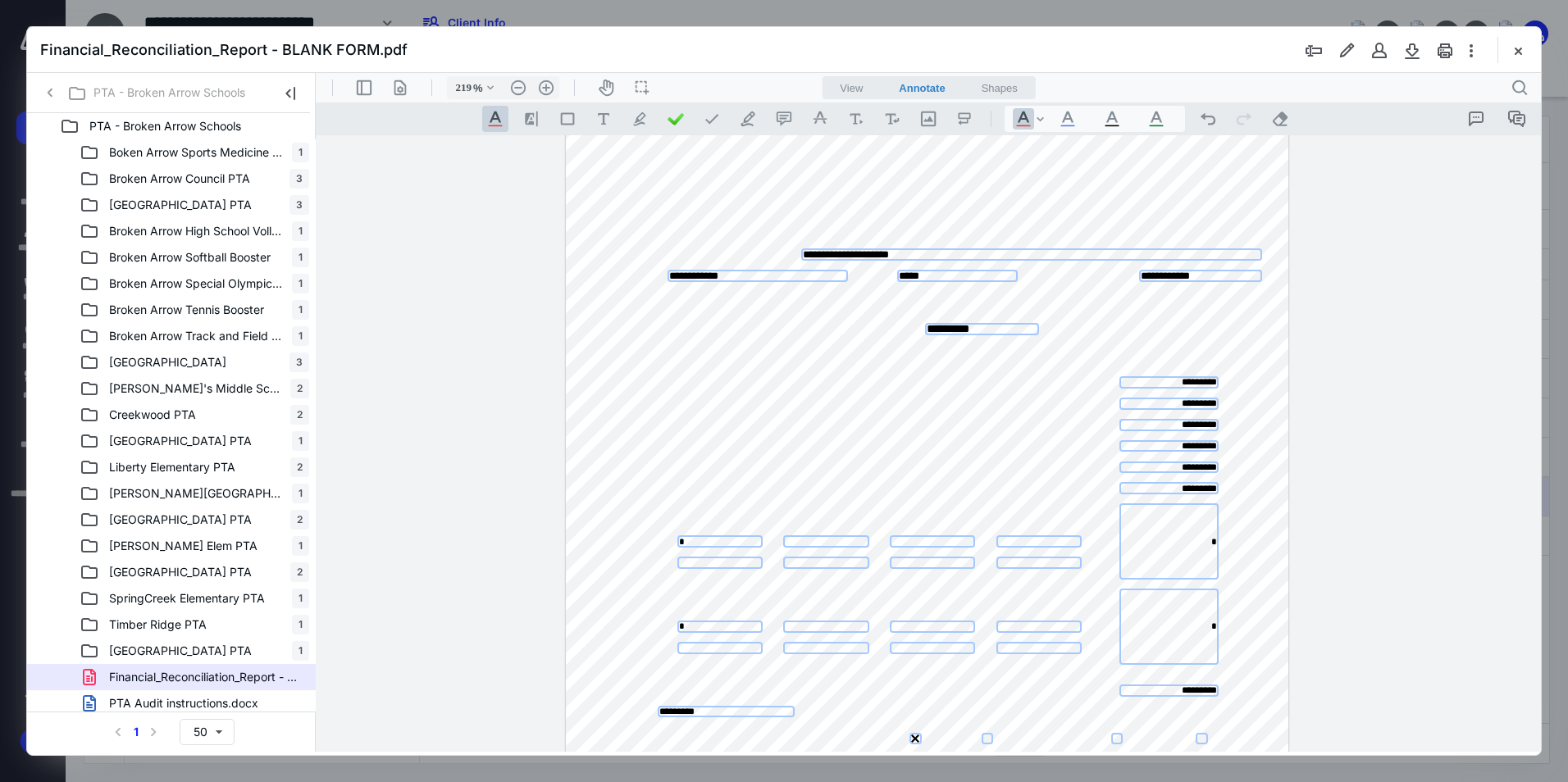 scroll, scrollTop: 270, scrollLeft: 0, axis: vertical 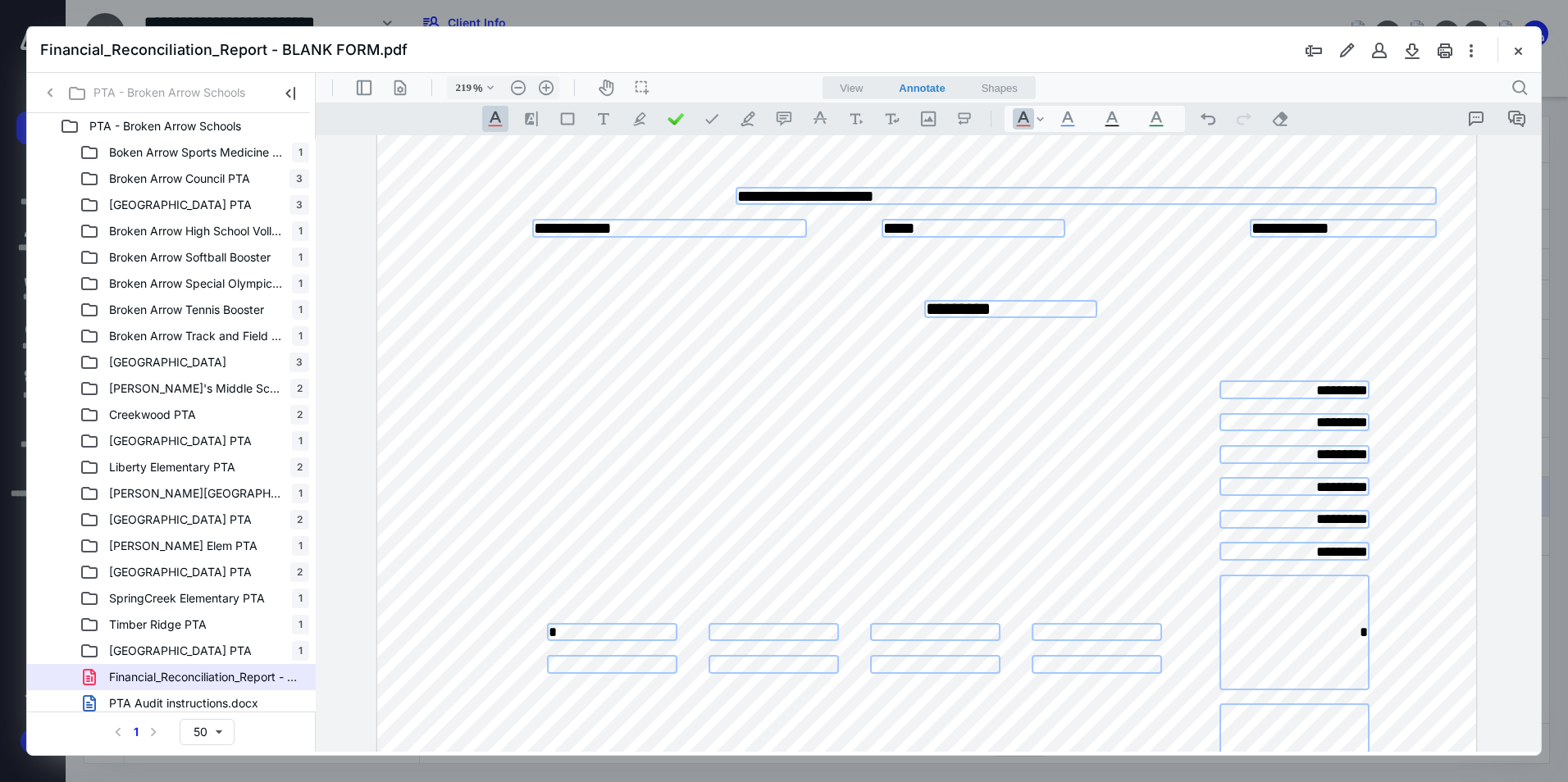 click on "*********" at bounding box center (1295, 422) 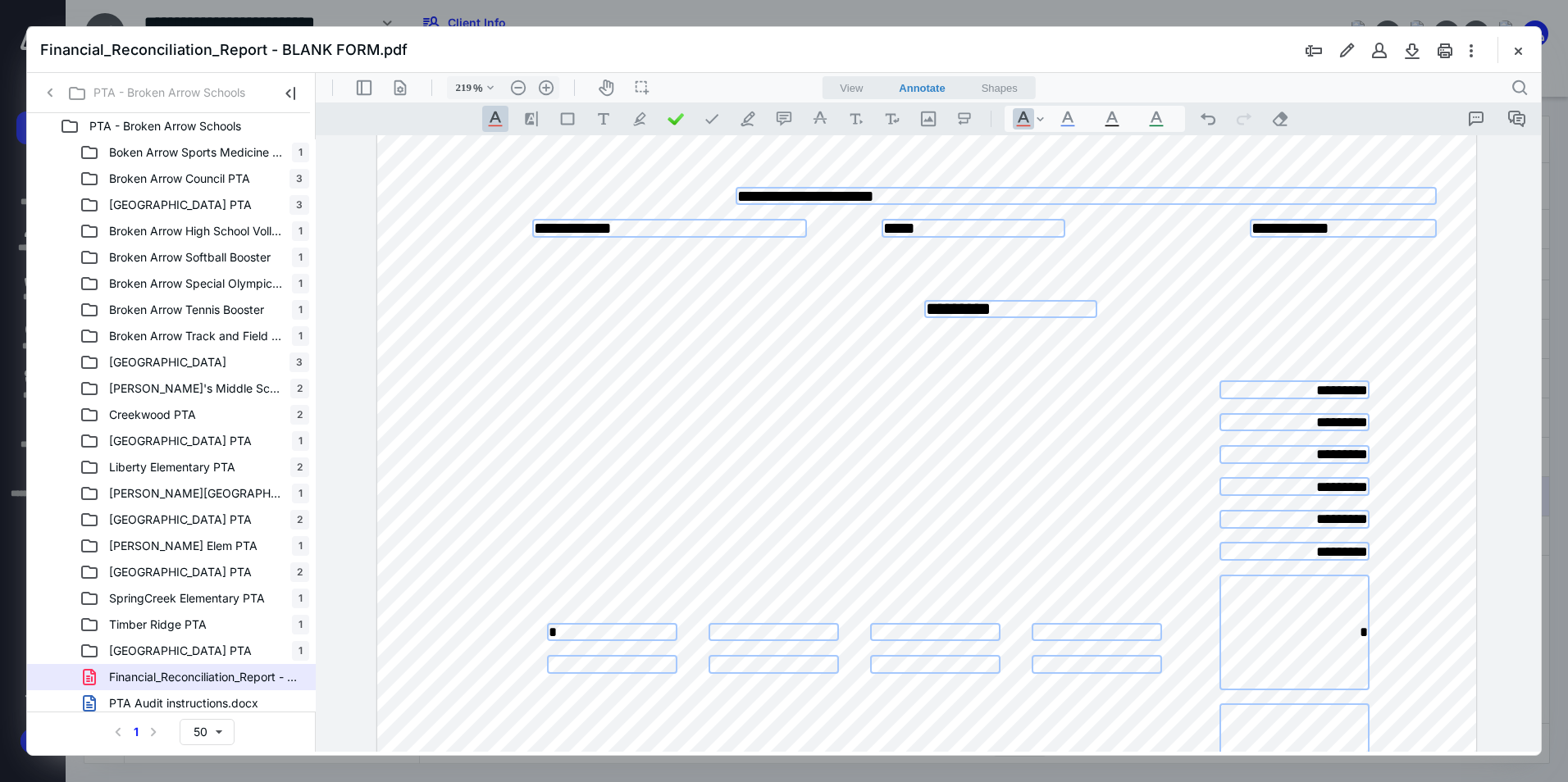 drag, startPoint x: 1307, startPoint y: 421, endPoint x: 1372, endPoint y: 426, distance: 65.19202 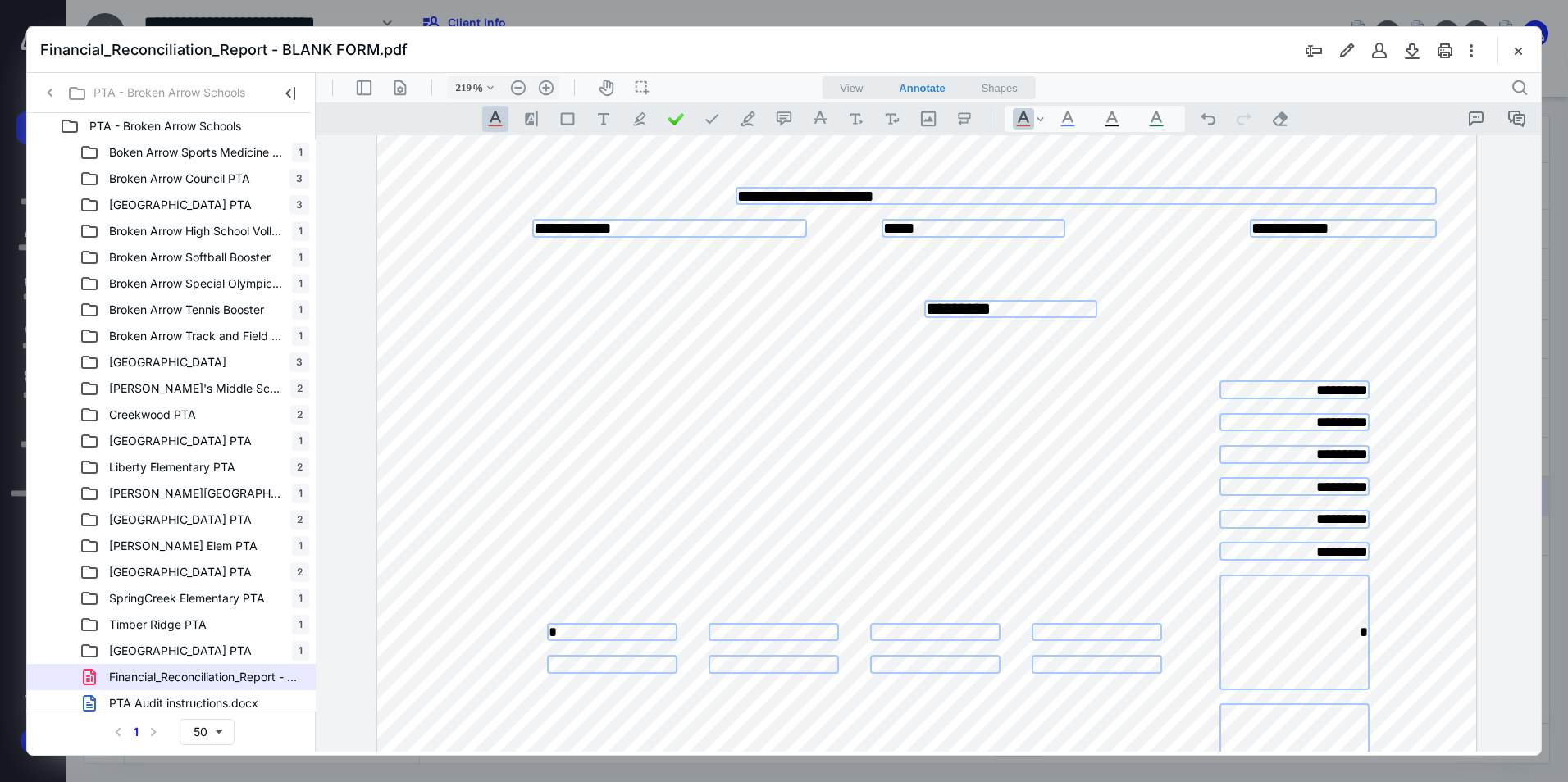 click on "*********" at bounding box center [1295, 454] 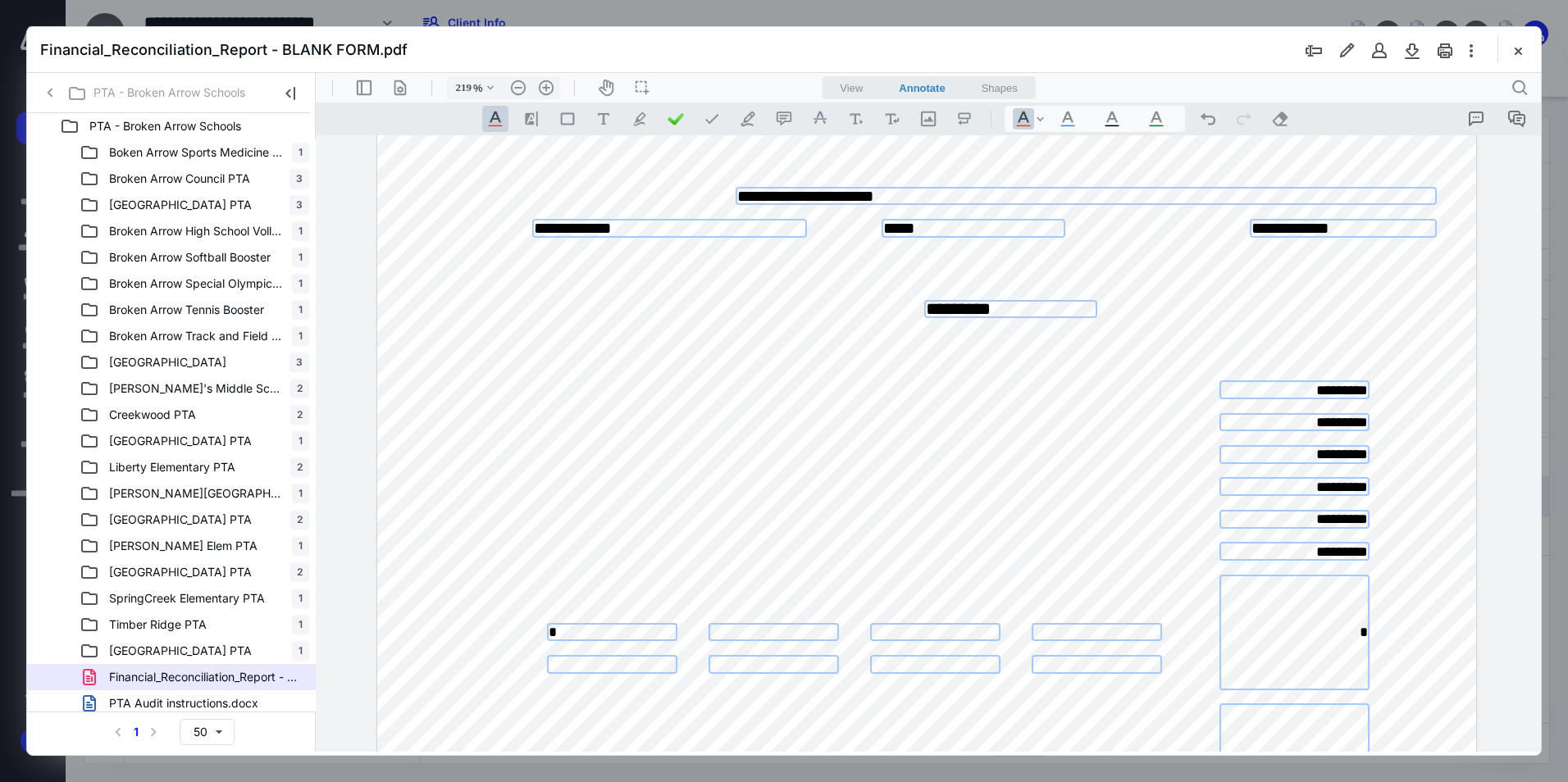 click on "*********" at bounding box center [1295, 454] 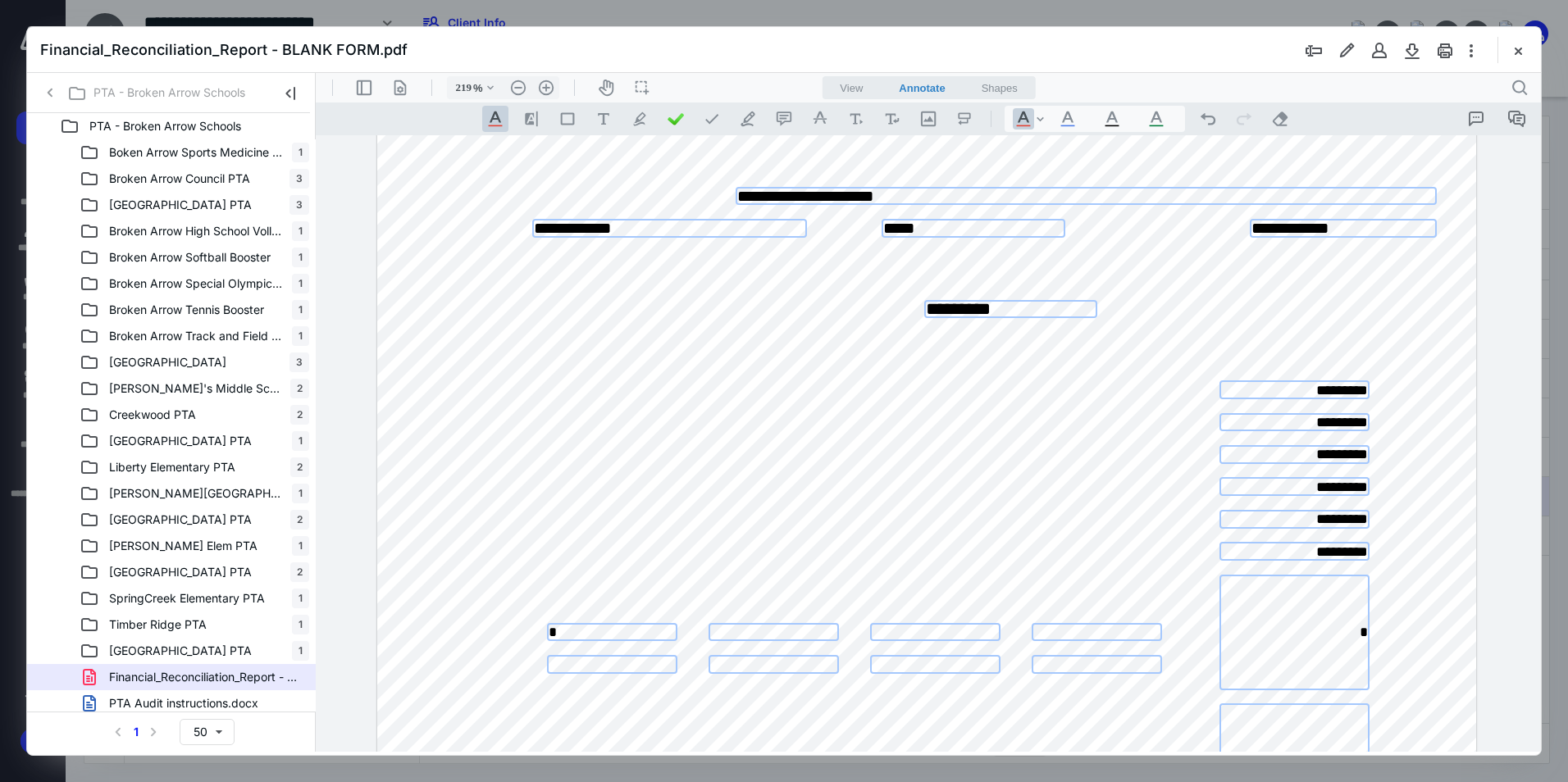 click on "*********" at bounding box center [1295, 486] 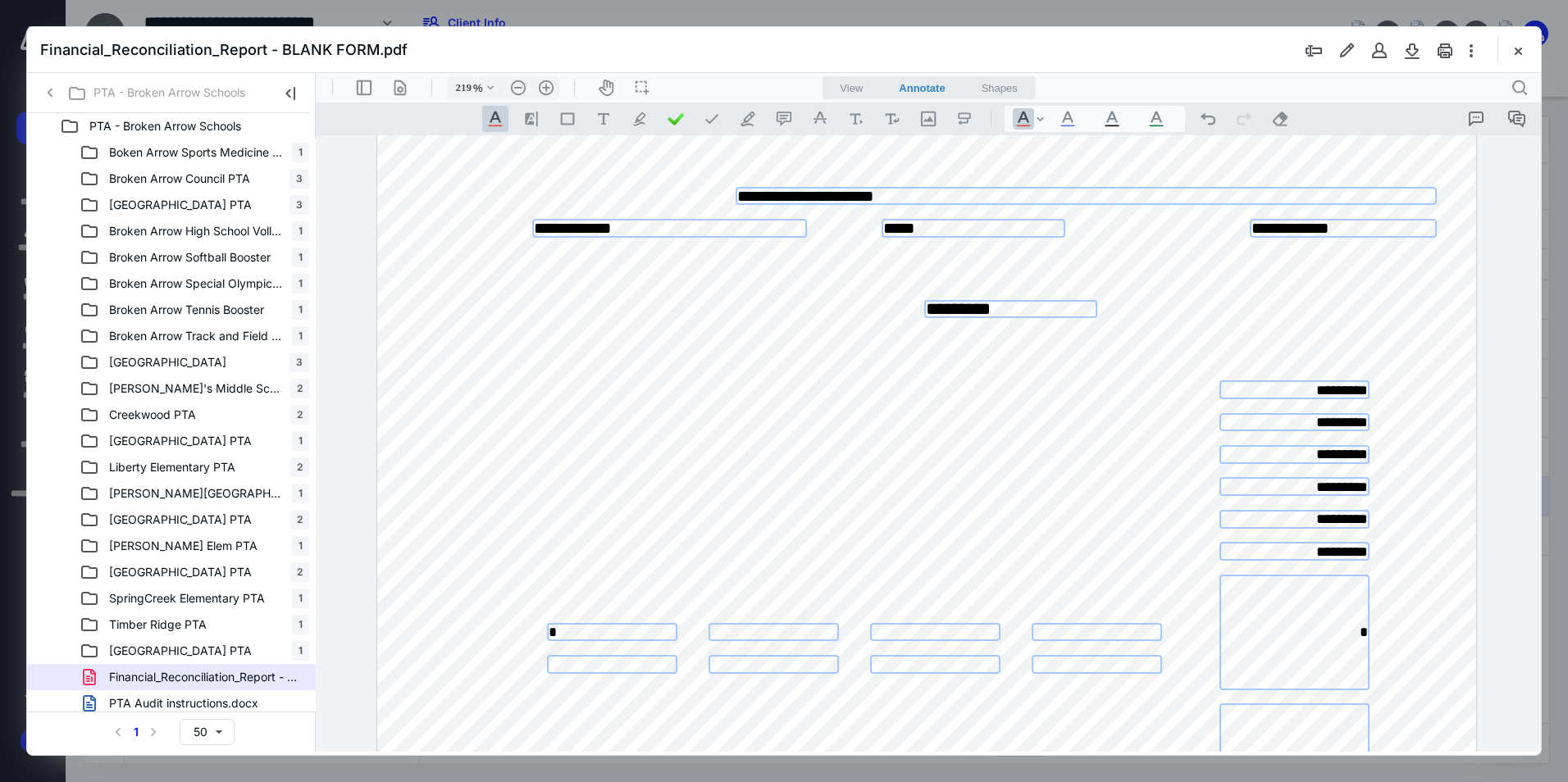 click on "*********" at bounding box center (1295, 486) 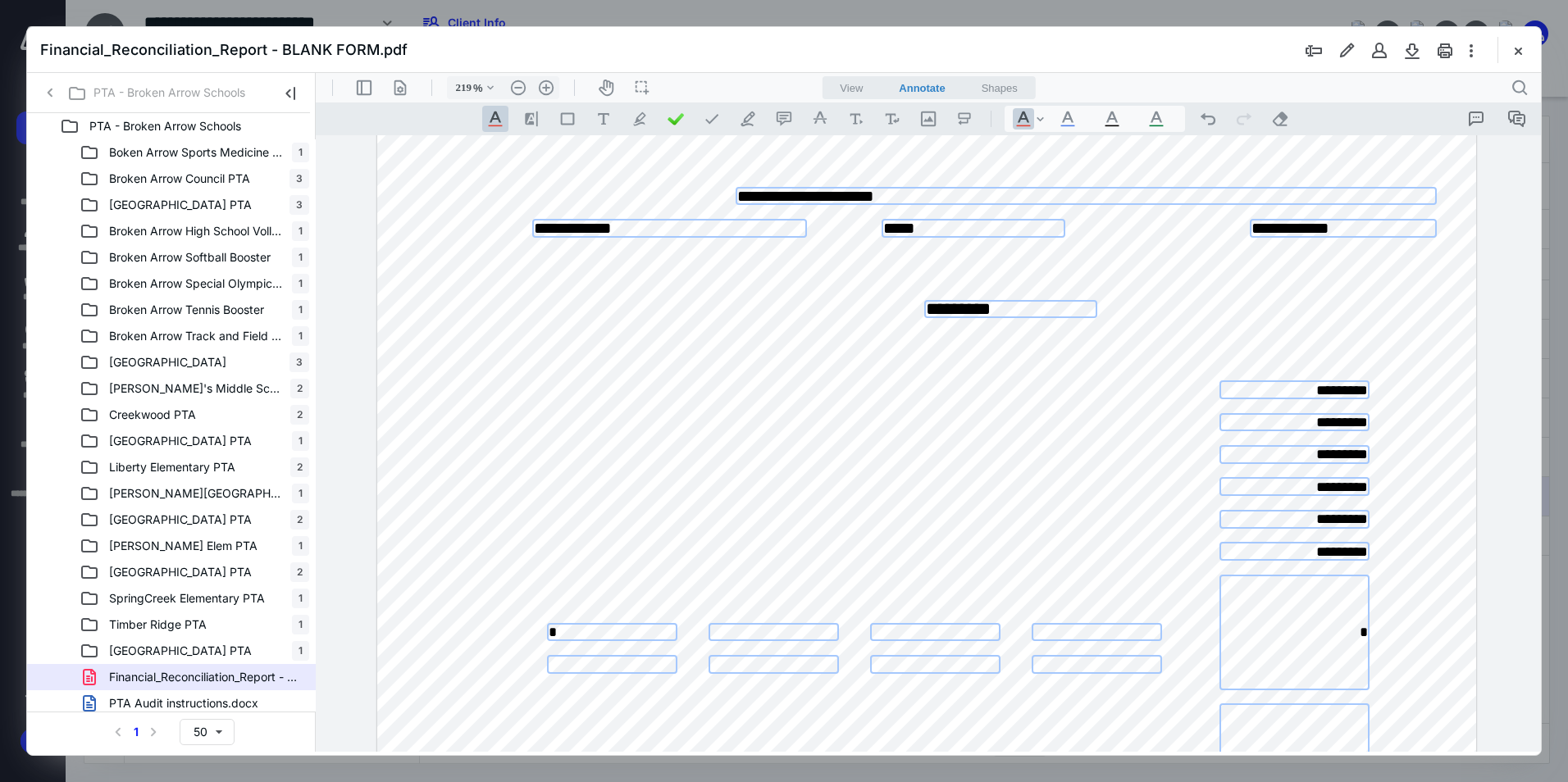 type on "*********" 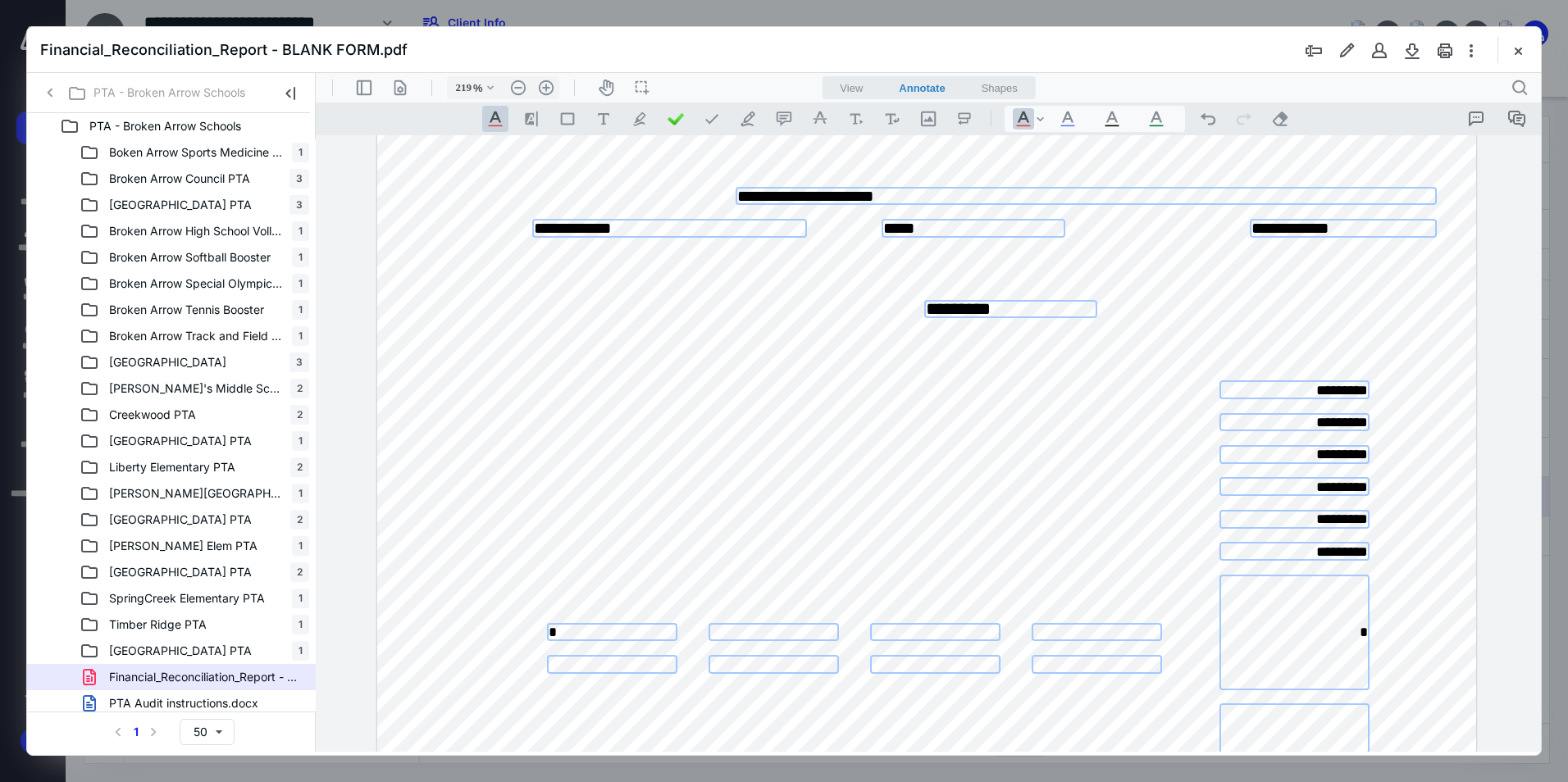 click on "*********" at bounding box center [1295, 519] 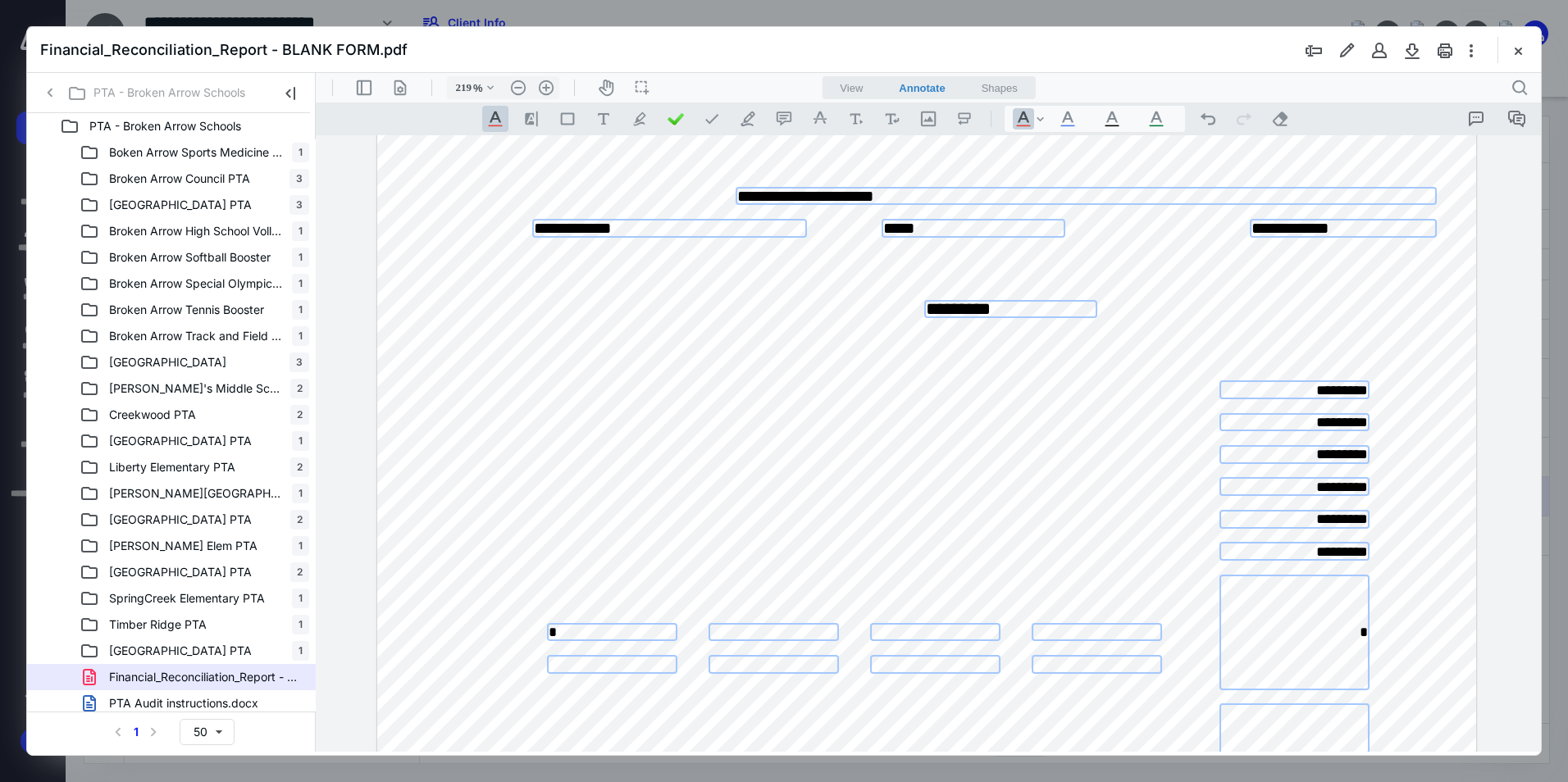 drag, startPoint x: 1363, startPoint y: 515, endPoint x: 1310, endPoint y: 516, distance: 53.00943 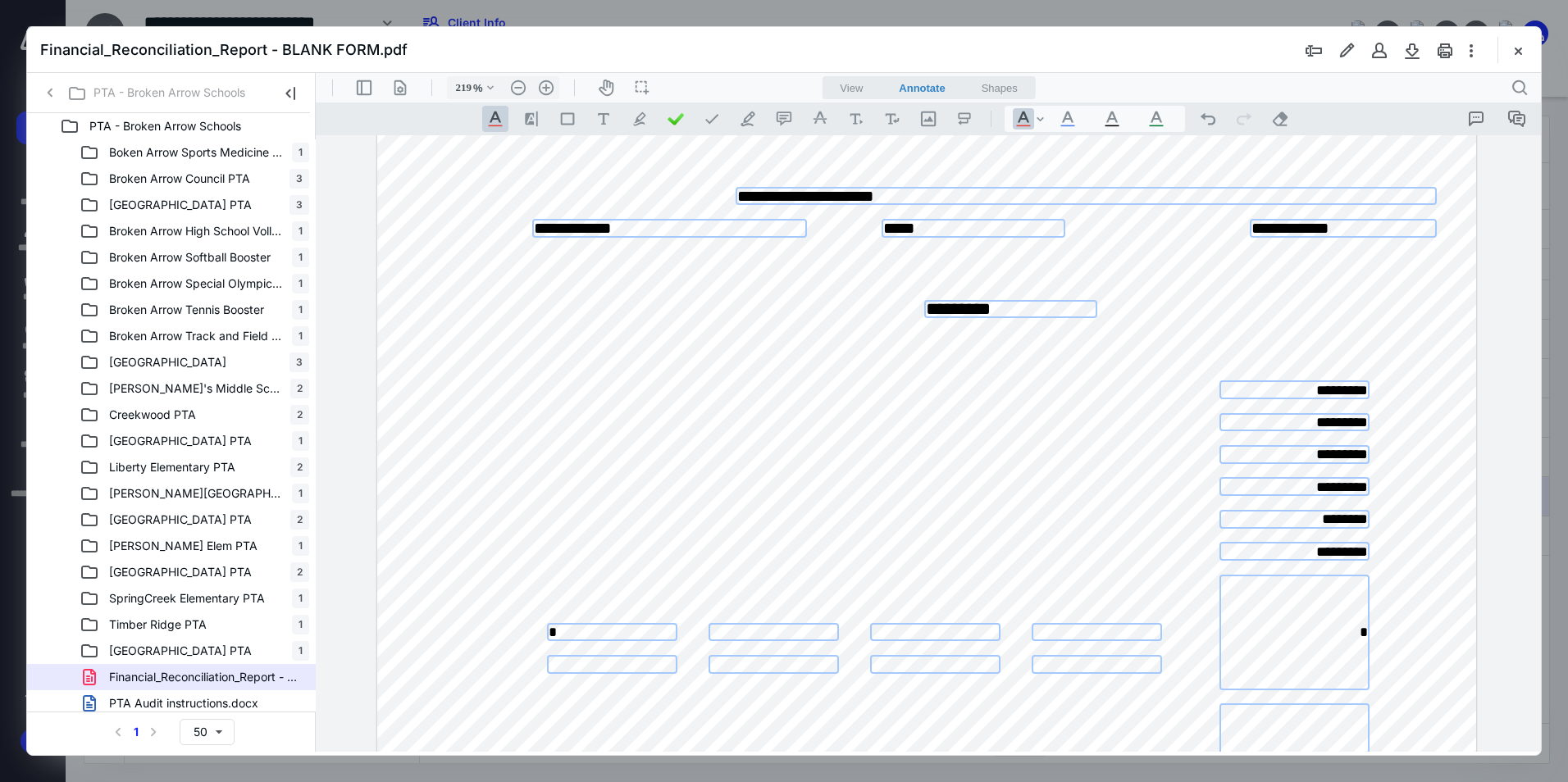 type on "********" 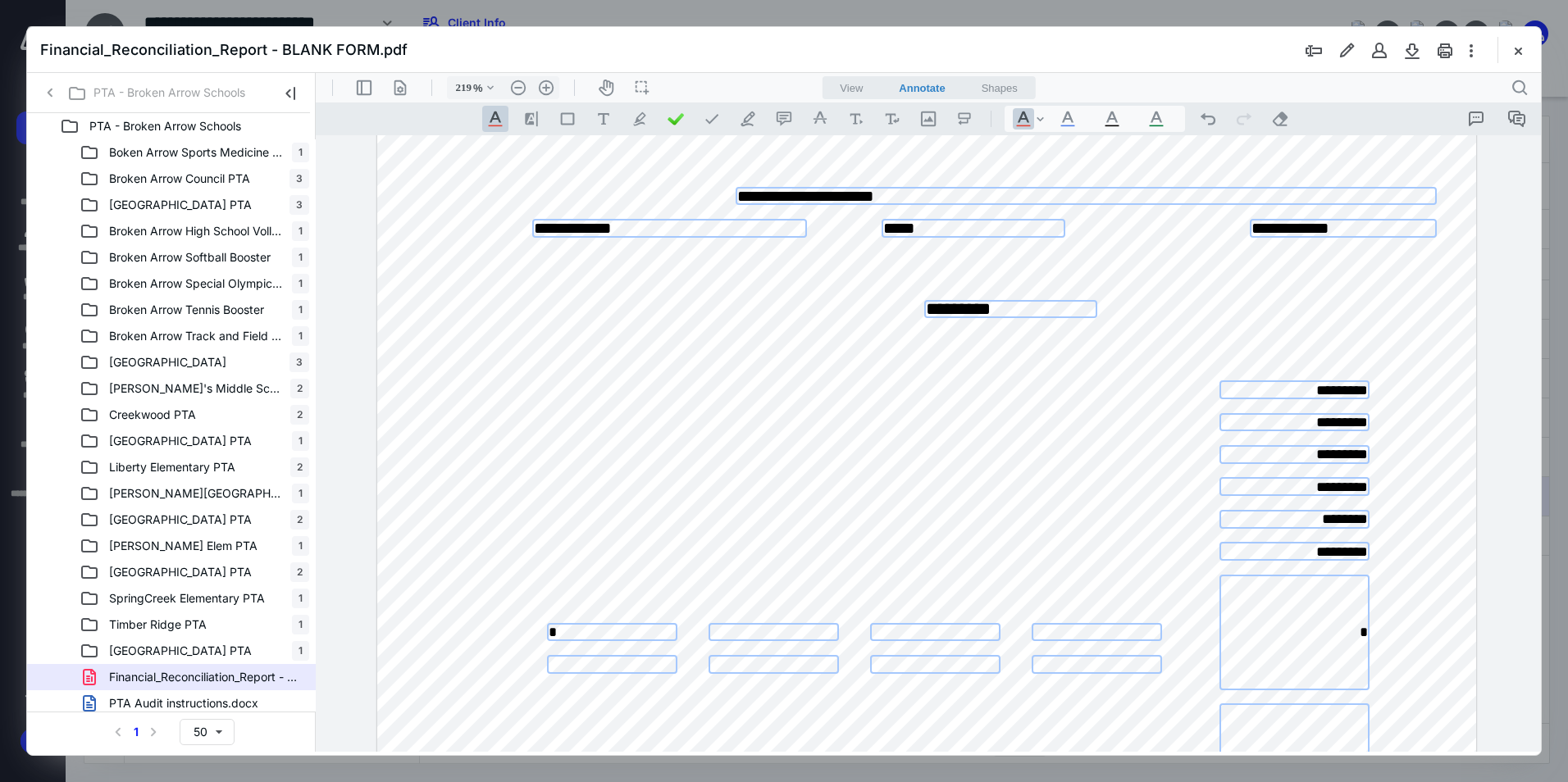 click on "*********" at bounding box center [1295, 551] 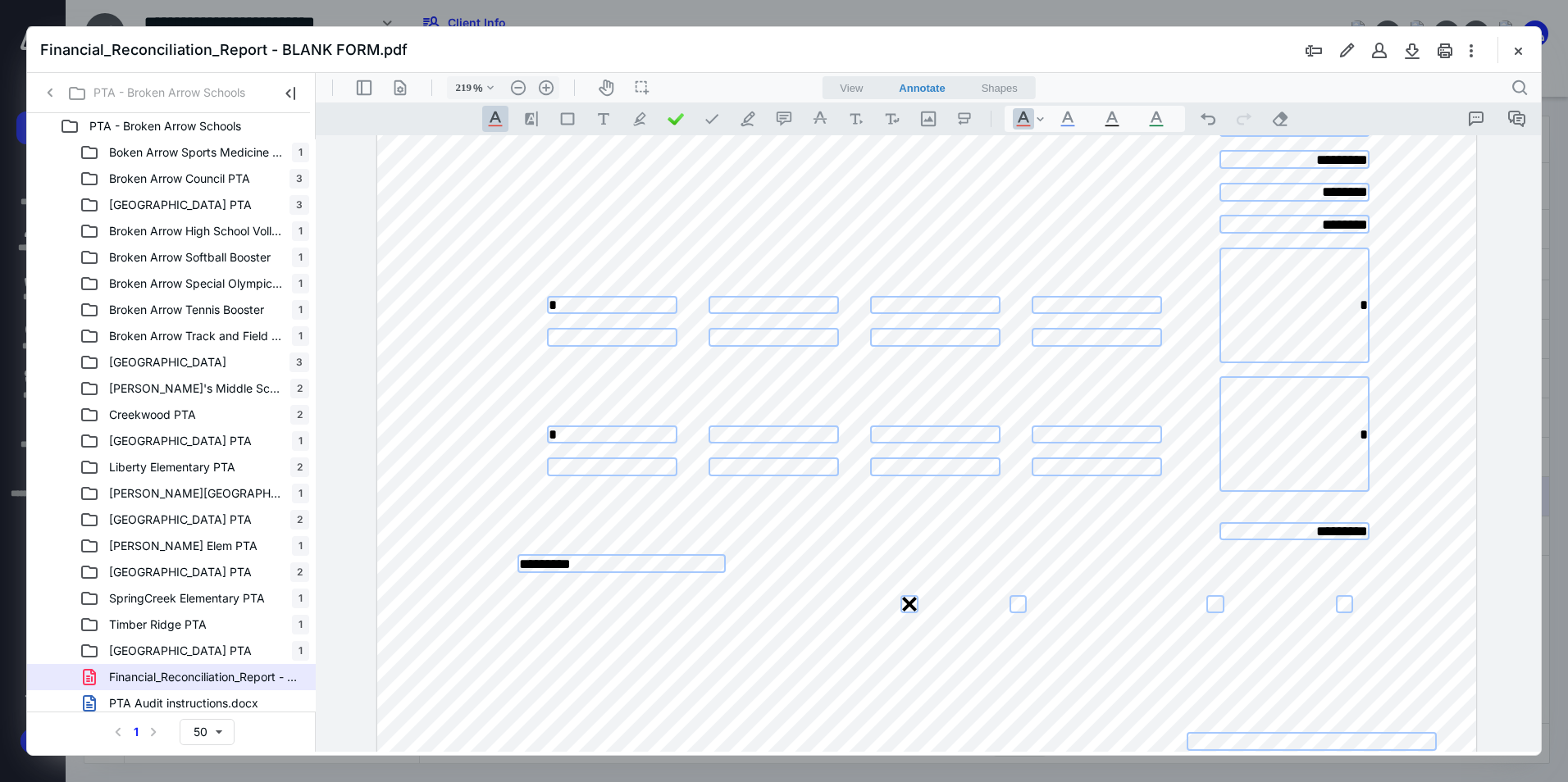 scroll, scrollTop: 598, scrollLeft: 0, axis: vertical 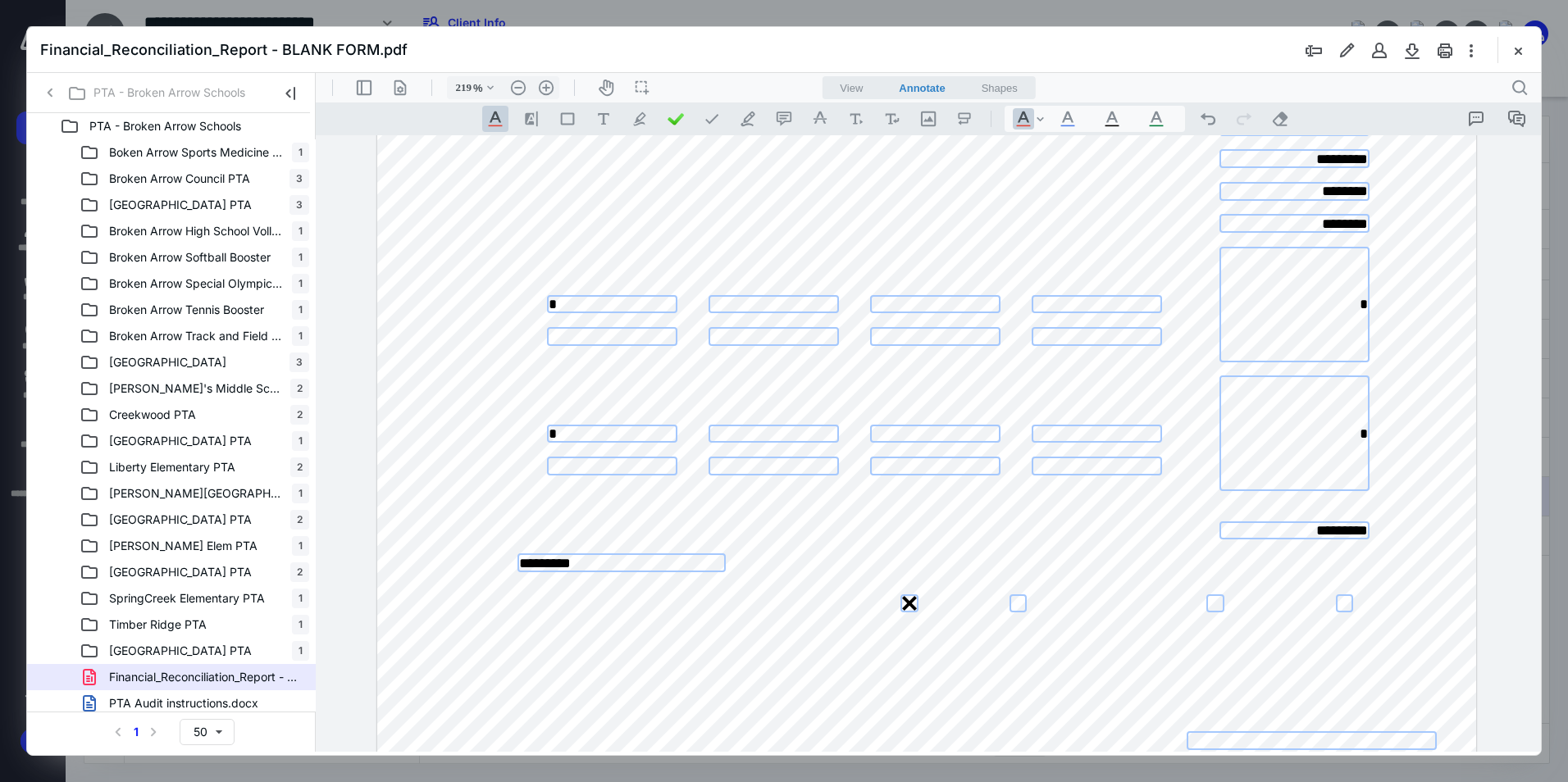 type on "********" 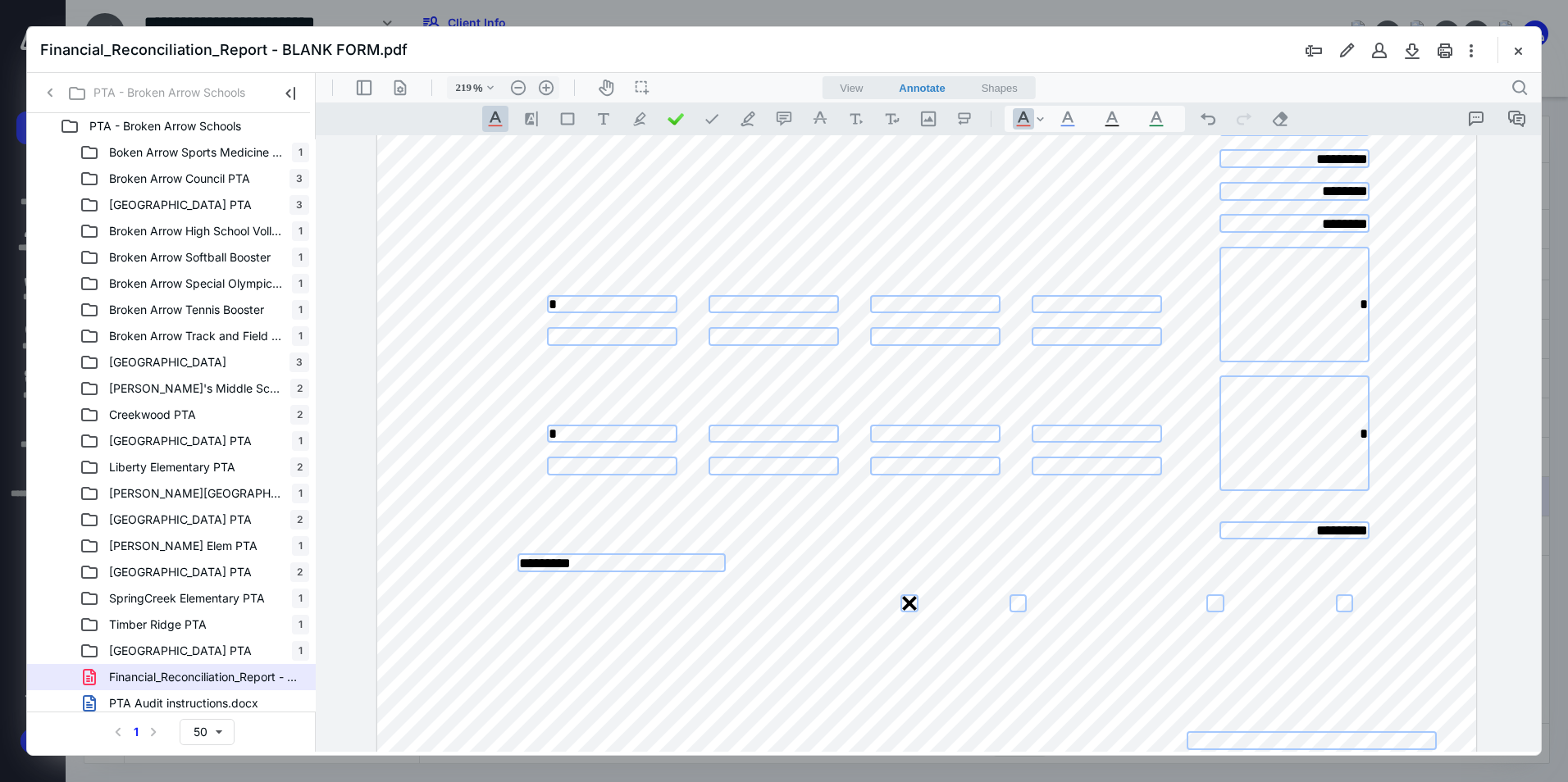 drag, startPoint x: 1364, startPoint y: 529, endPoint x: 1310, endPoint y: 528, distance: 54.009258 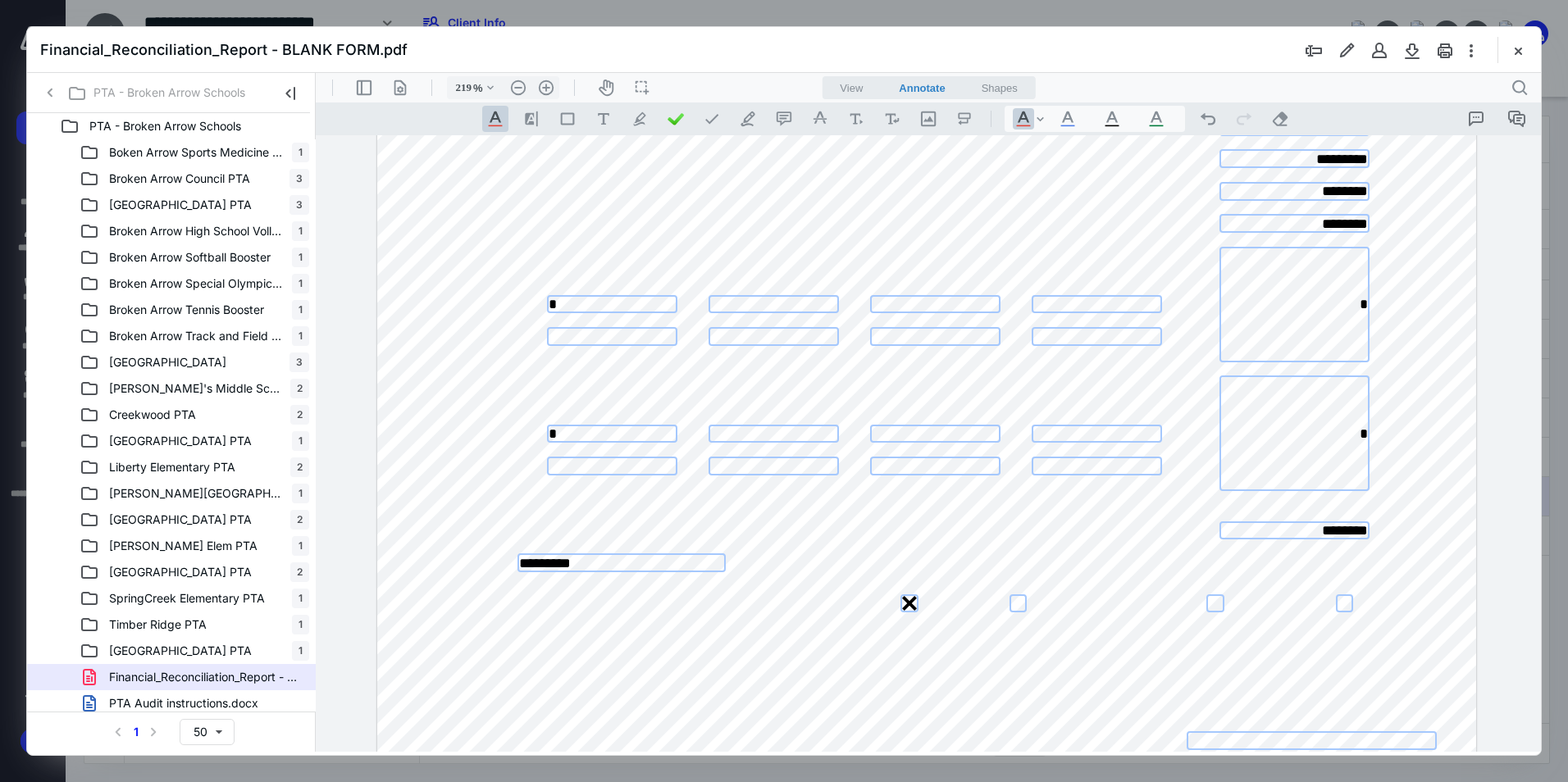 type on "********" 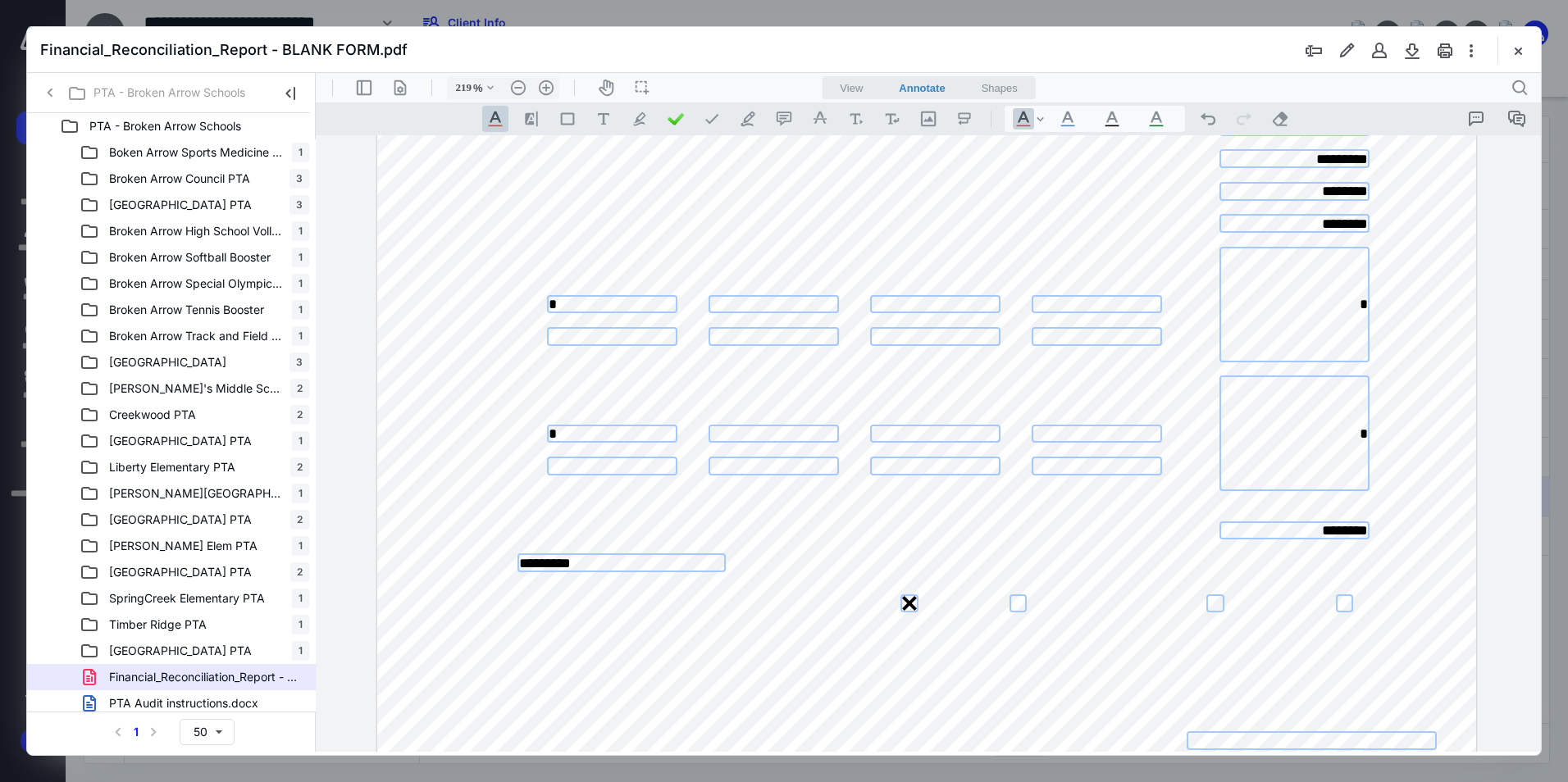 click on "*********" at bounding box center (622, 562) 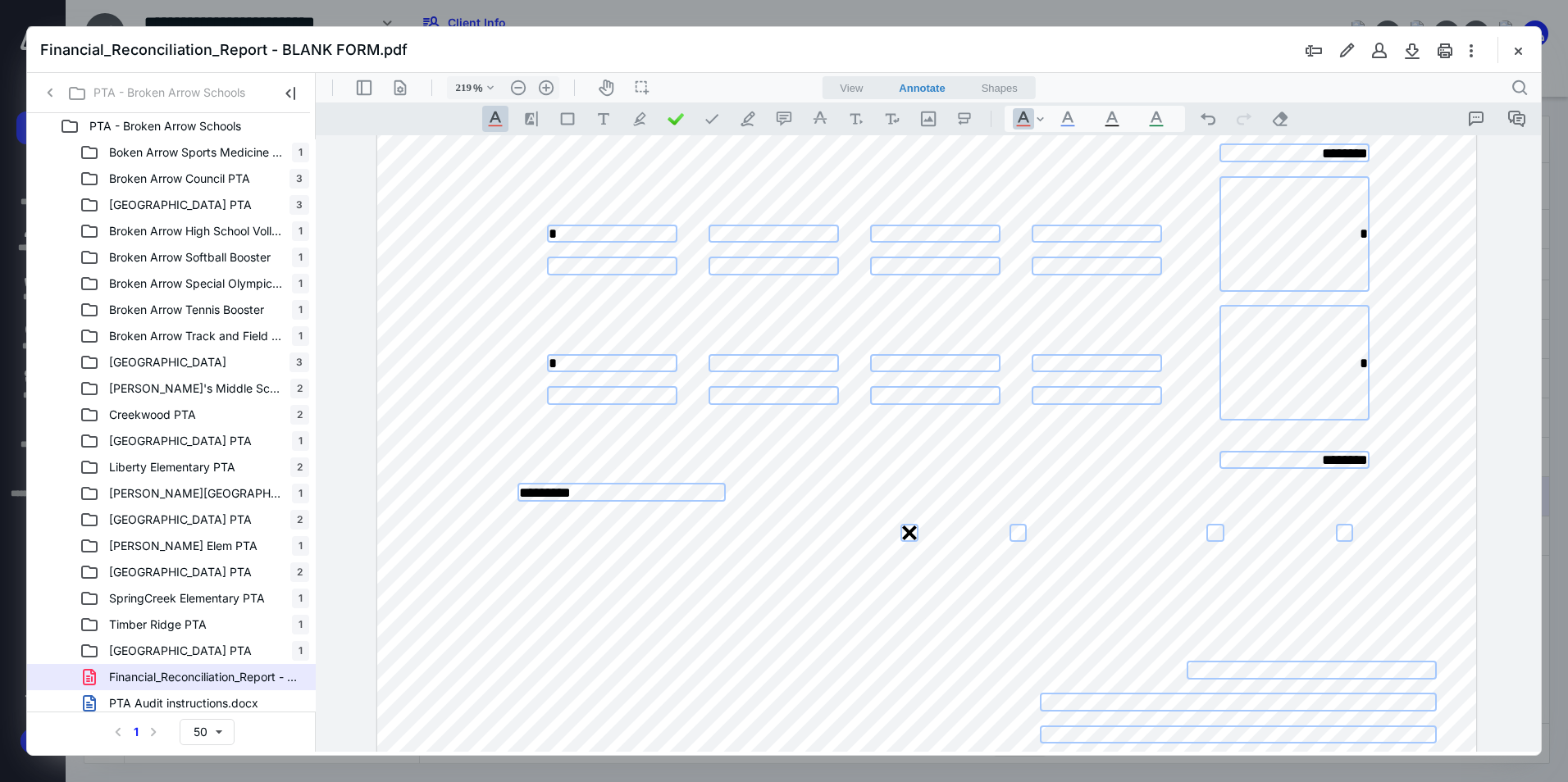 scroll, scrollTop: 820, scrollLeft: 0, axis: vertical 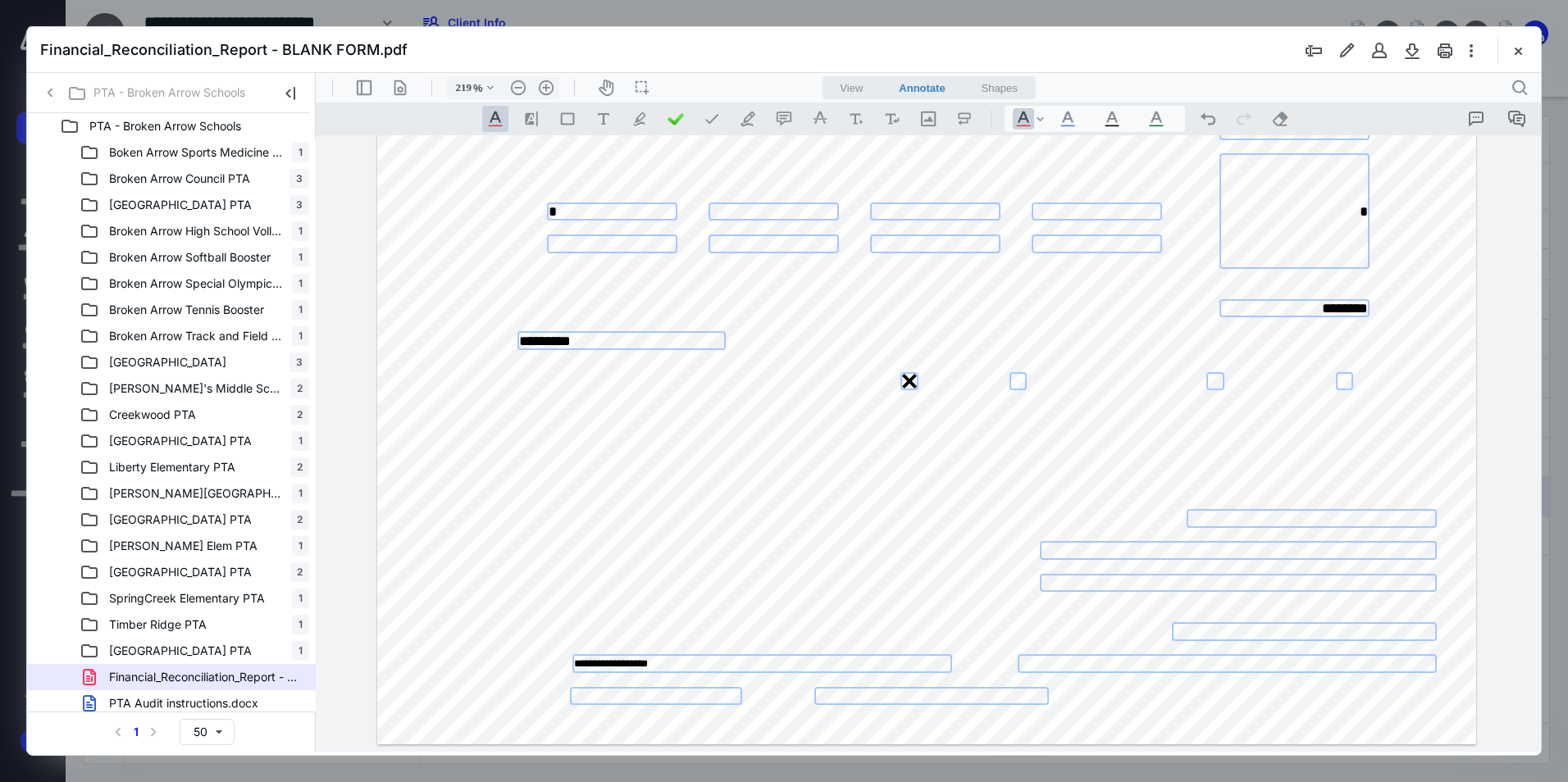 type on "*********" 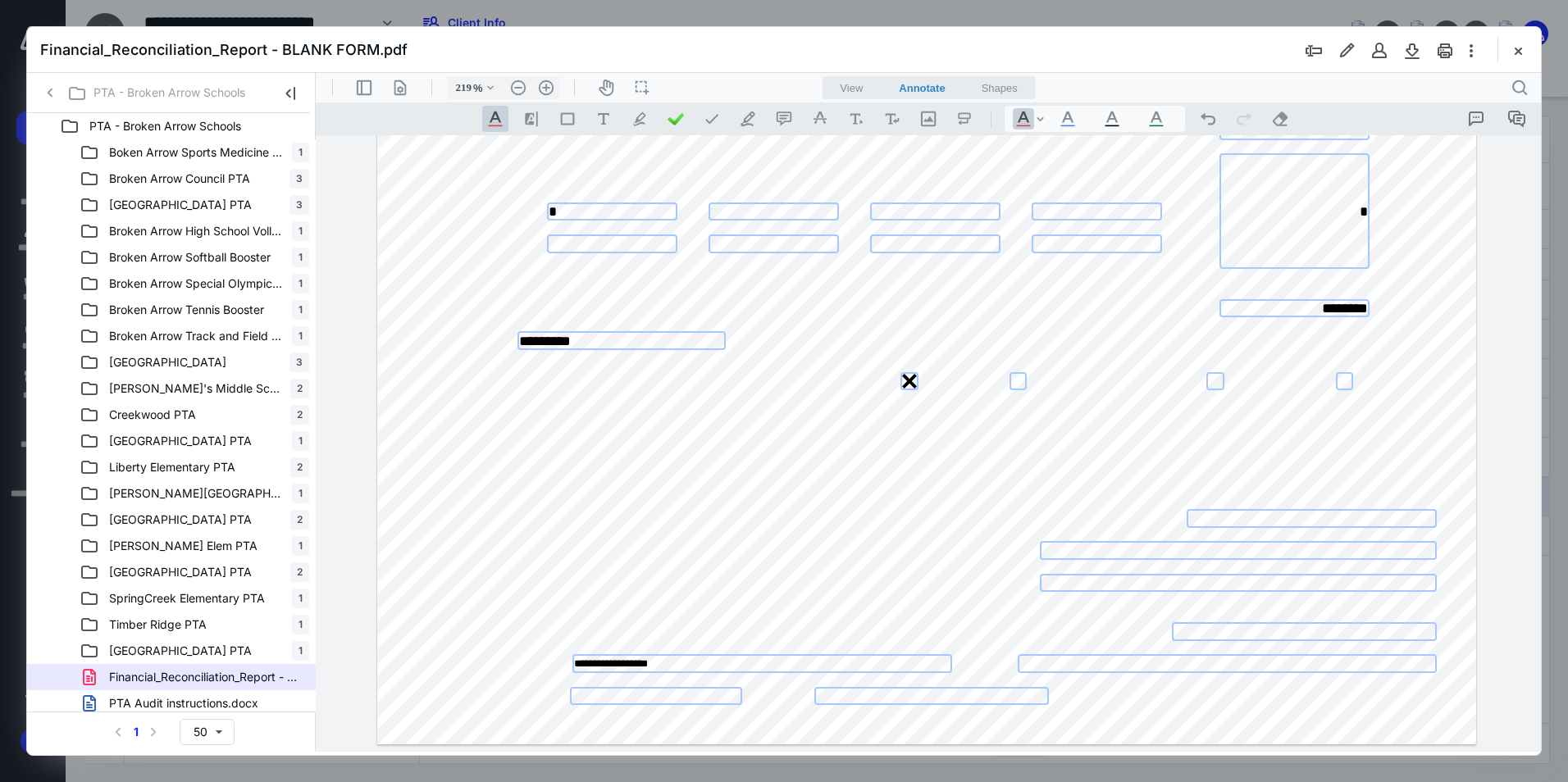 drag, startPoint x: 684, startPoint y: 665, endPoint x: 546, endPoint y: 664, distance: 138.00362 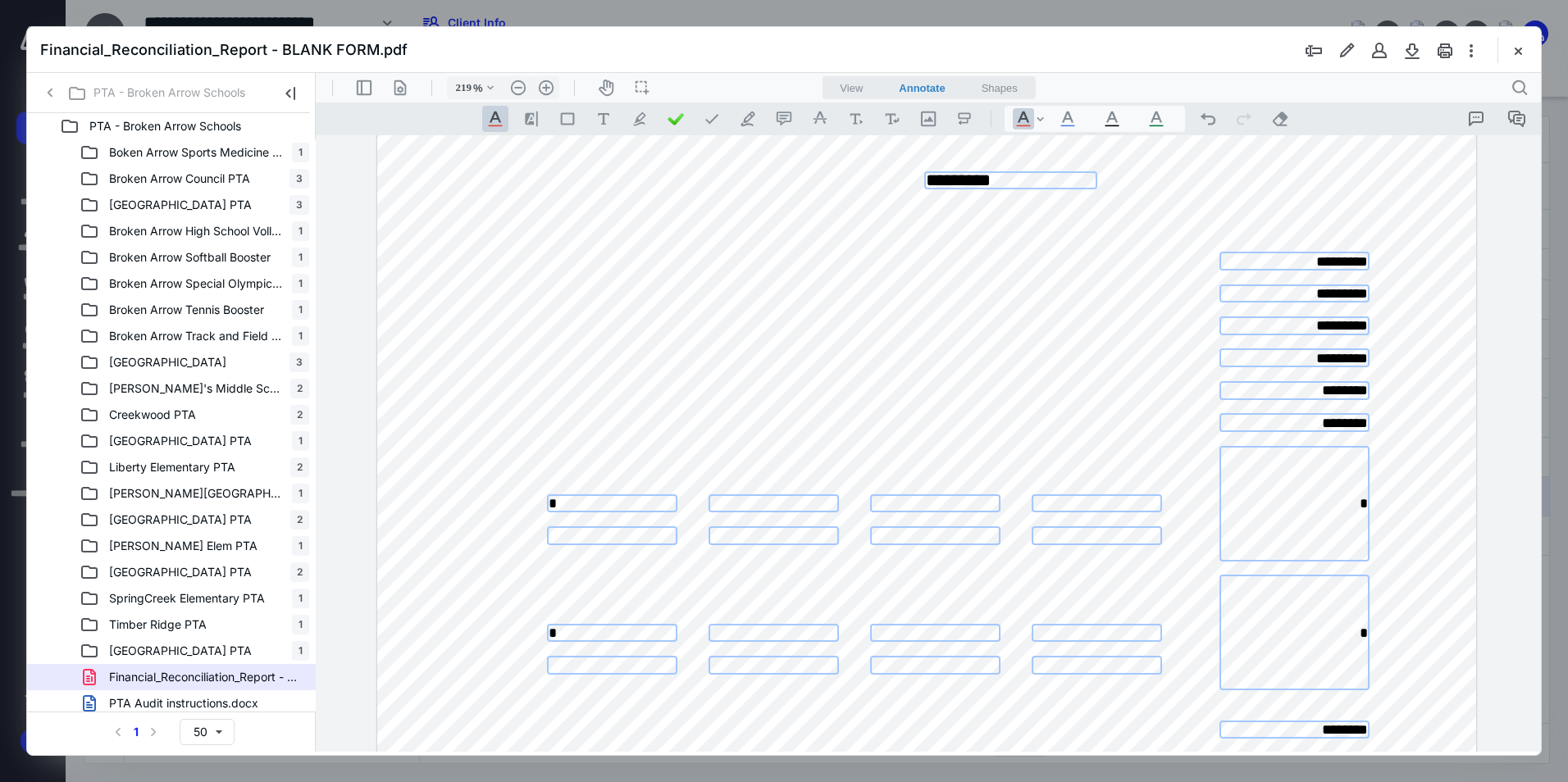 scroll, scrollTop: 0, scrollLeft: 0, axis: both 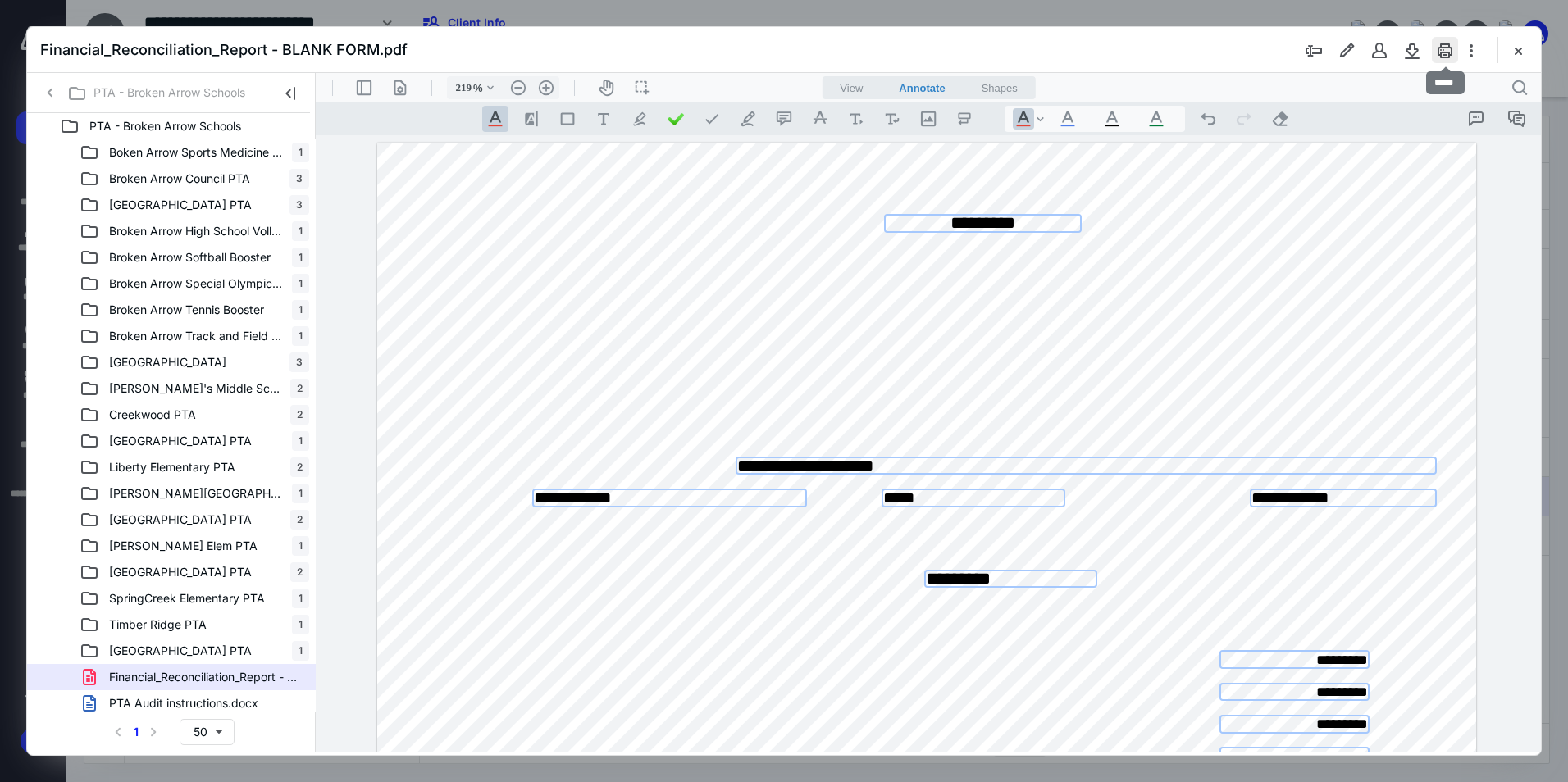 type on "**********" 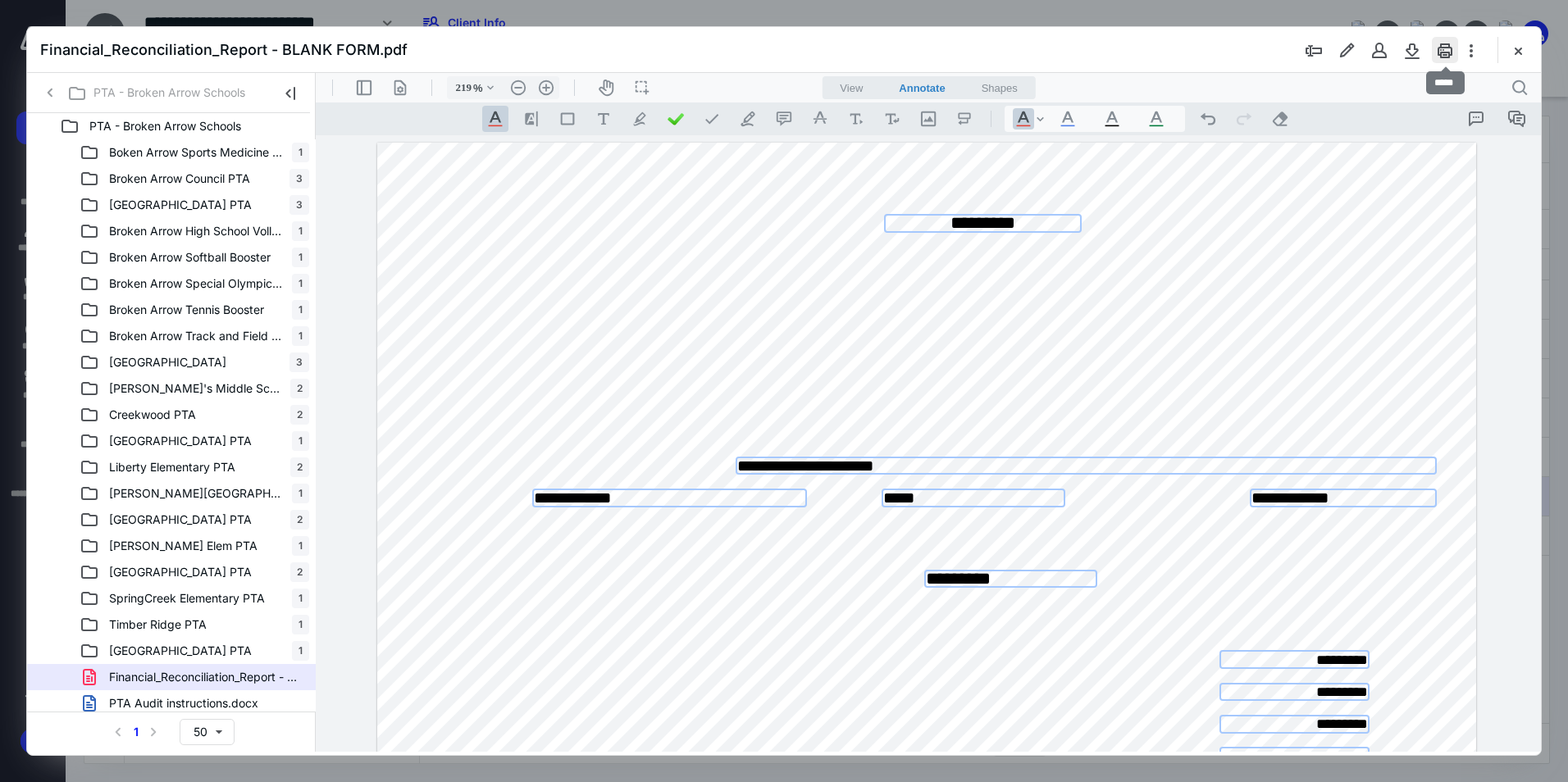 click at bounding box center [1445, 50] 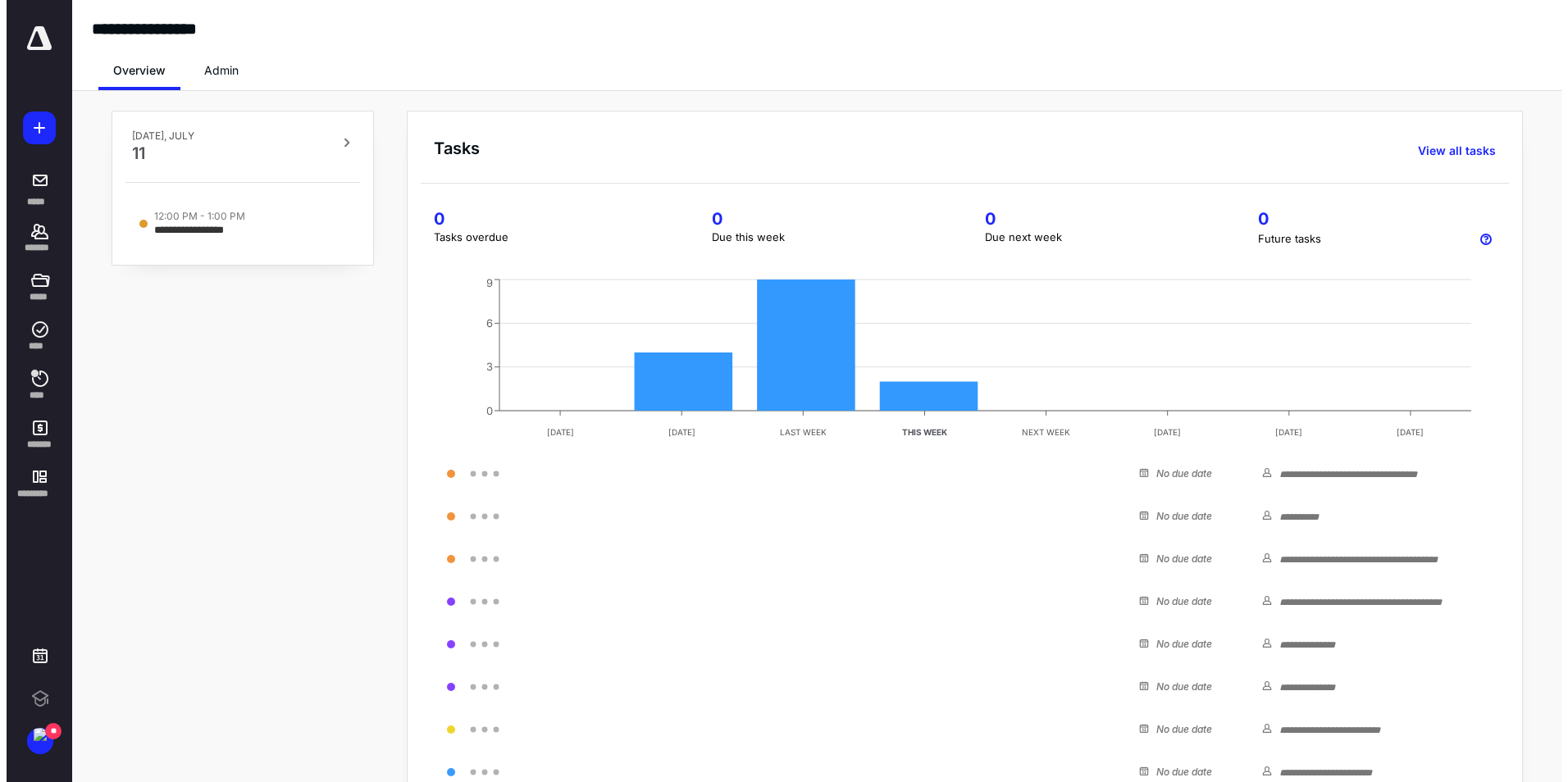 scroll, scrollTop: 0, scrollLeft: 0, axis: both 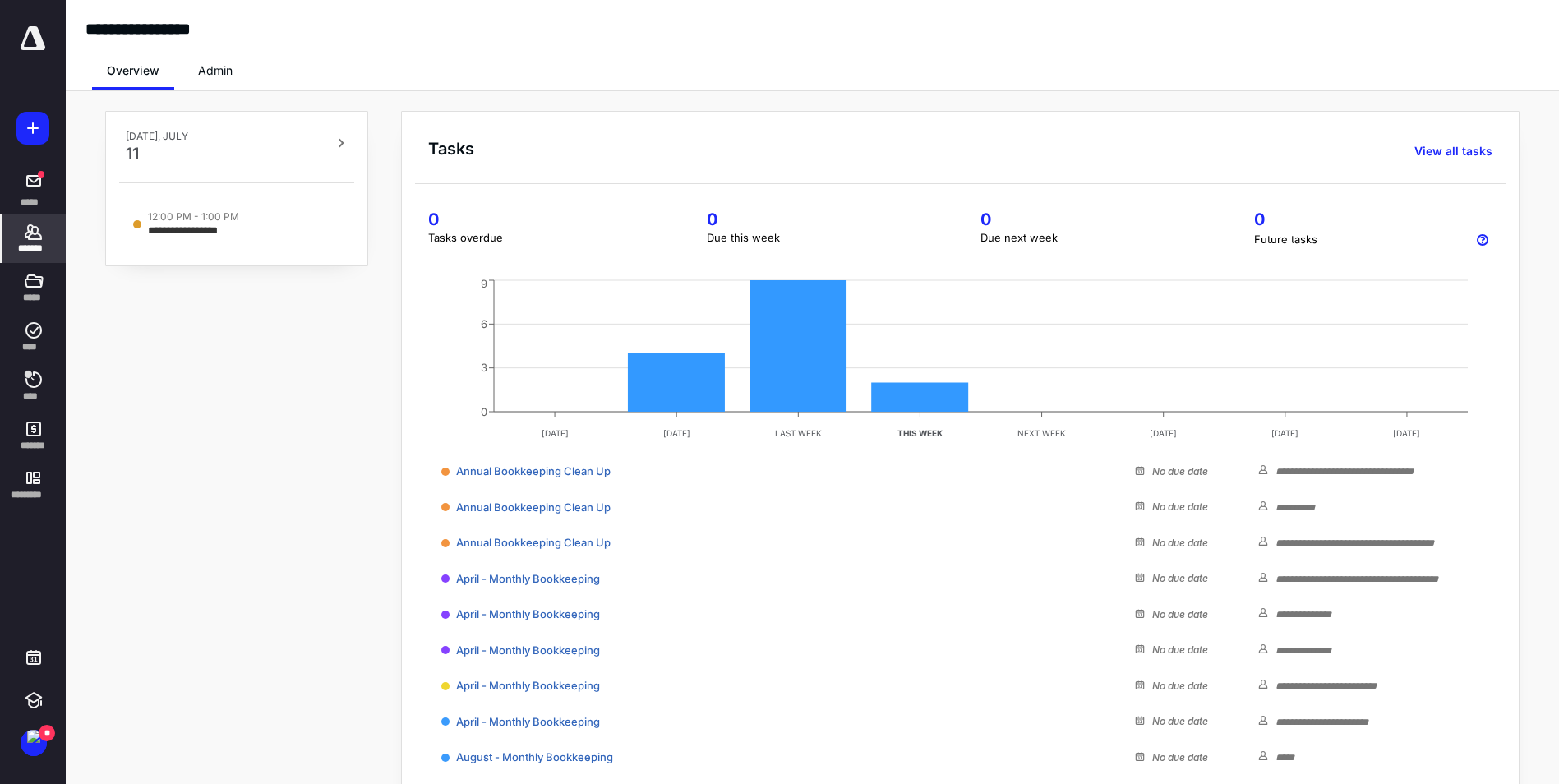 click on "*******" at bounding box center [34, 238] 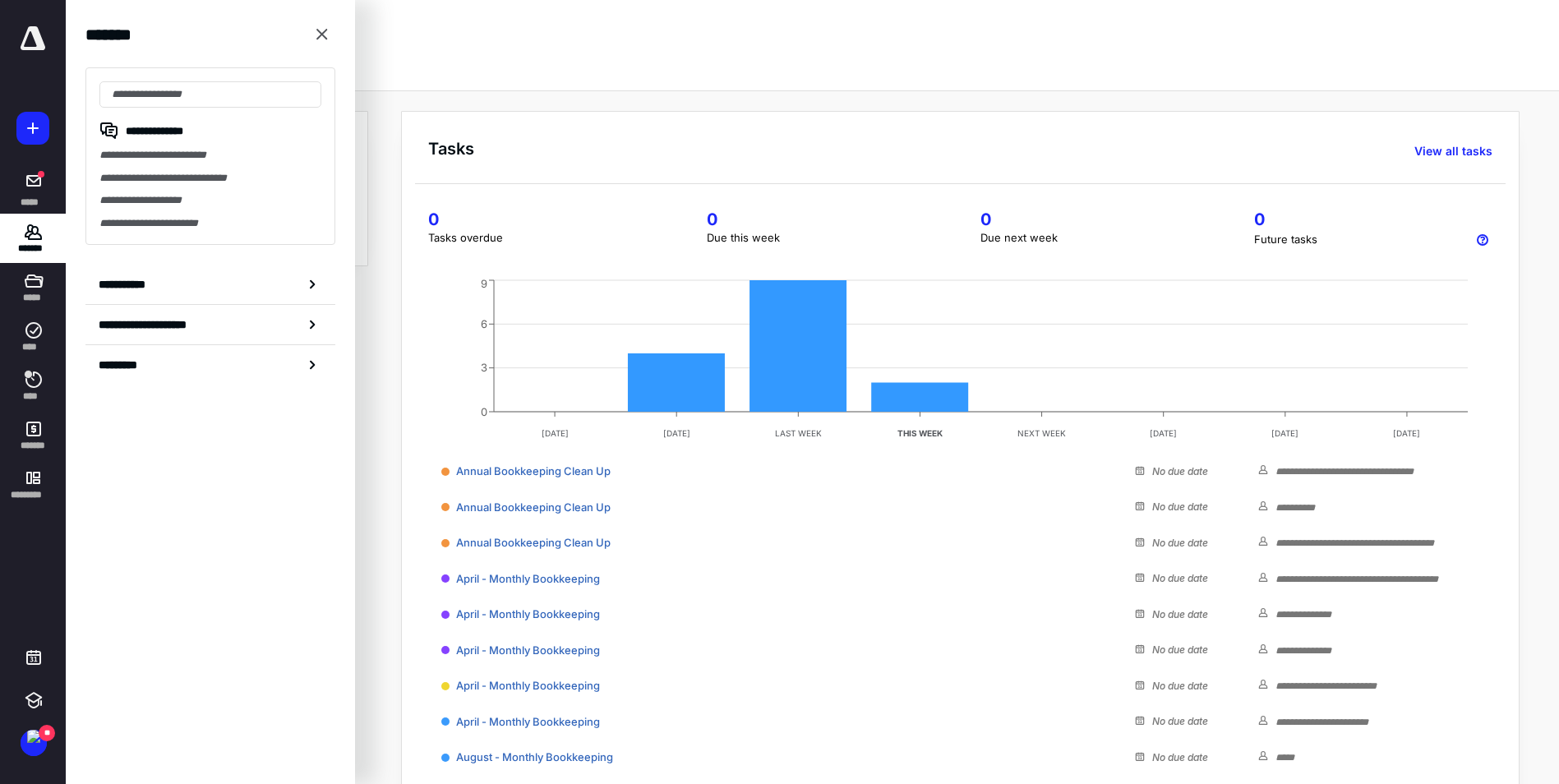 drag, startPoint x: 155, startPoint y: 156, endPoint x: 168, endPoint y: 159, distance: 13.34166 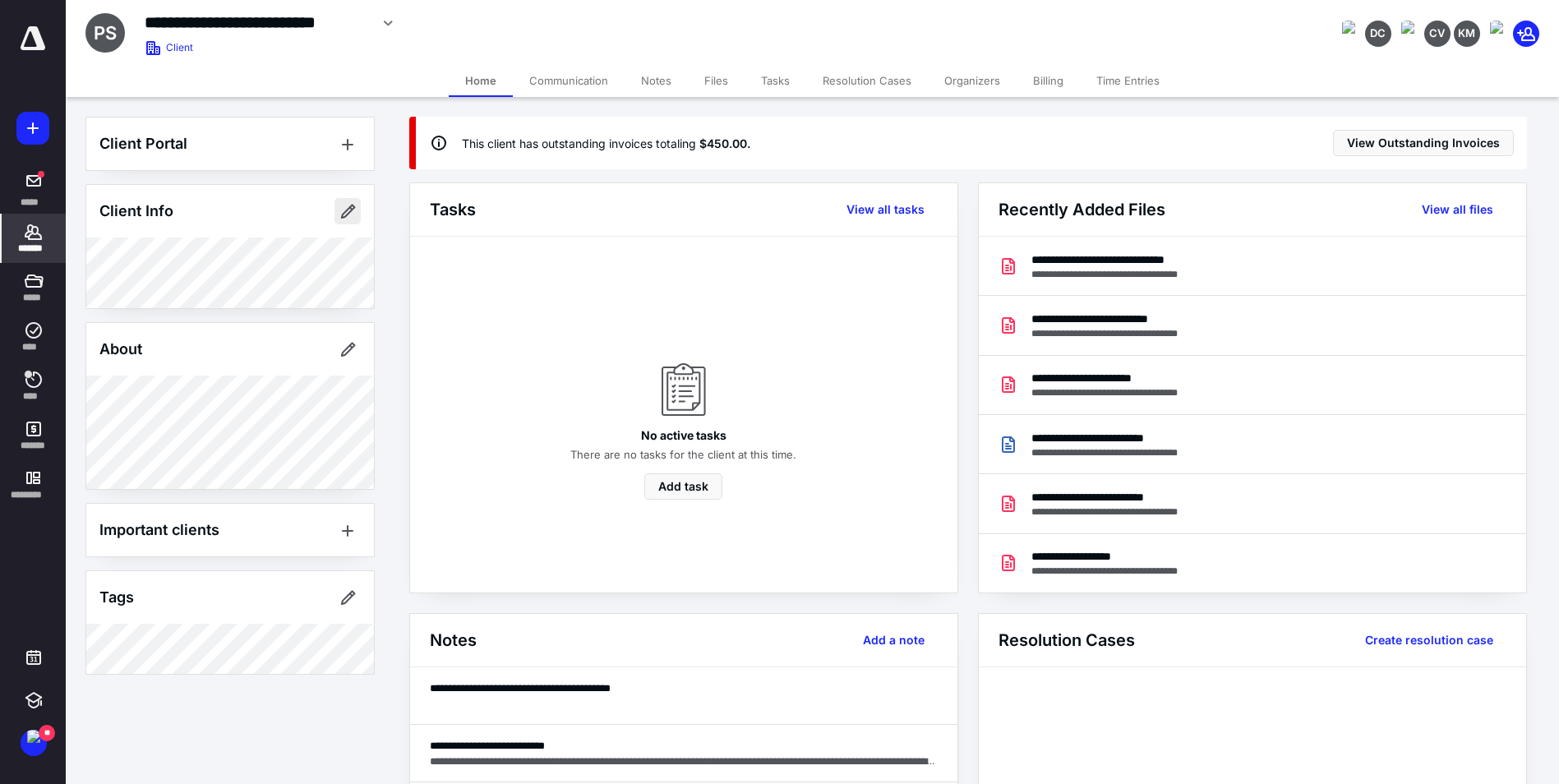 click at bounding box center (348, 211) 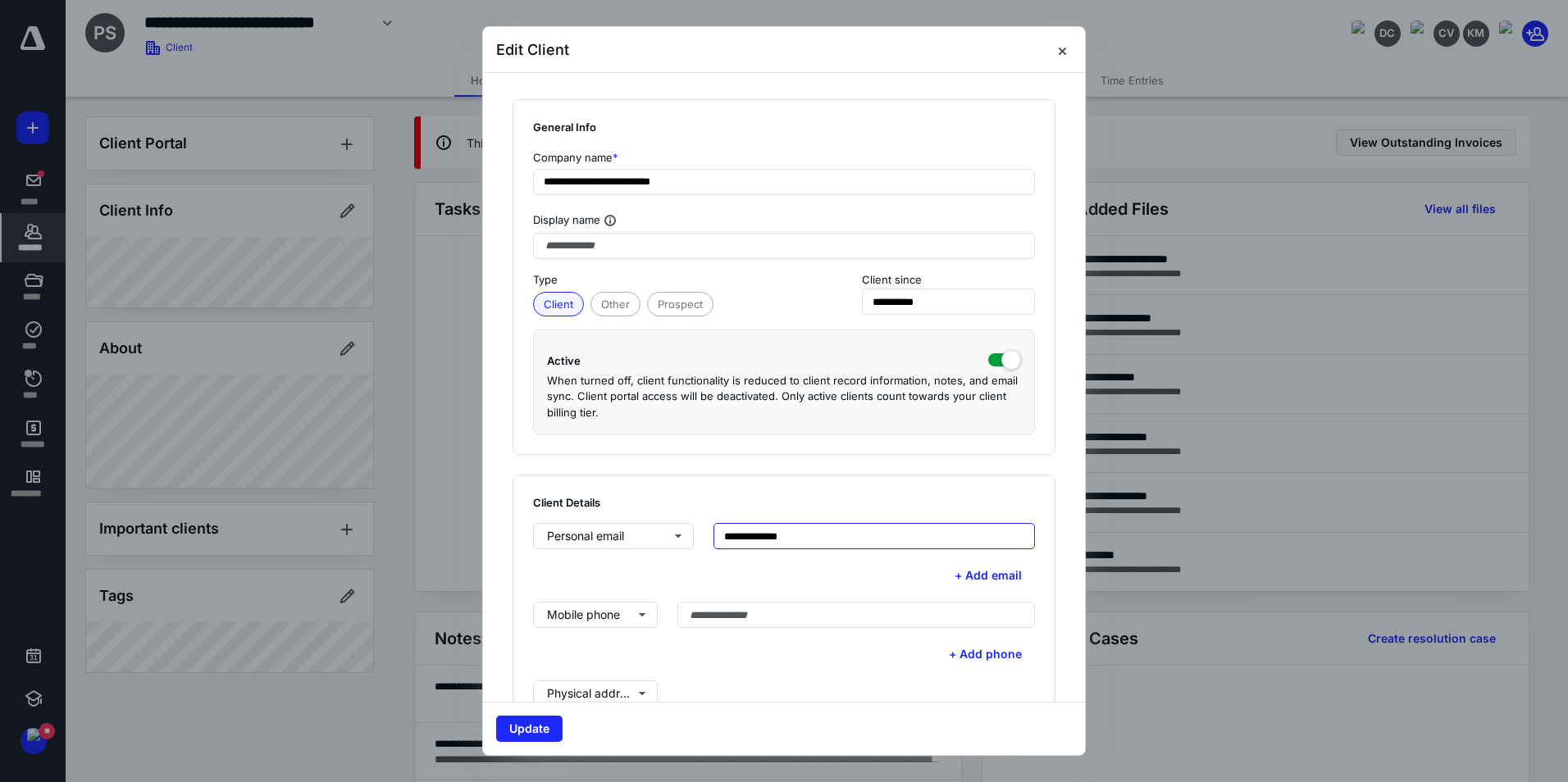 drag, startPoint x: 861, startPoint y: 541, endPoint x: 691, endPoint y: 536, distance: 170.07351 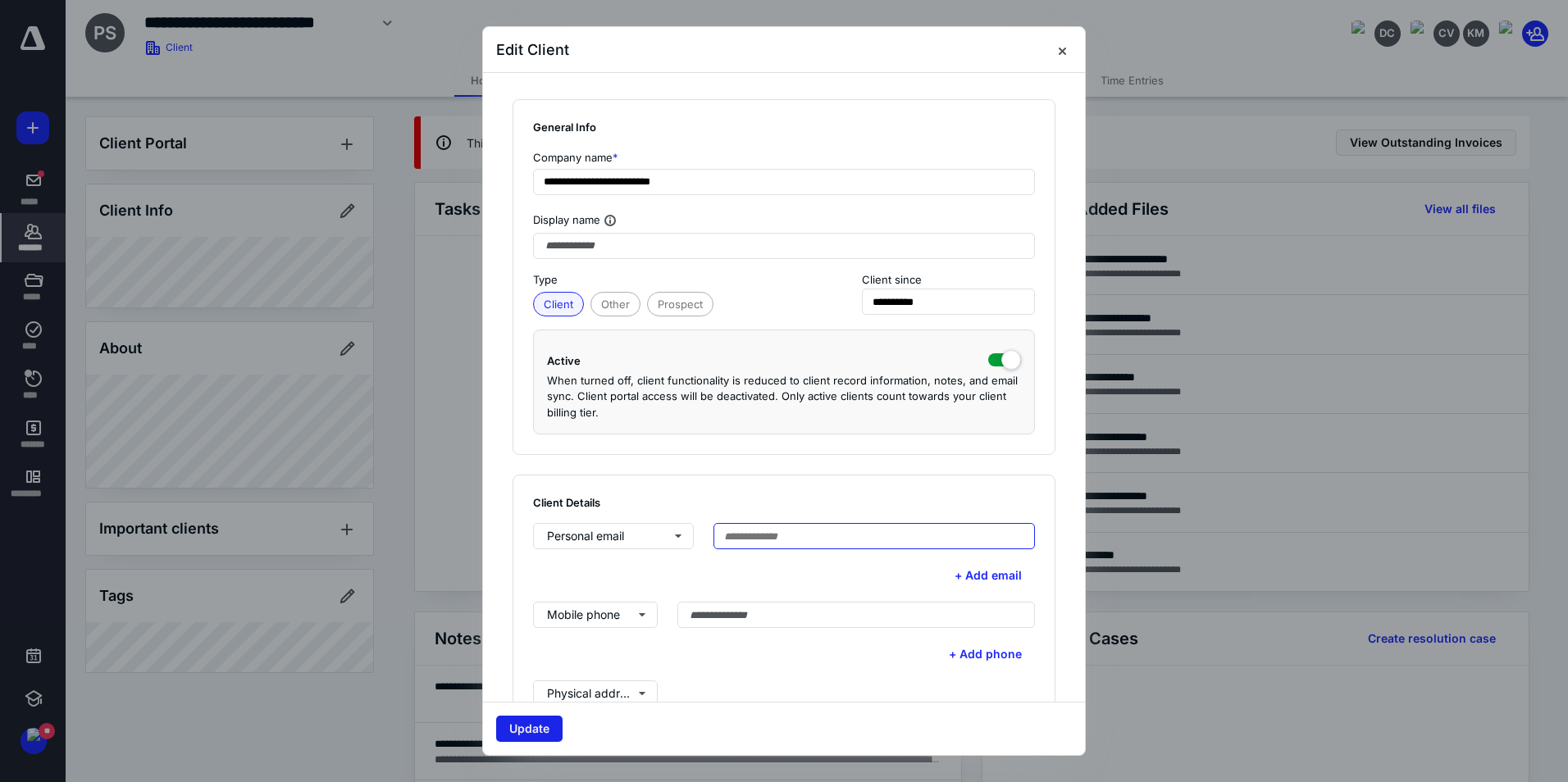 type 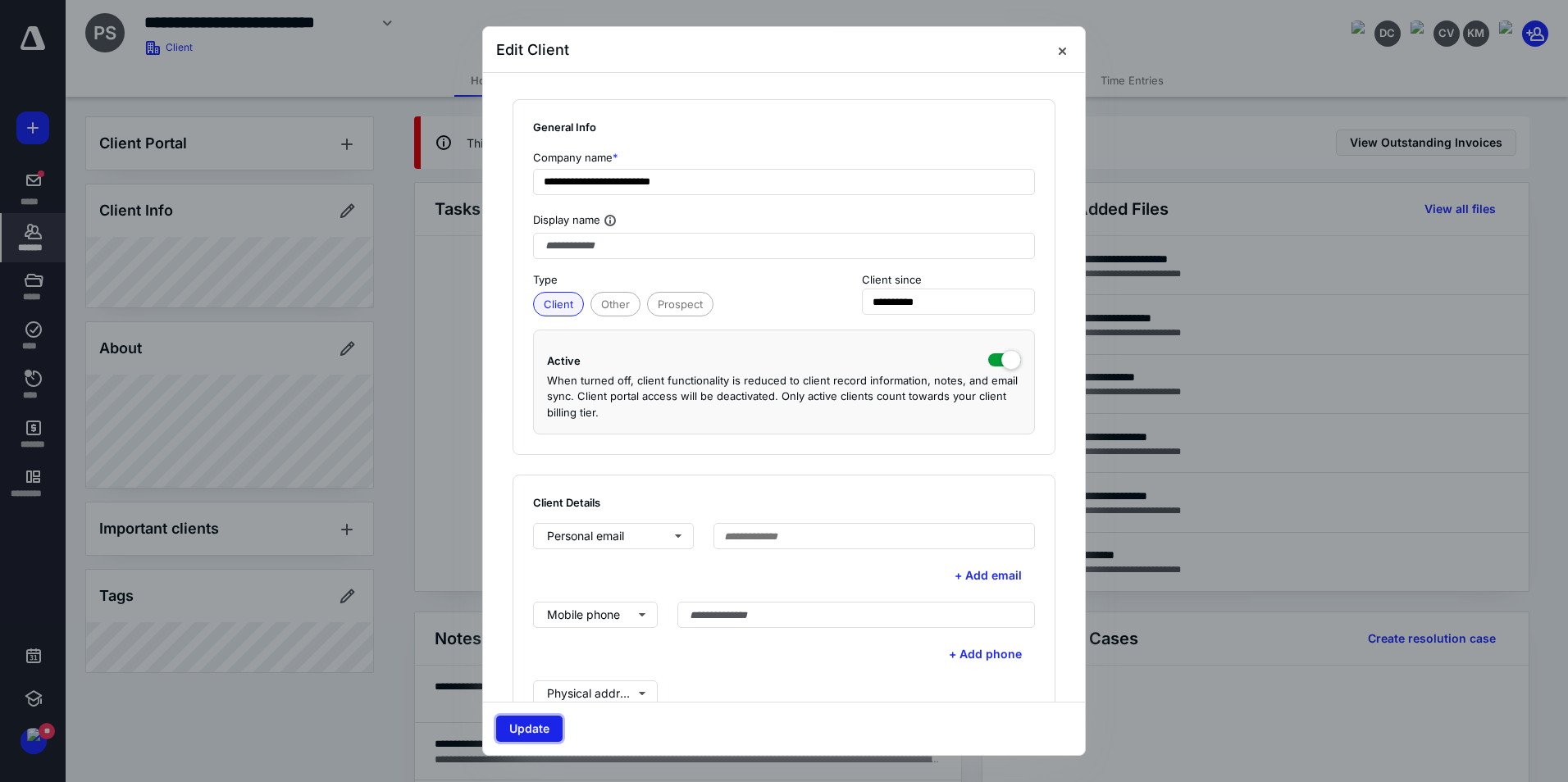 click on "Update" at bounding box center [529, 729] 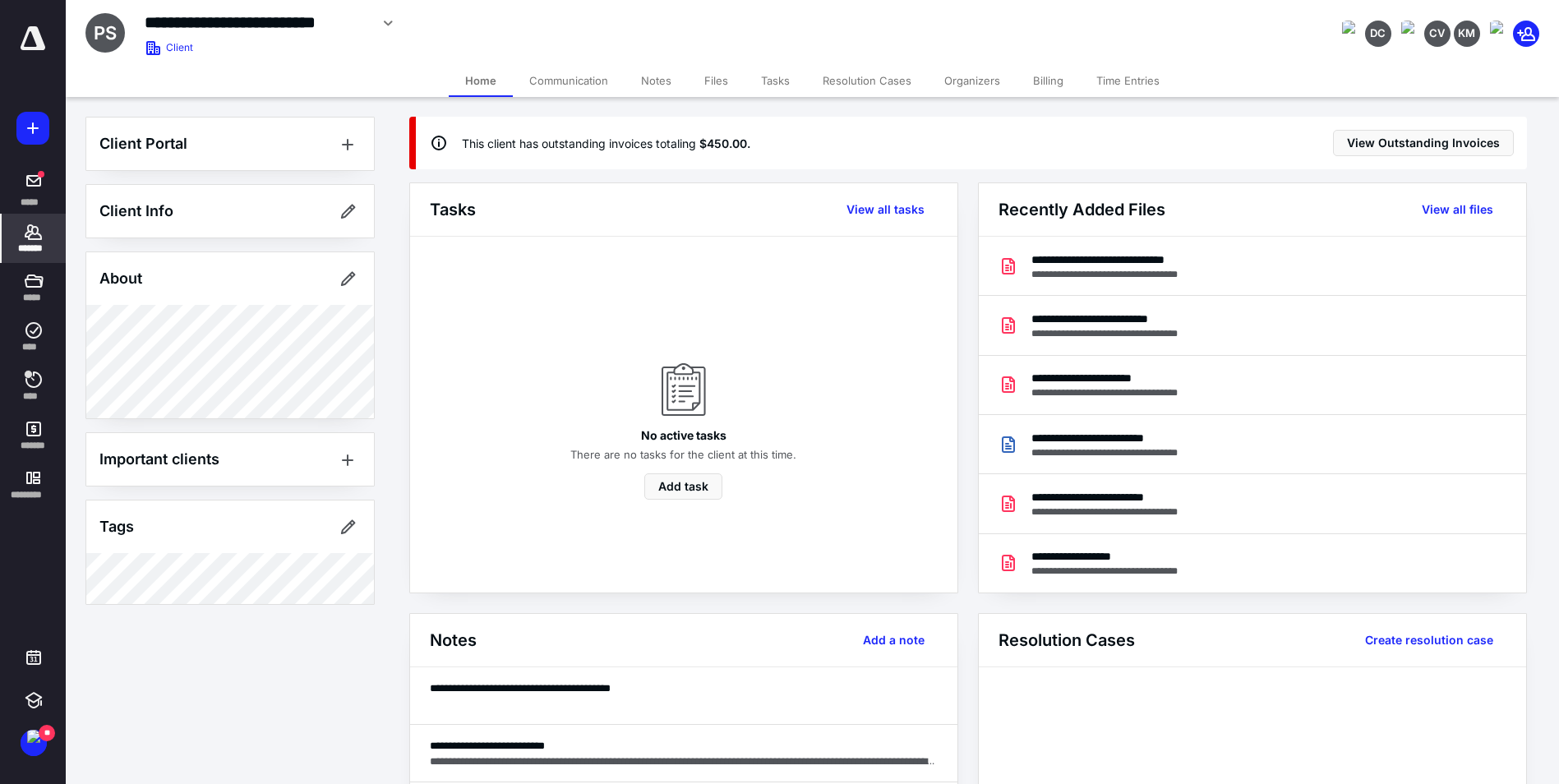 click on "Billing" at bounding box center (1048, 81) 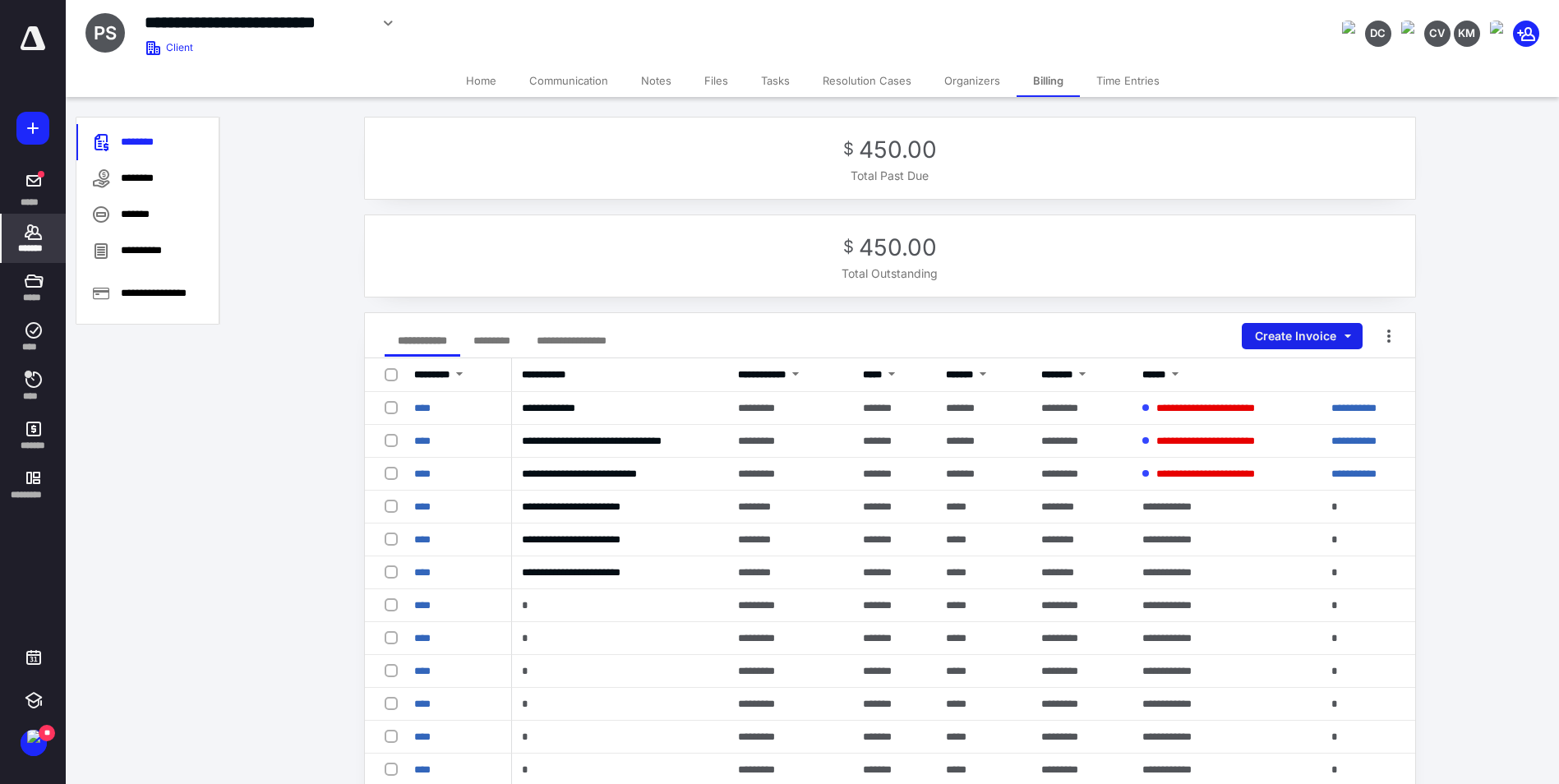 click on "Create Invoice" at bounding box center [1302, 336] 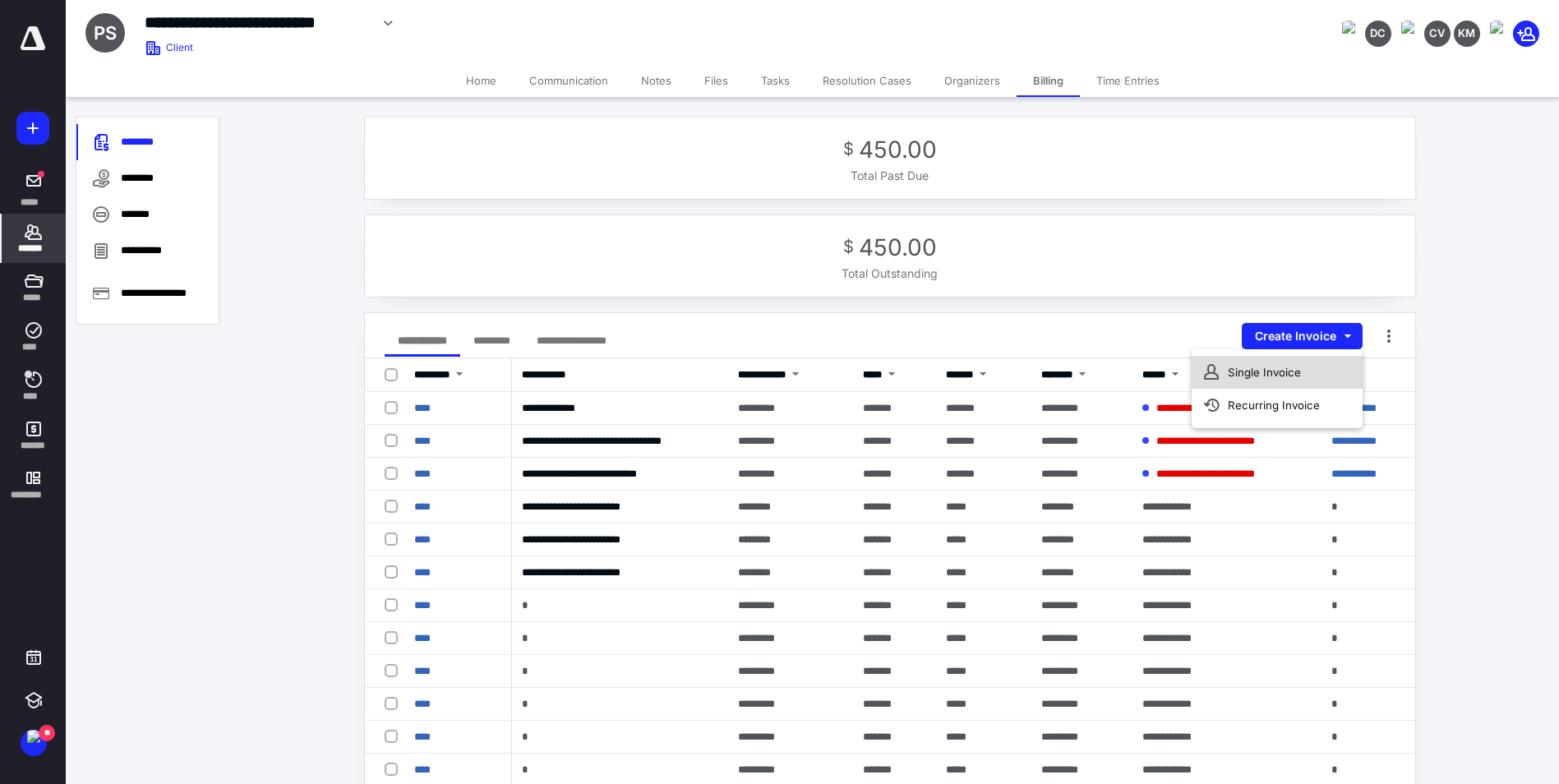 click on "Single Invoice" at bounding box center [1277, 372] 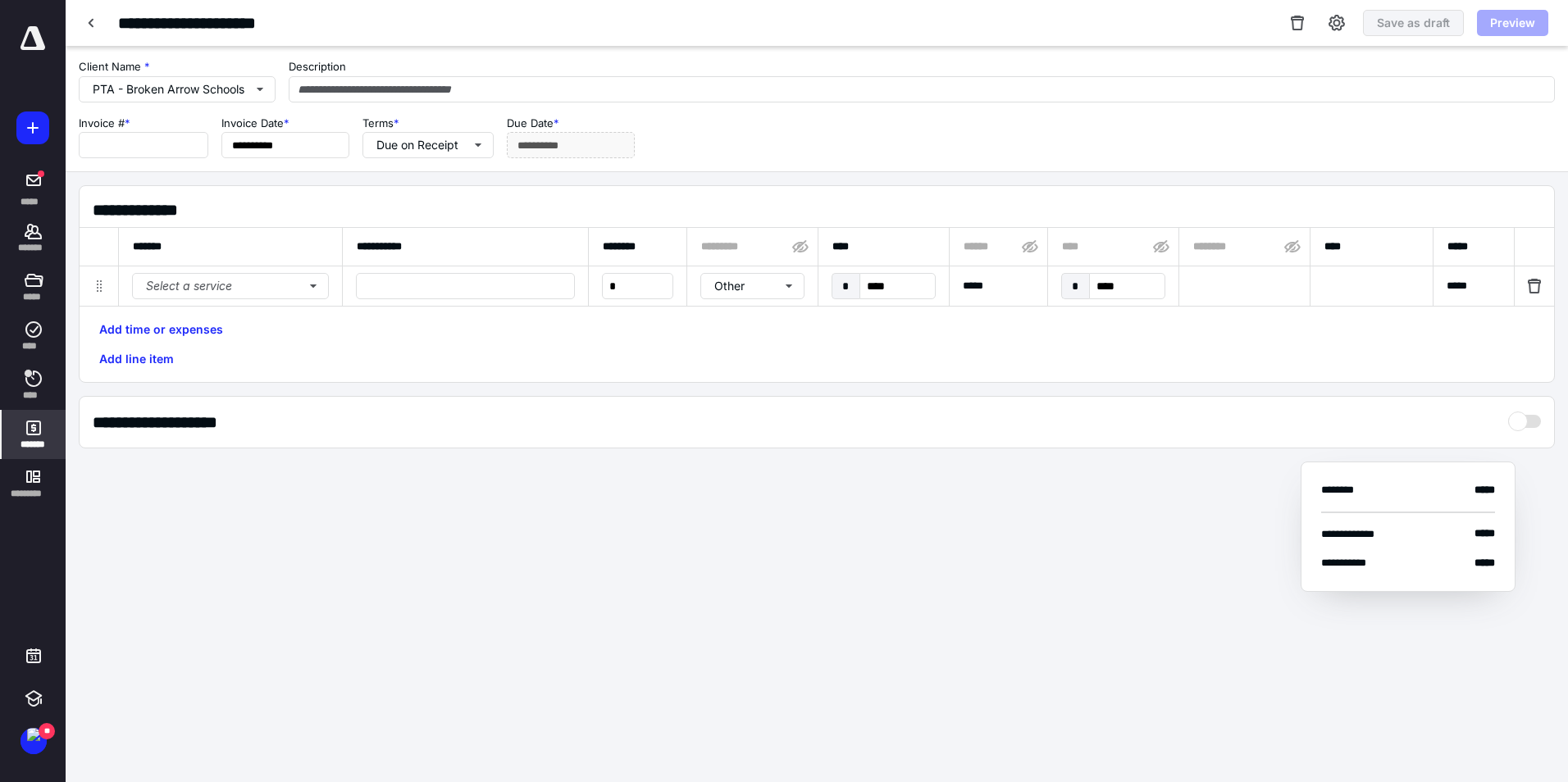 type on "****" 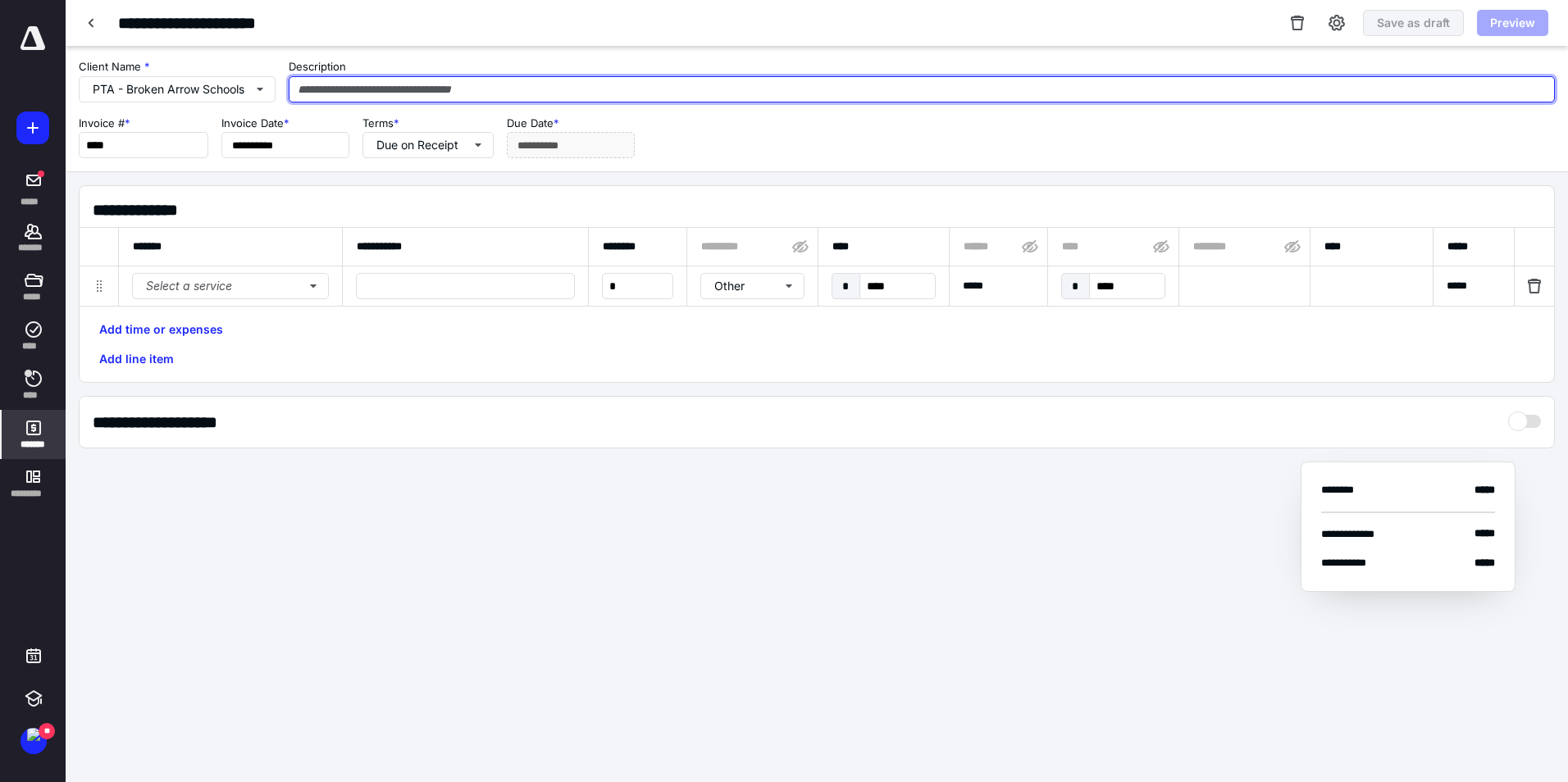 click at bounding box center [922, 89] 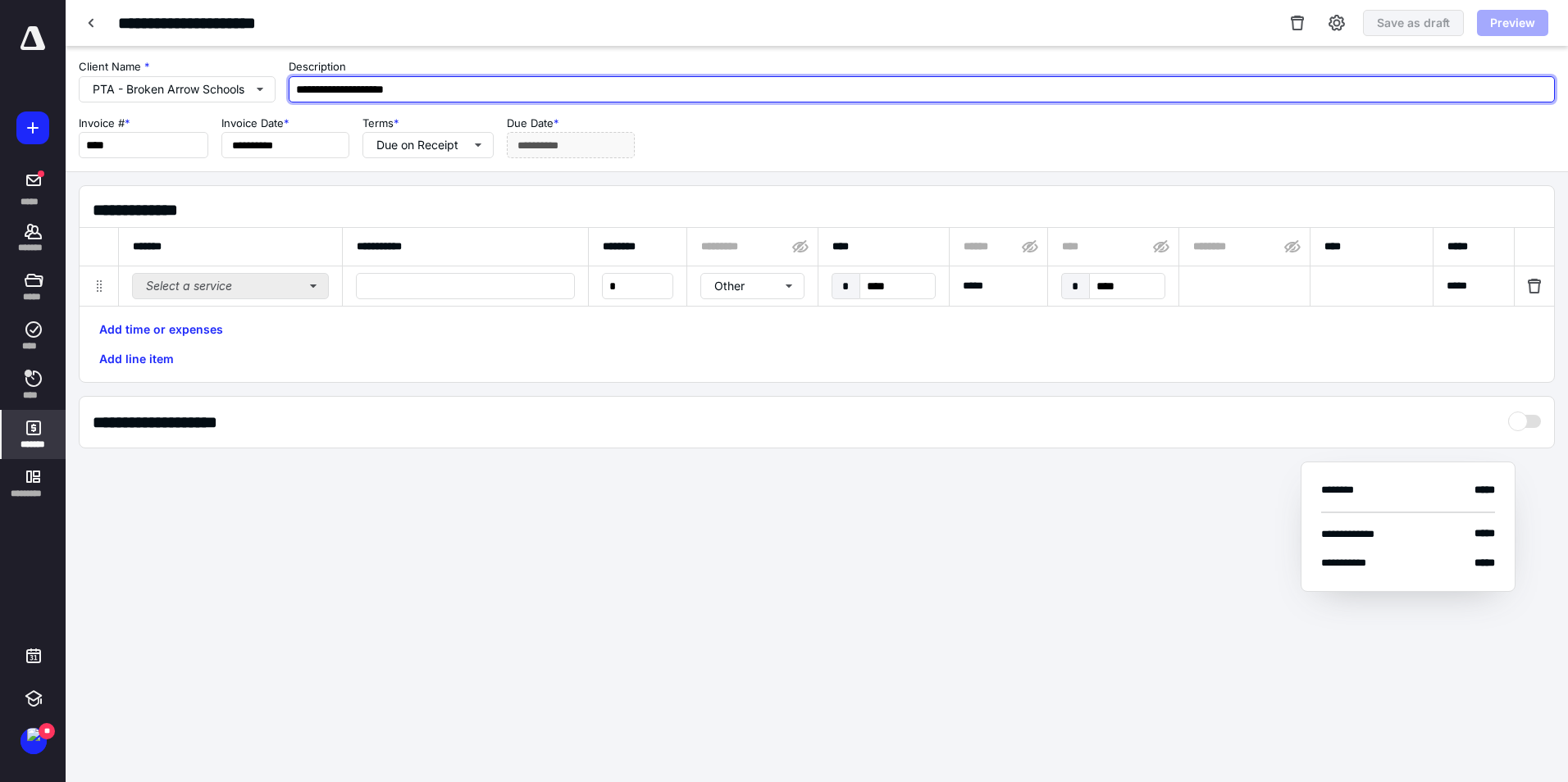 type on "**********" 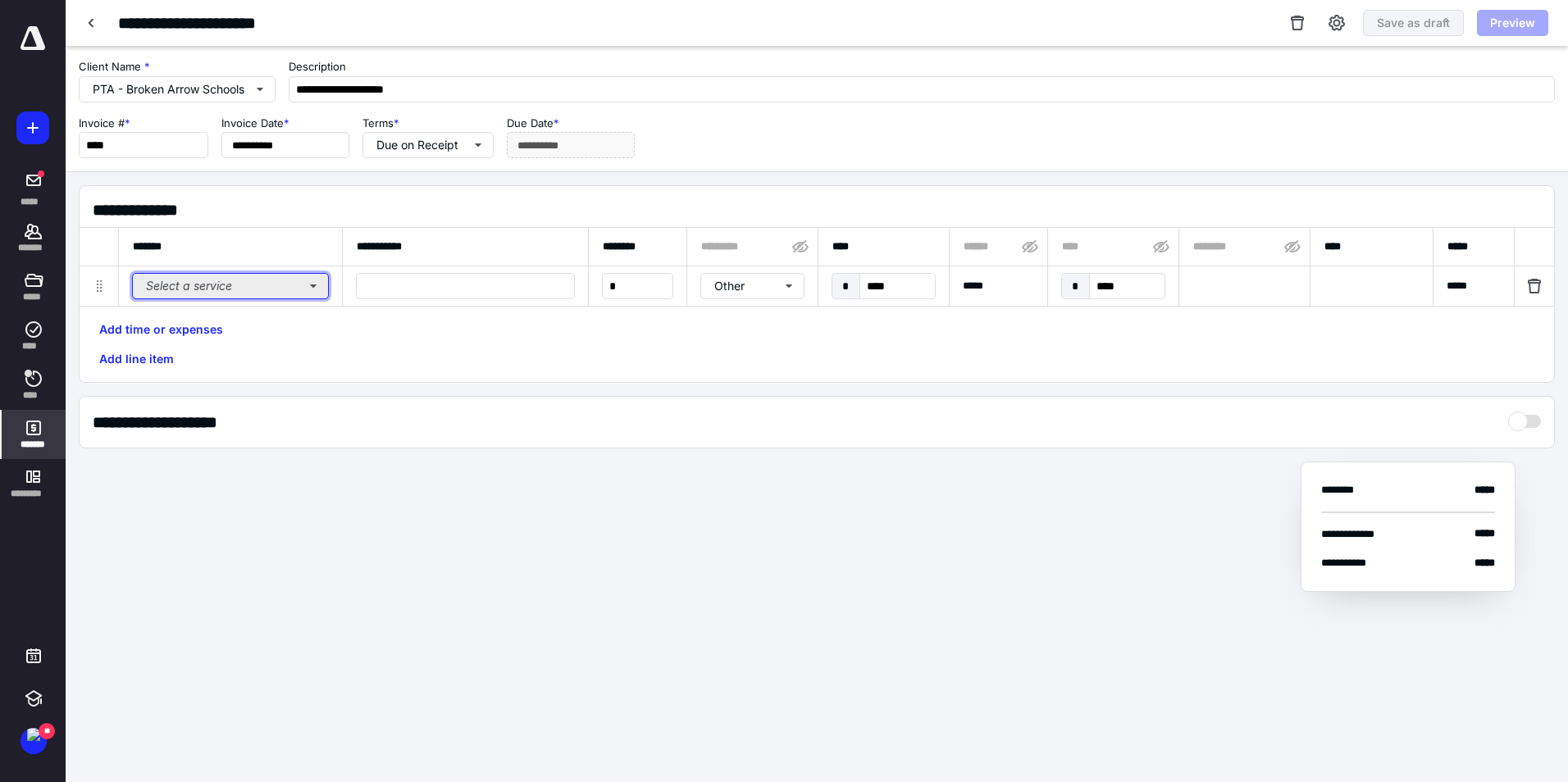 click on "Select a service" at bounding box center [230, 286] 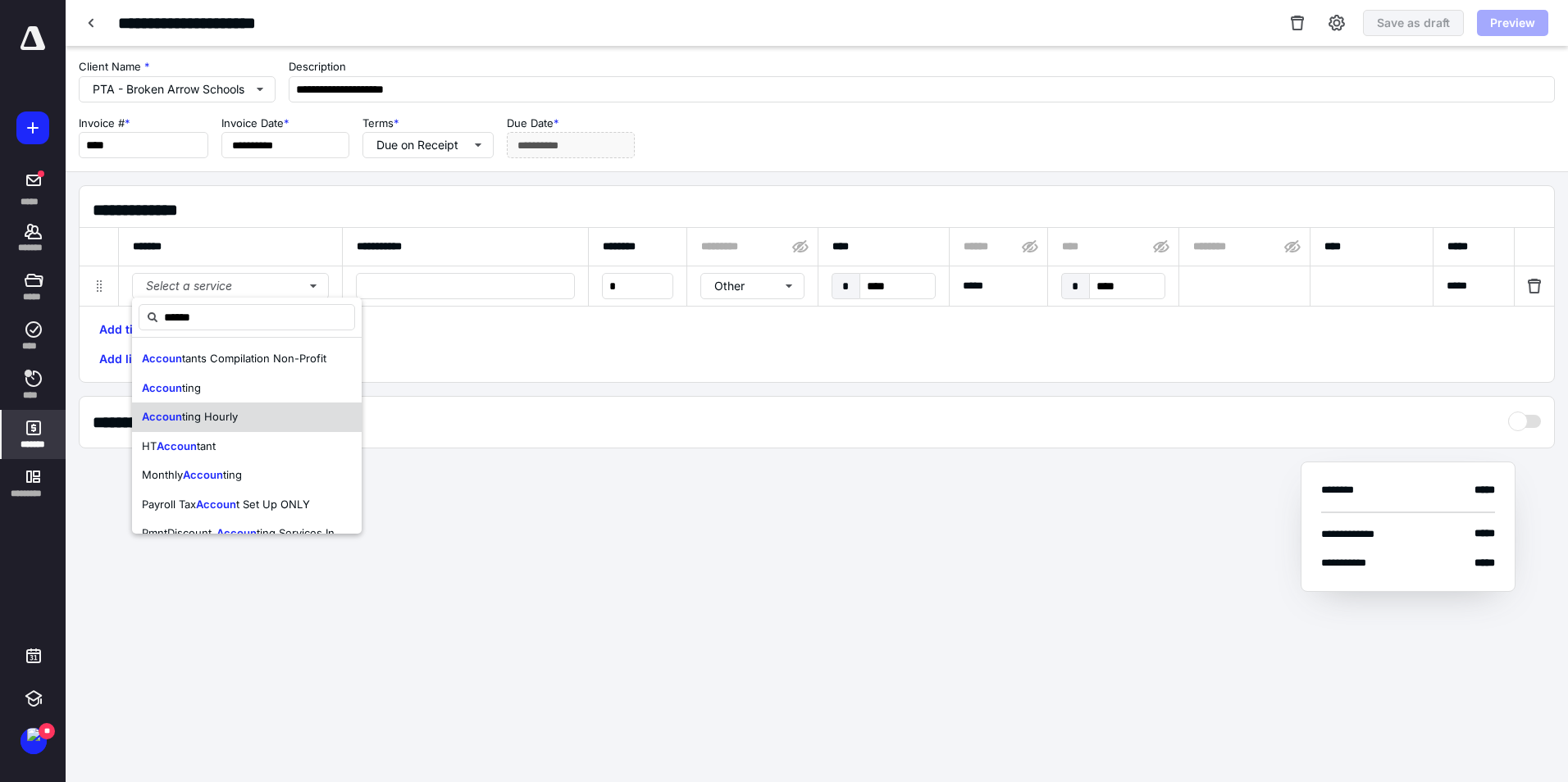 click on "Accoun ting Hourly" at bounding box center (247, 417) 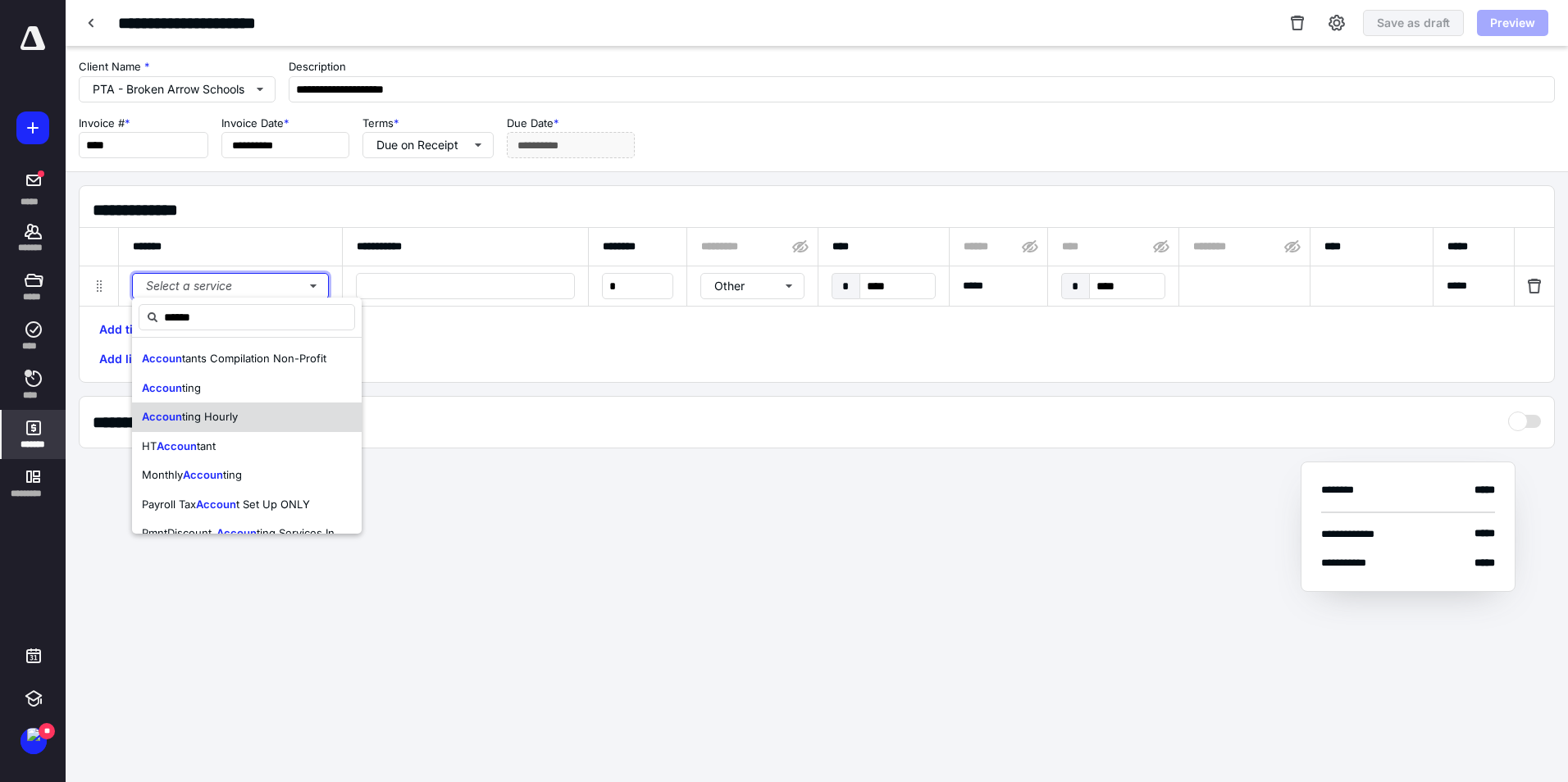 type 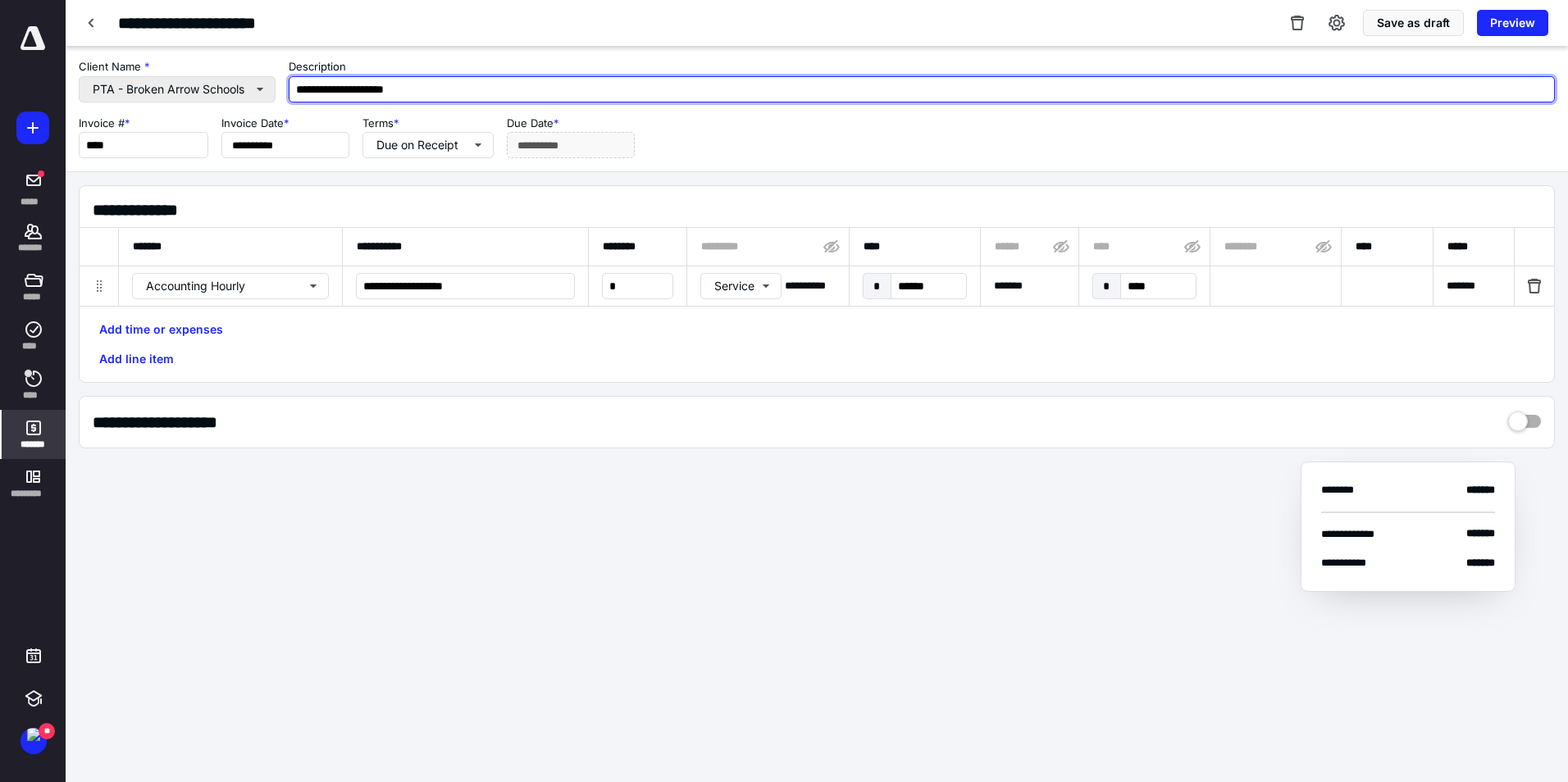 drag, startPoint x: 432, startPoint y: 86, endPoint x: 231, endPoint y: 93, distance: 201.12185 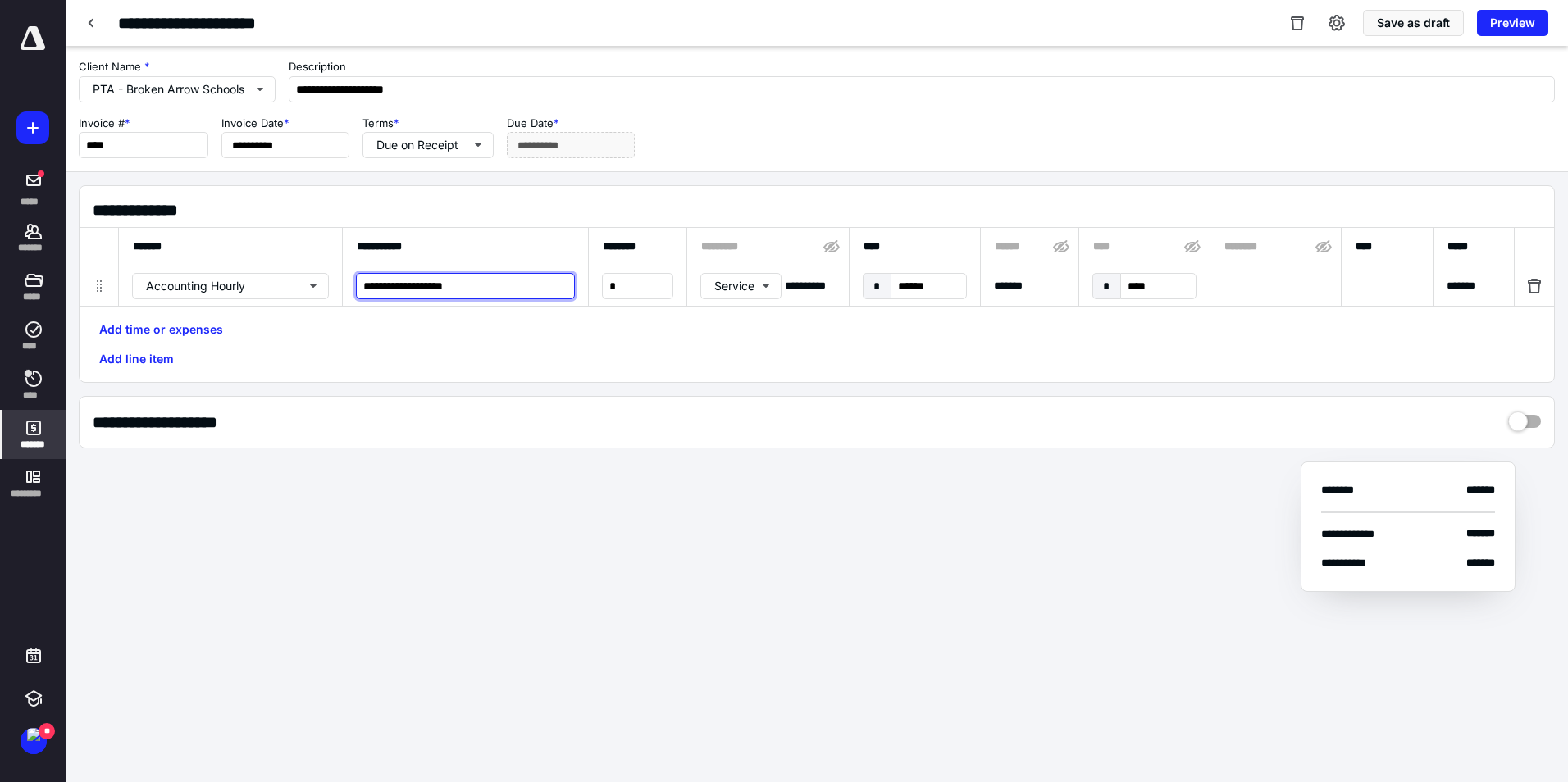 click on "**********" at bounding box center (465, 286) 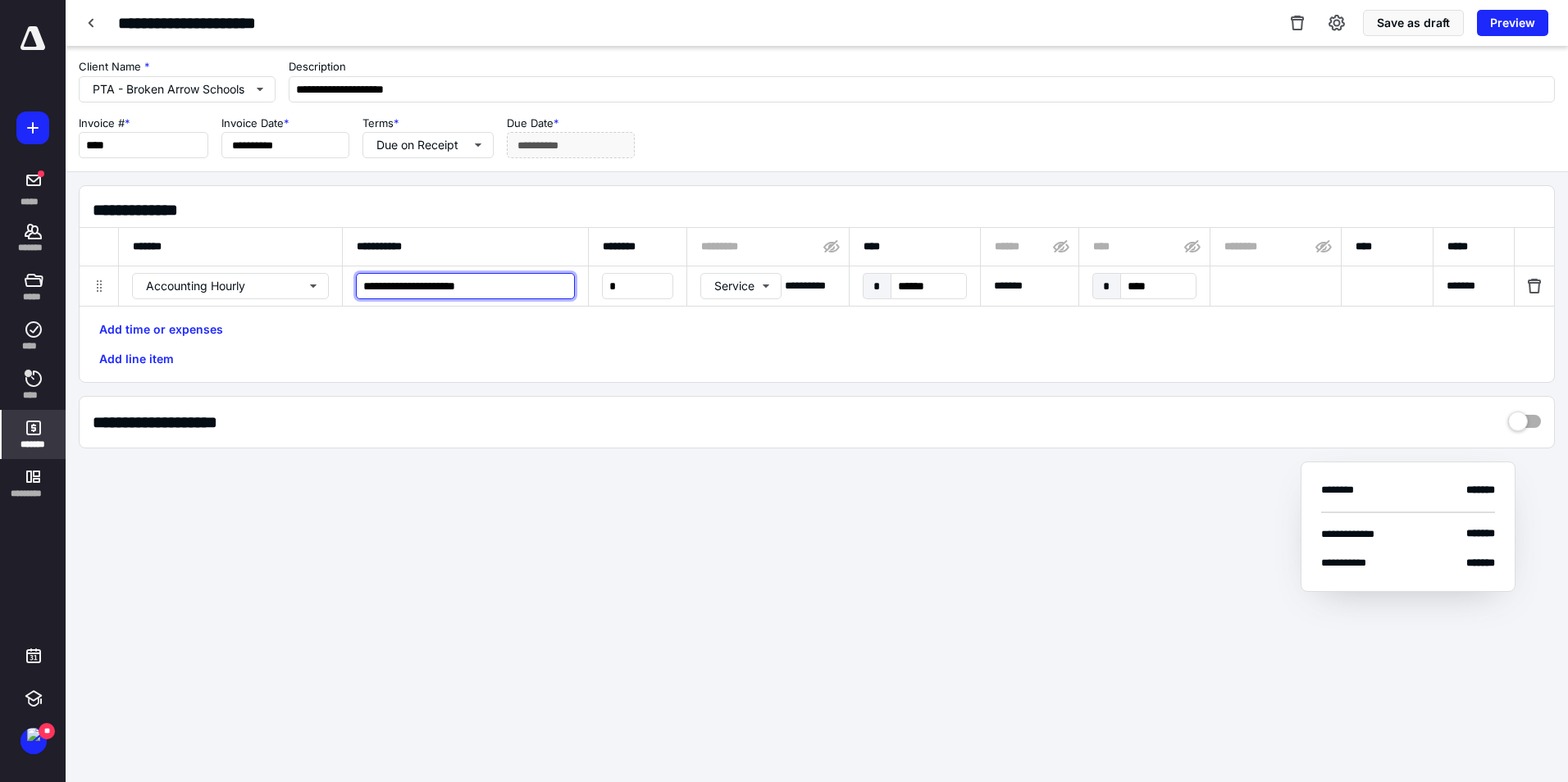 paste on "**********" 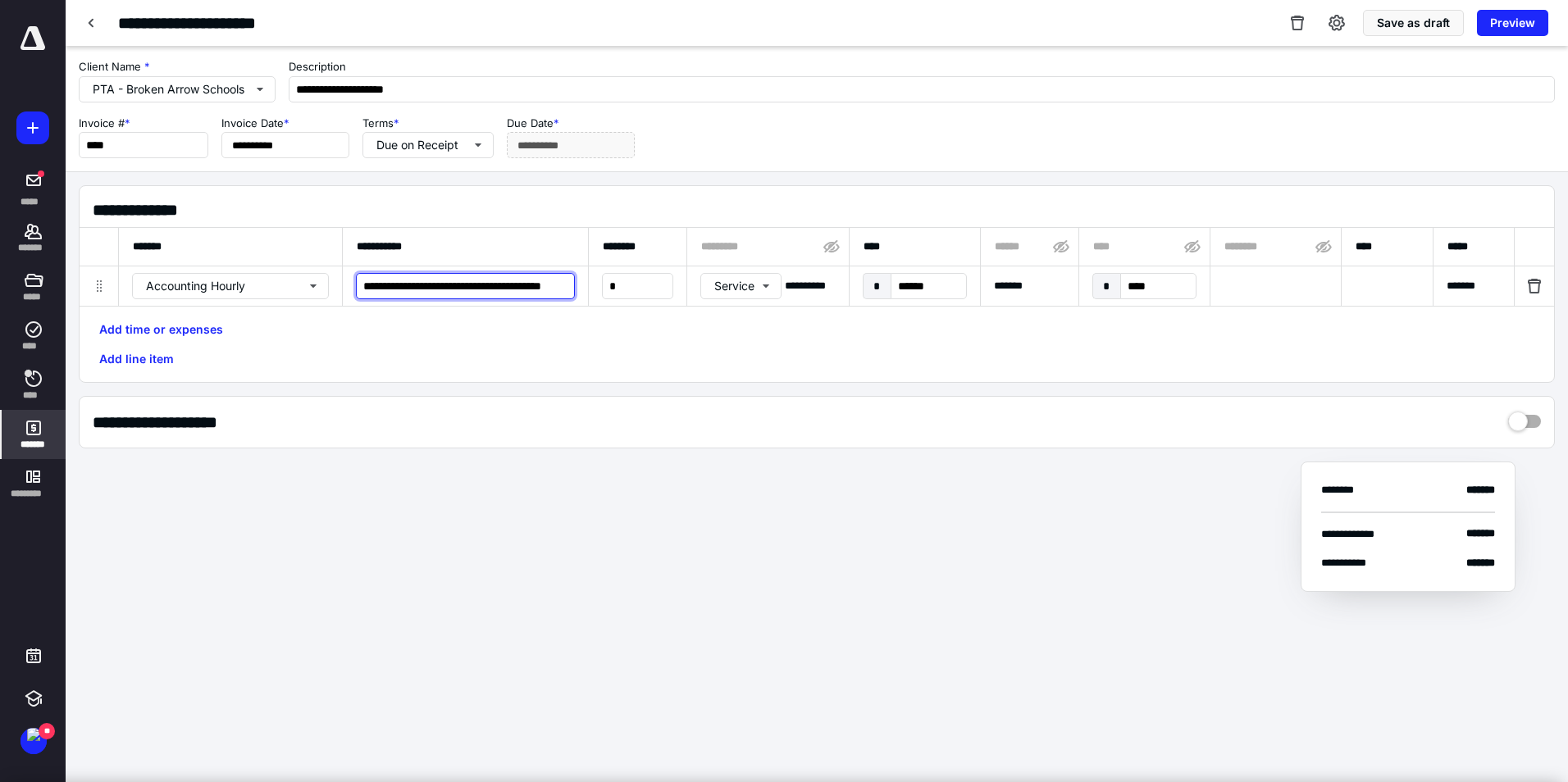 scroll, scrollTop: 0, scrollLeft: 39, axis: horizontal 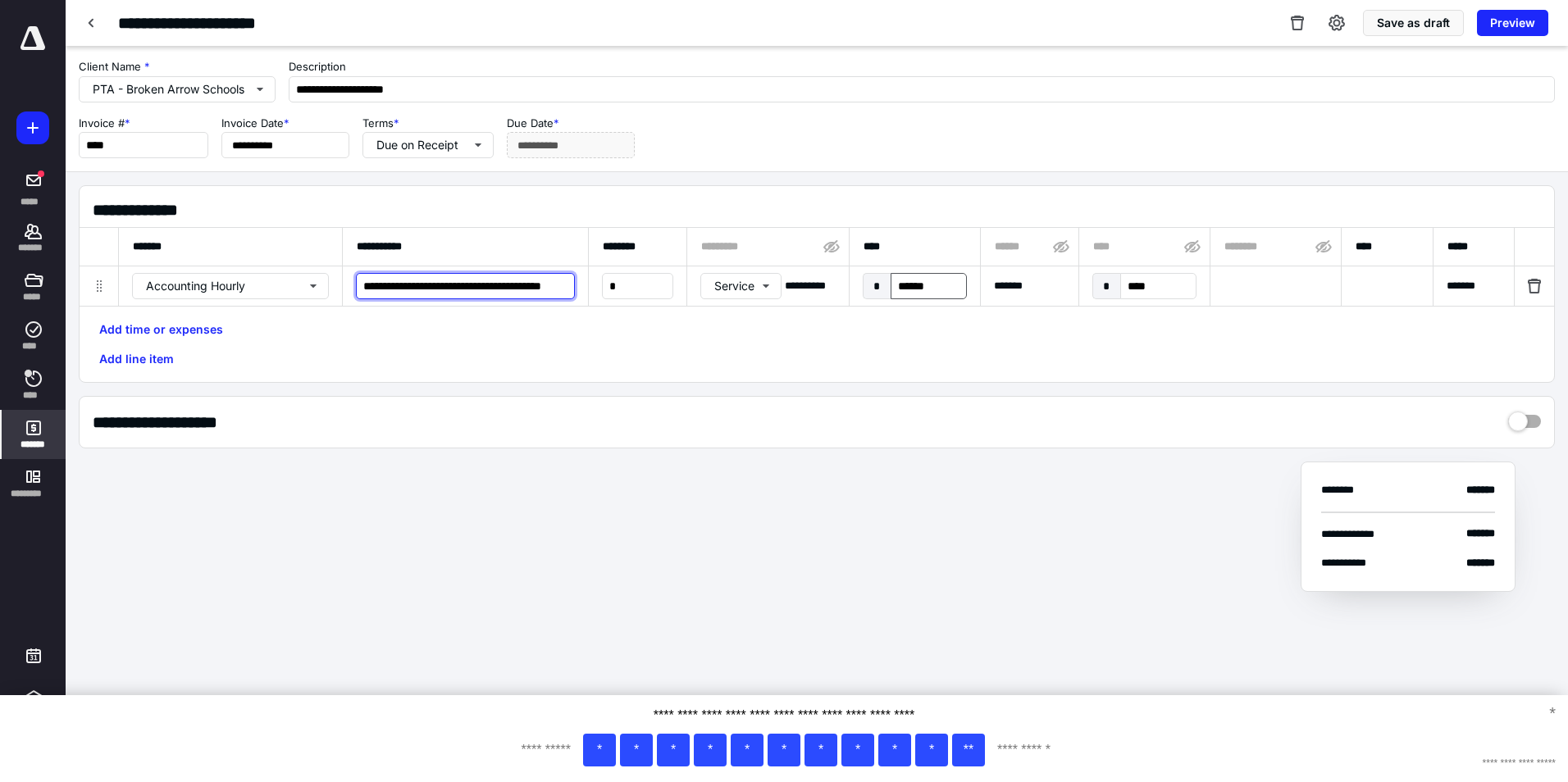 type on "**********" 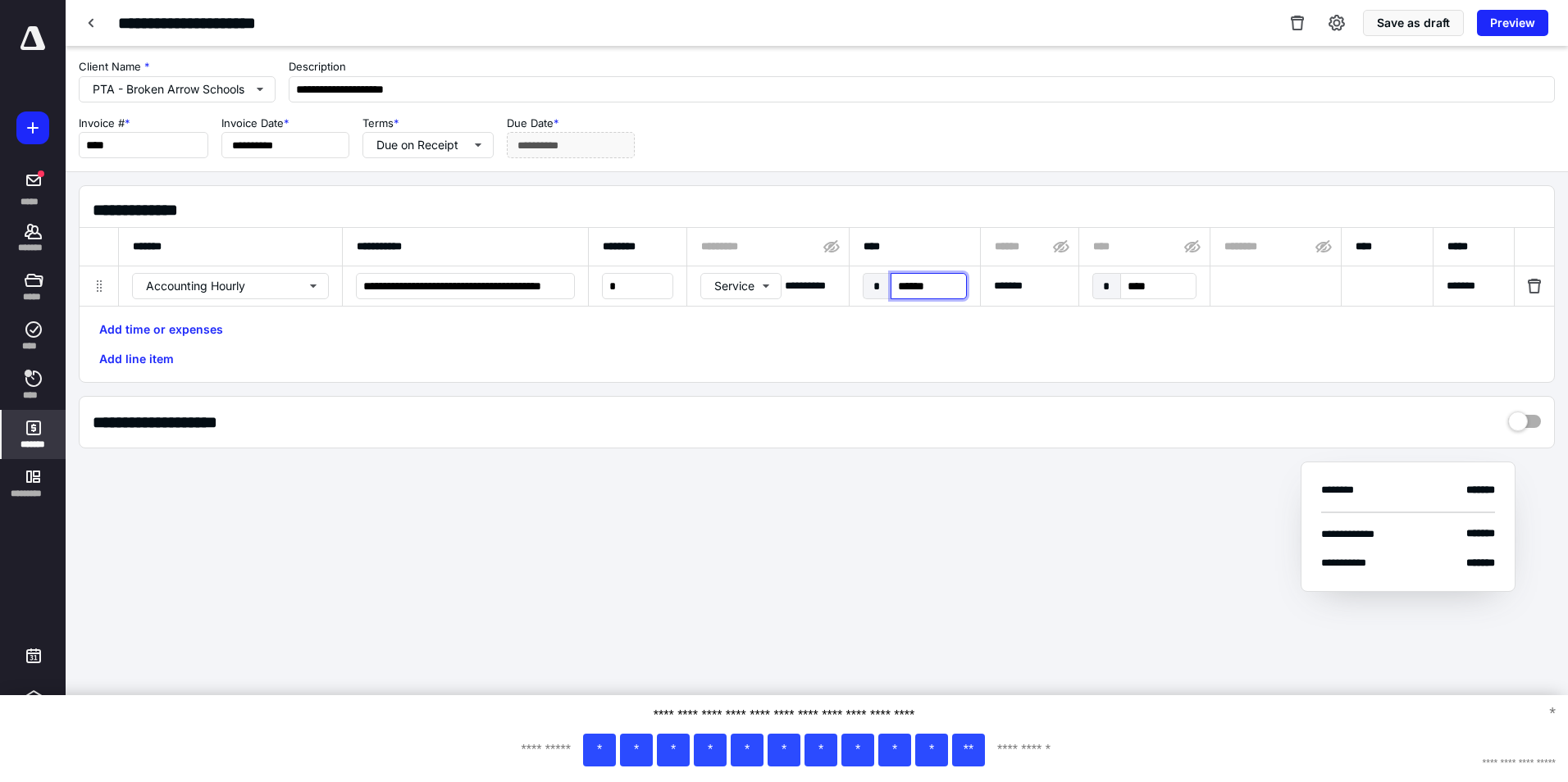 click on "******" at bounding box center (928, 286) 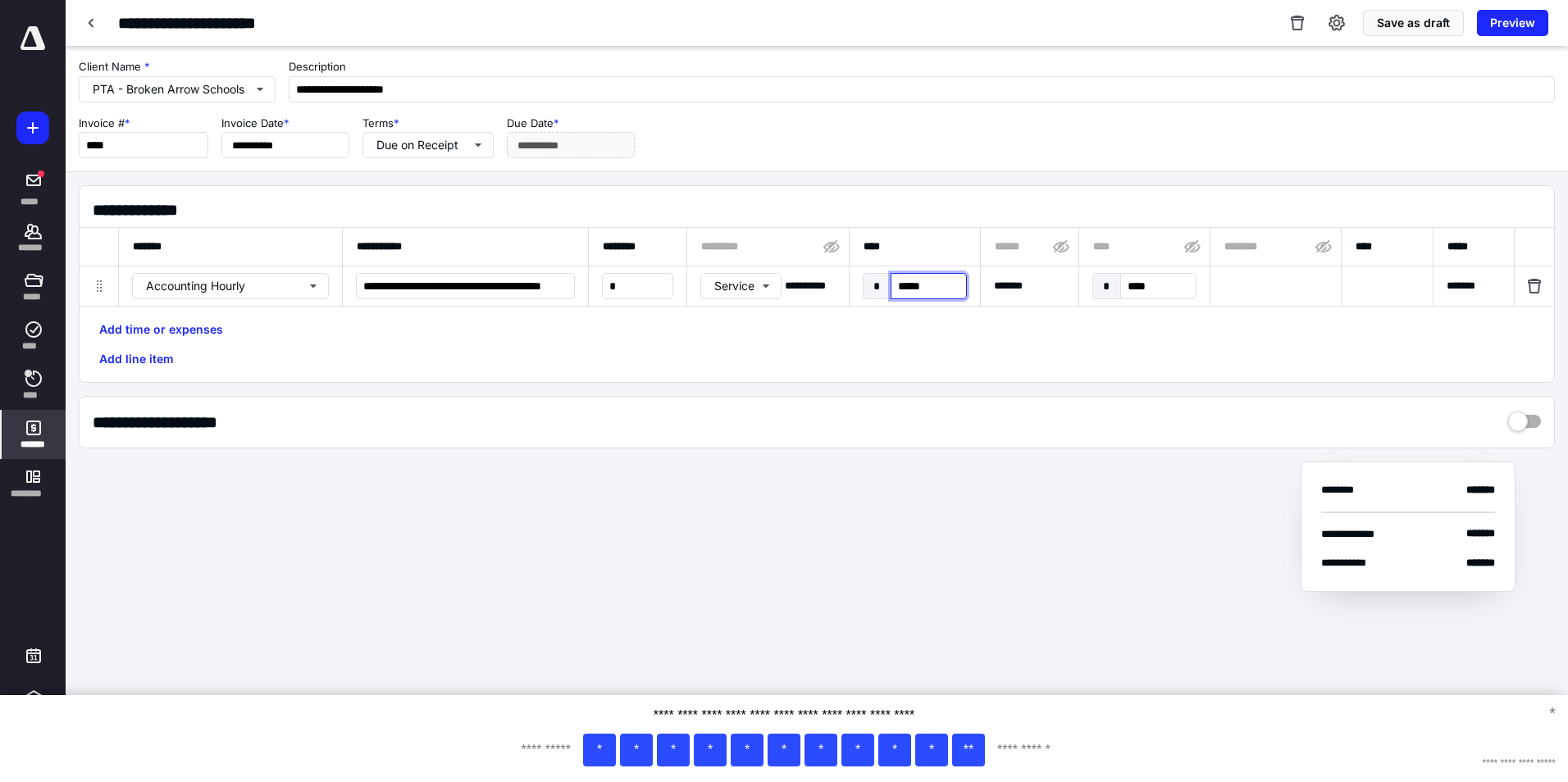 type on "******" 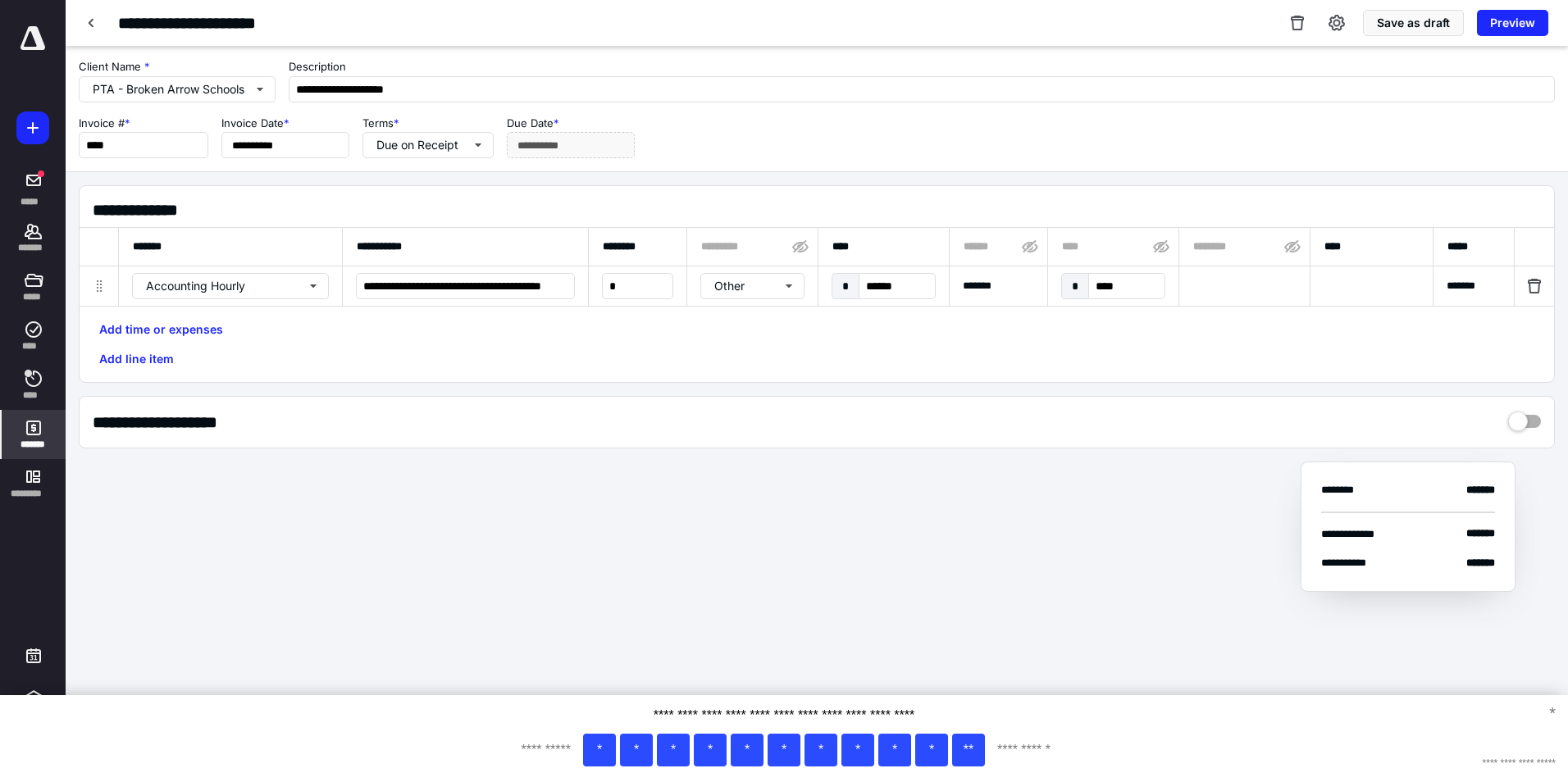 drag, startPoint x: 1036, startPoint y: 525, endPoint x: 1306, endPoint y: 500, distance: 271.15494 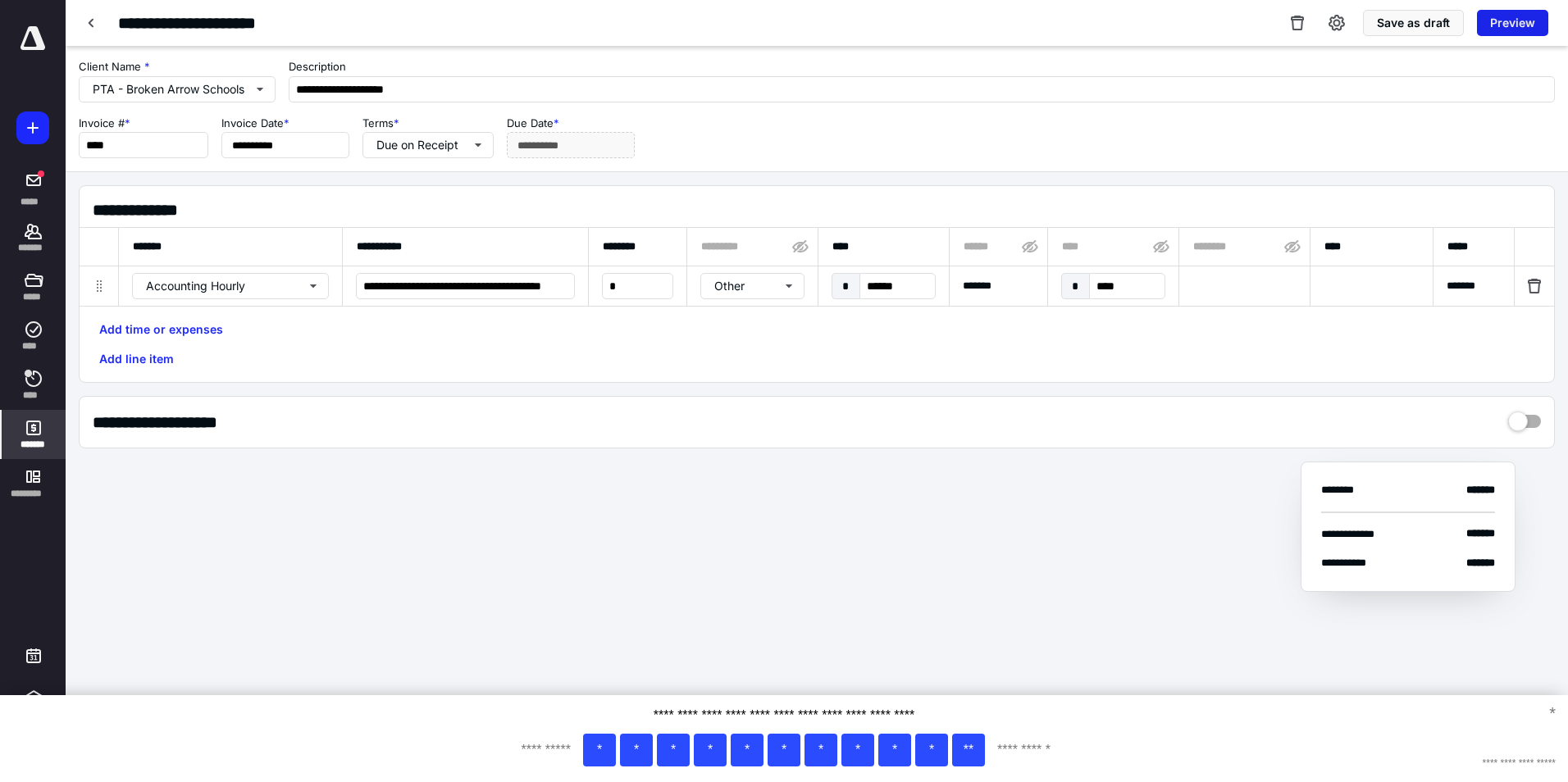 click on "Preview" at bounding box center (1512, 23) 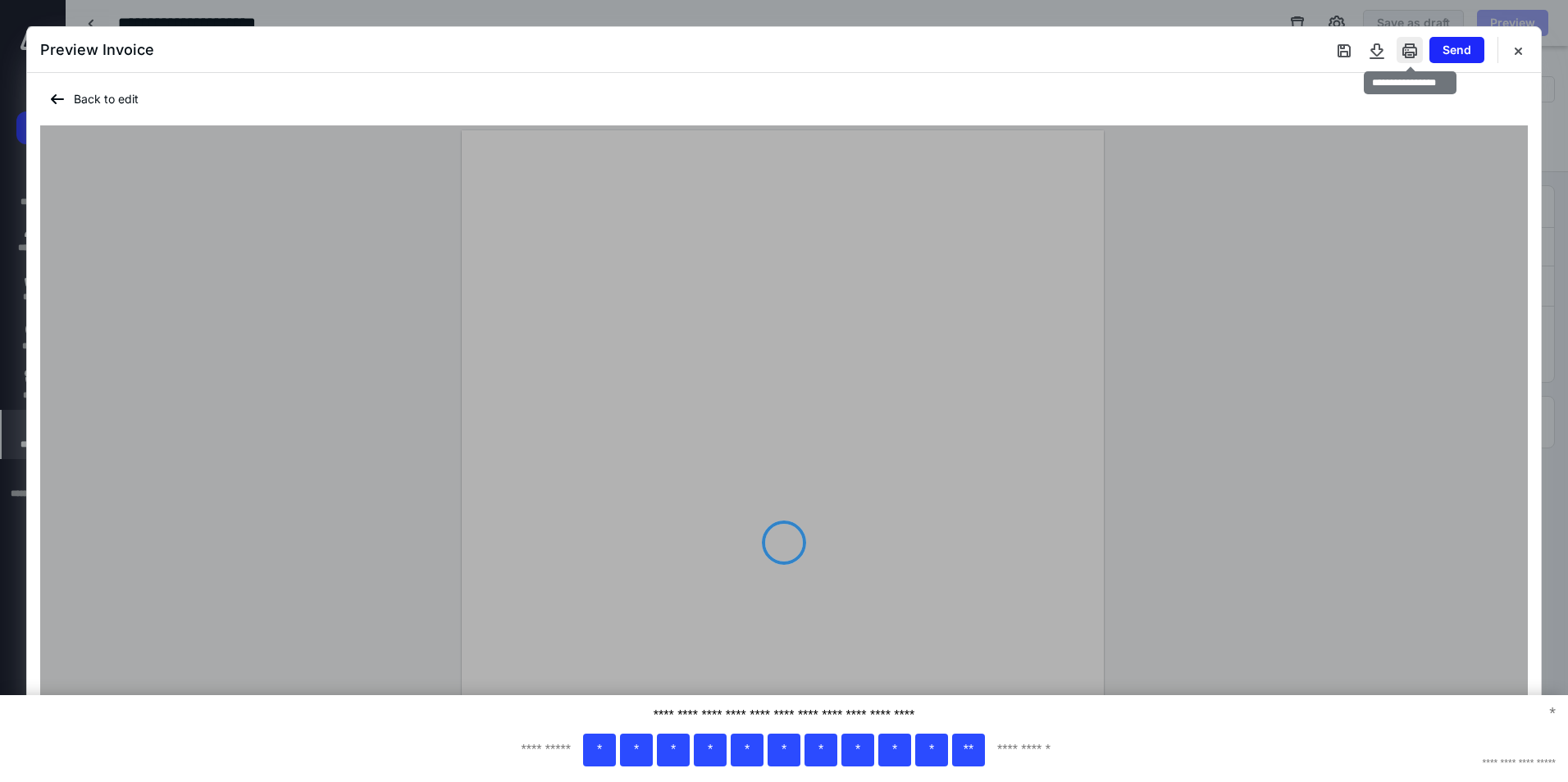 click at bounding box center (1410, 50) 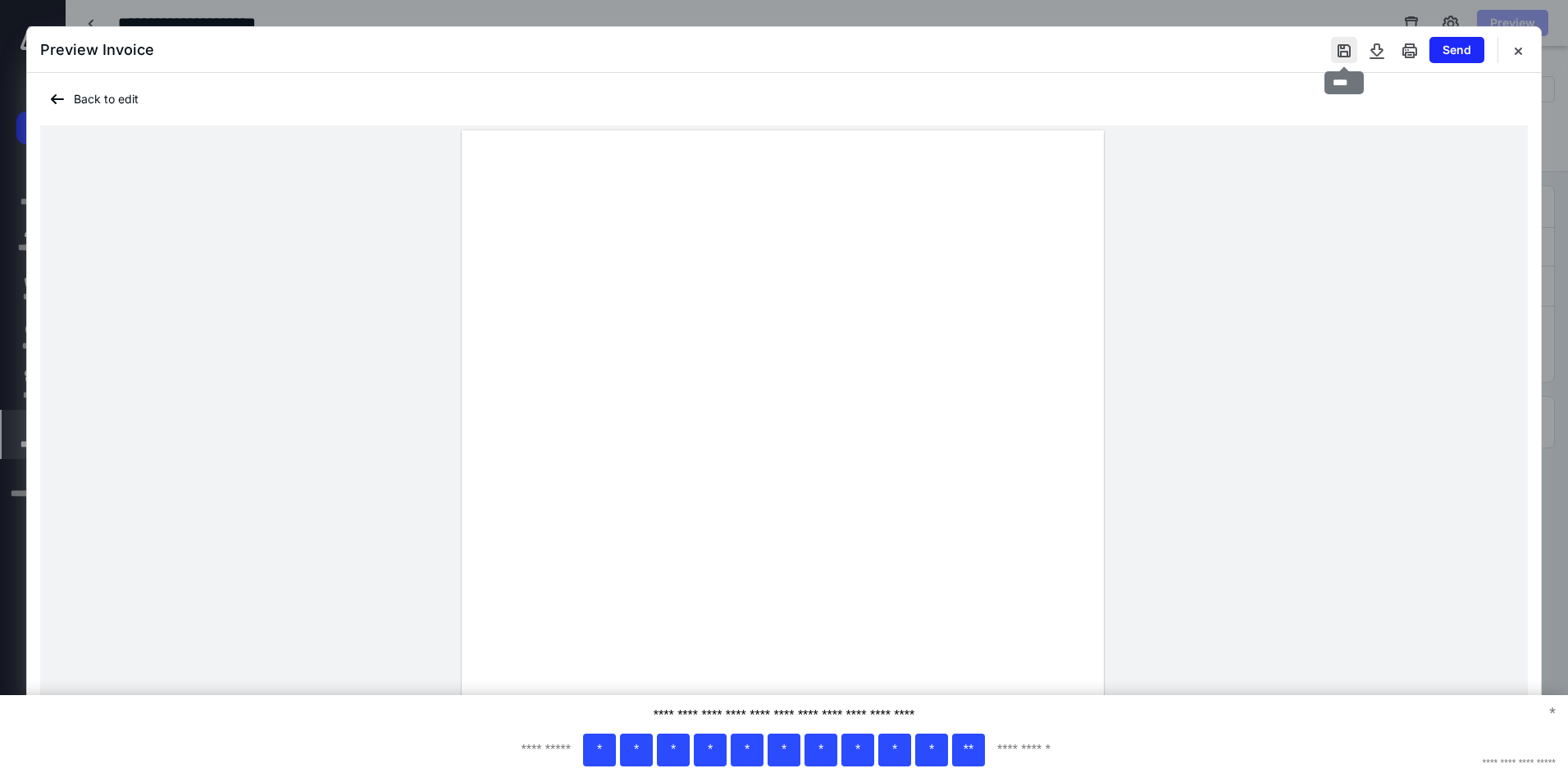 click at bounding box center (1344, 50) 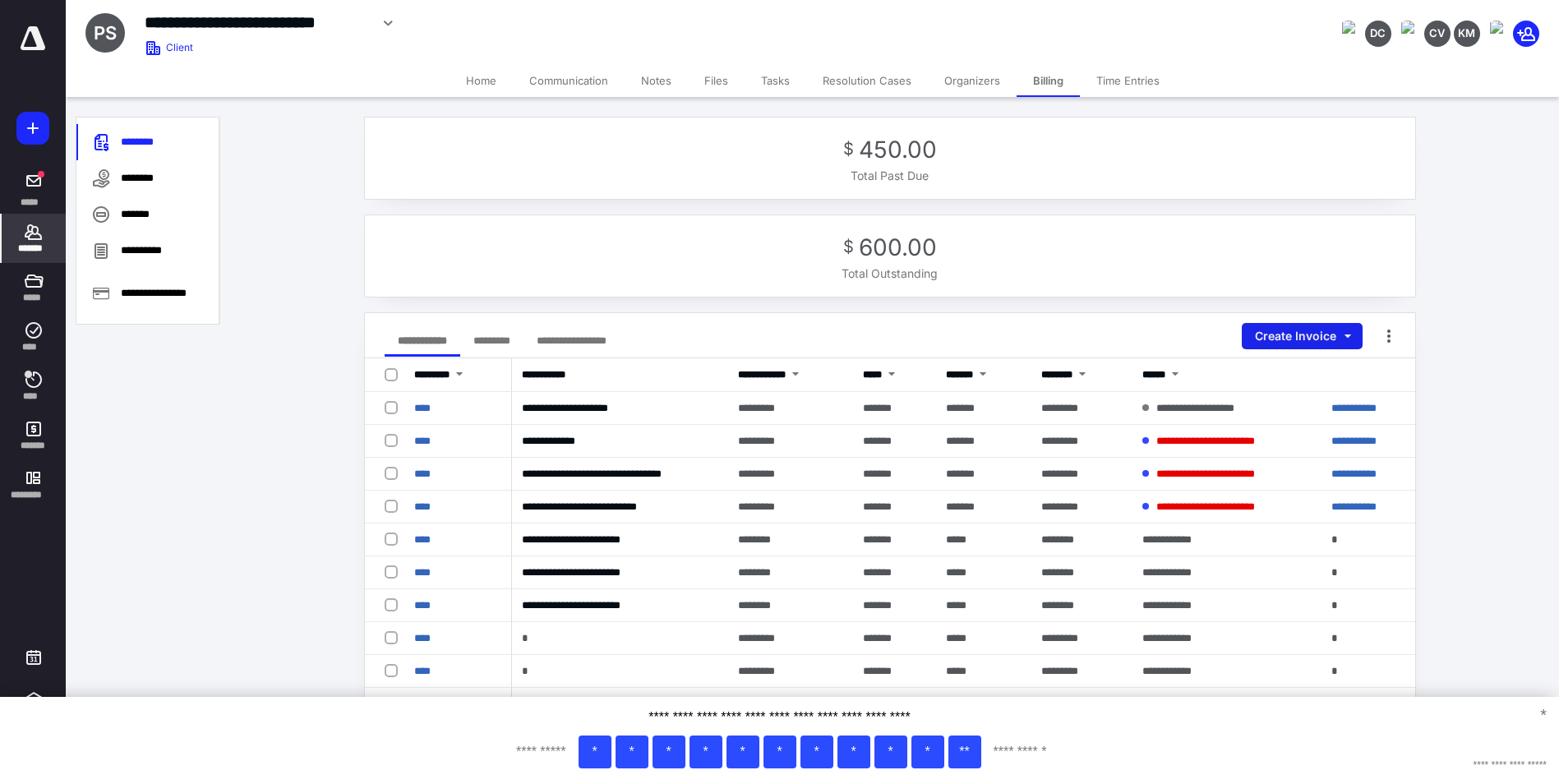 click on "Create Invoice" at bounding box center (1302, 336) 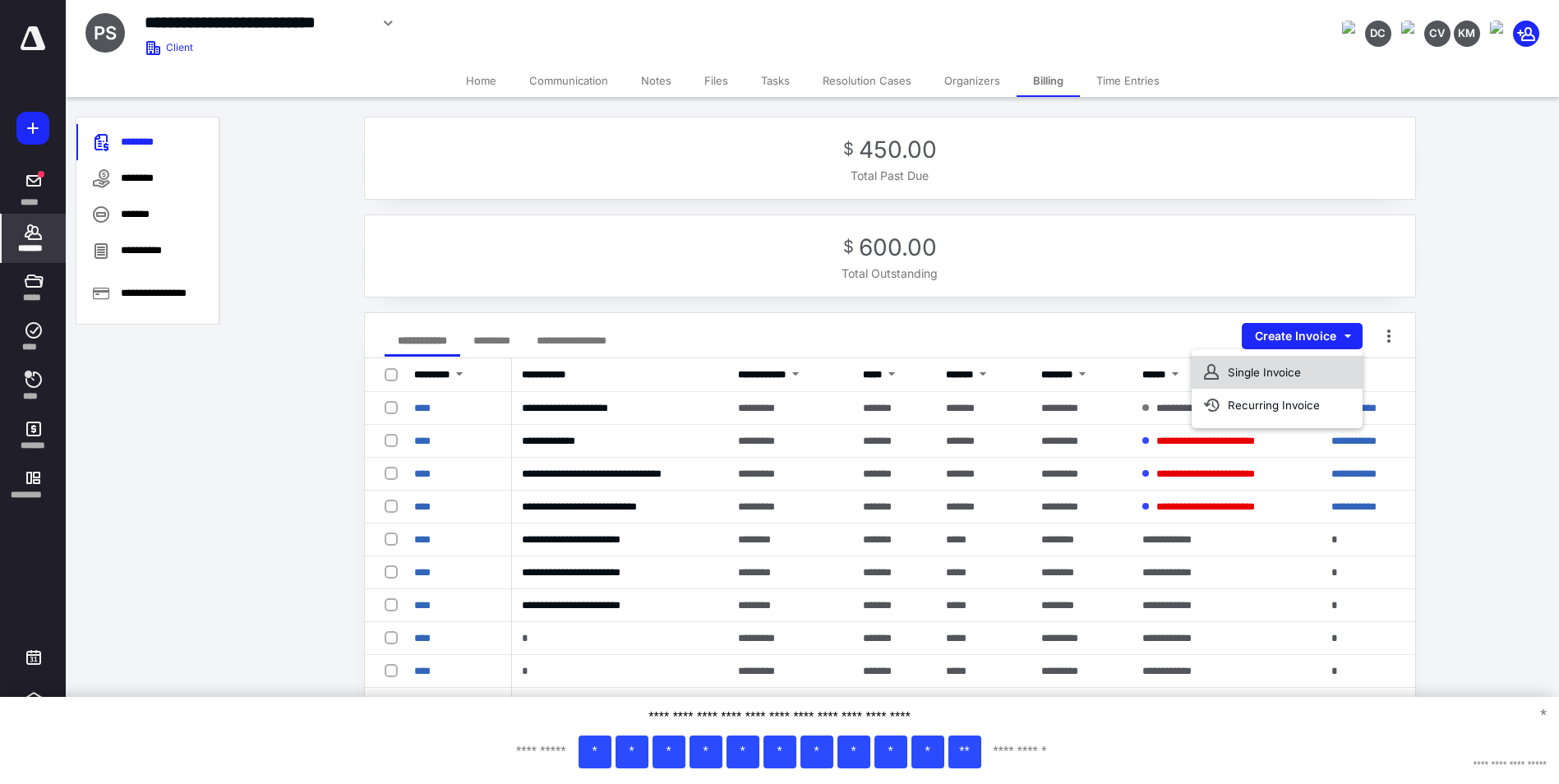 click on "Single Invoice" at bounding box center (1277, 372) 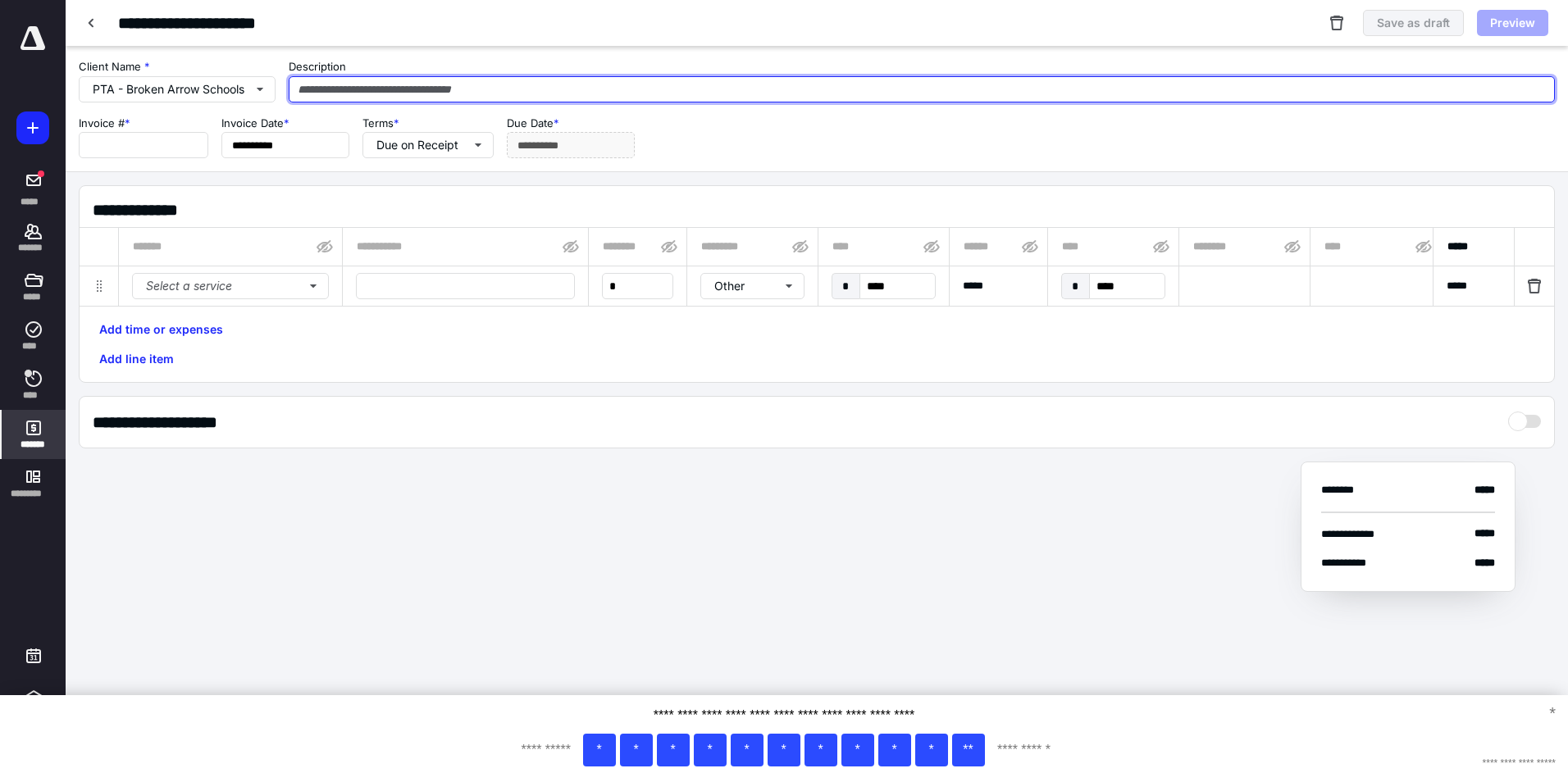 click at bounding box center [922, 89] 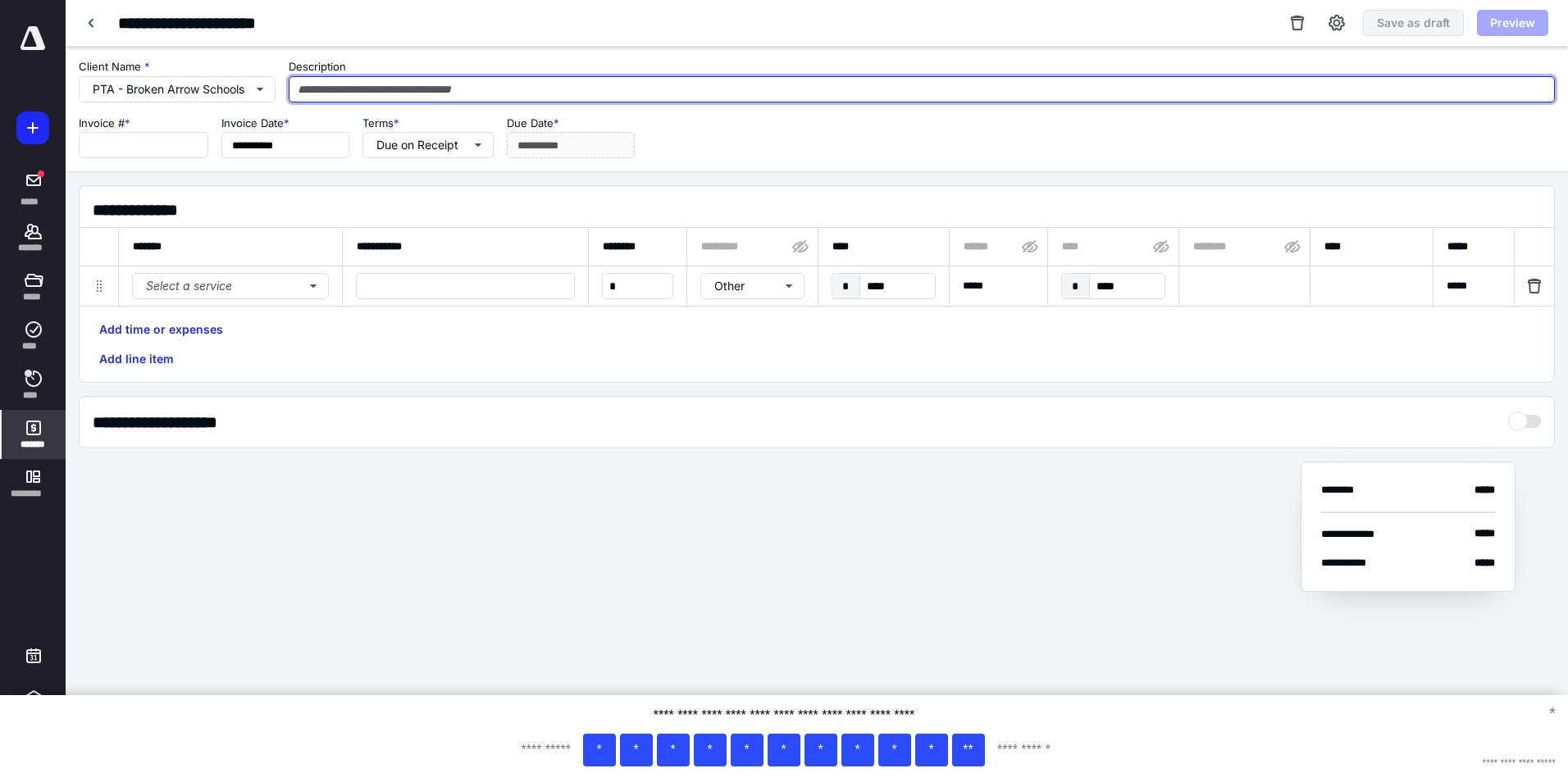 type on "****" 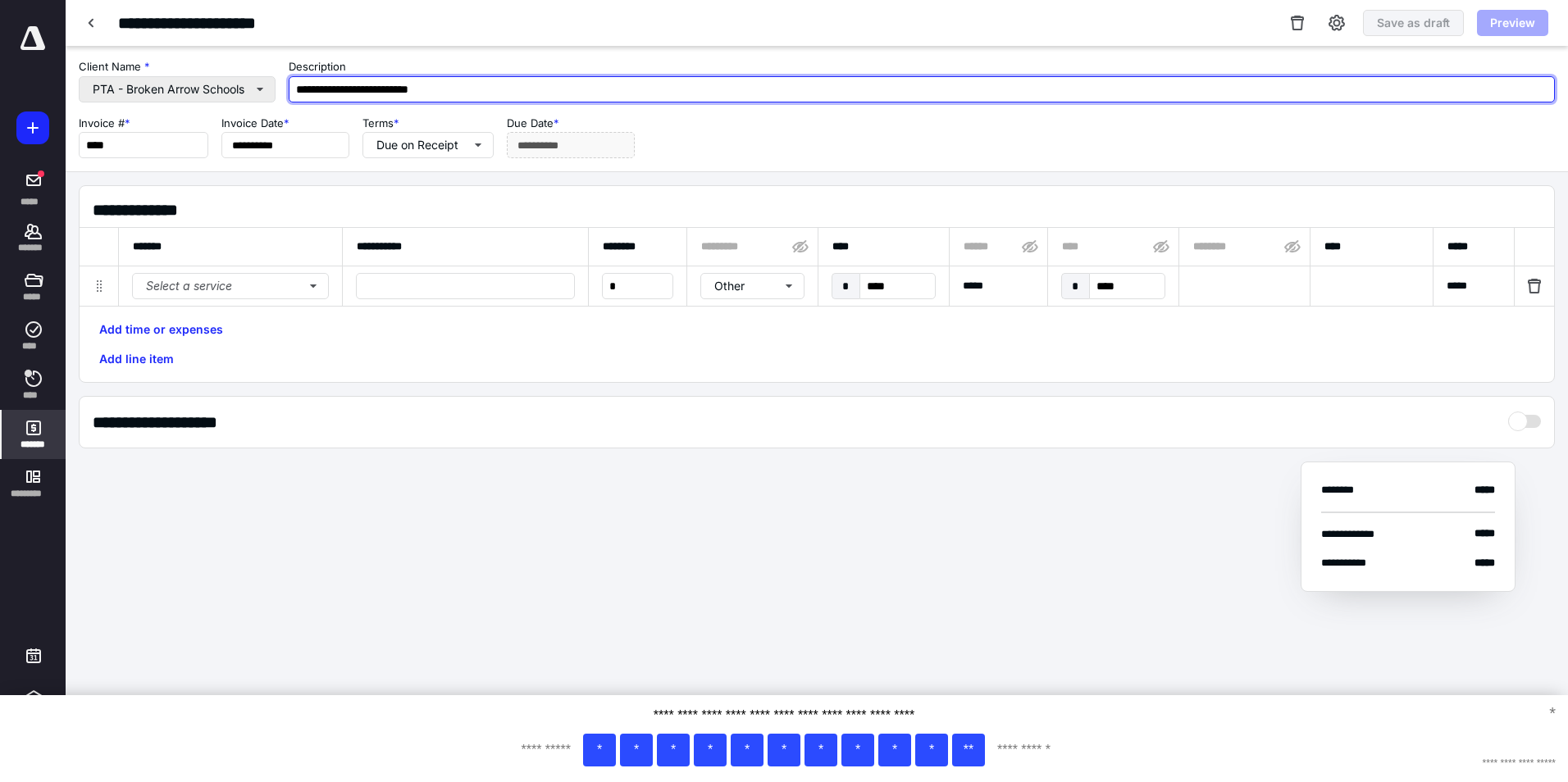 drag, startPoint x: 469, startPoint y: 90, endPoint x: 274, endPoint y: 94, distance: 195.04102 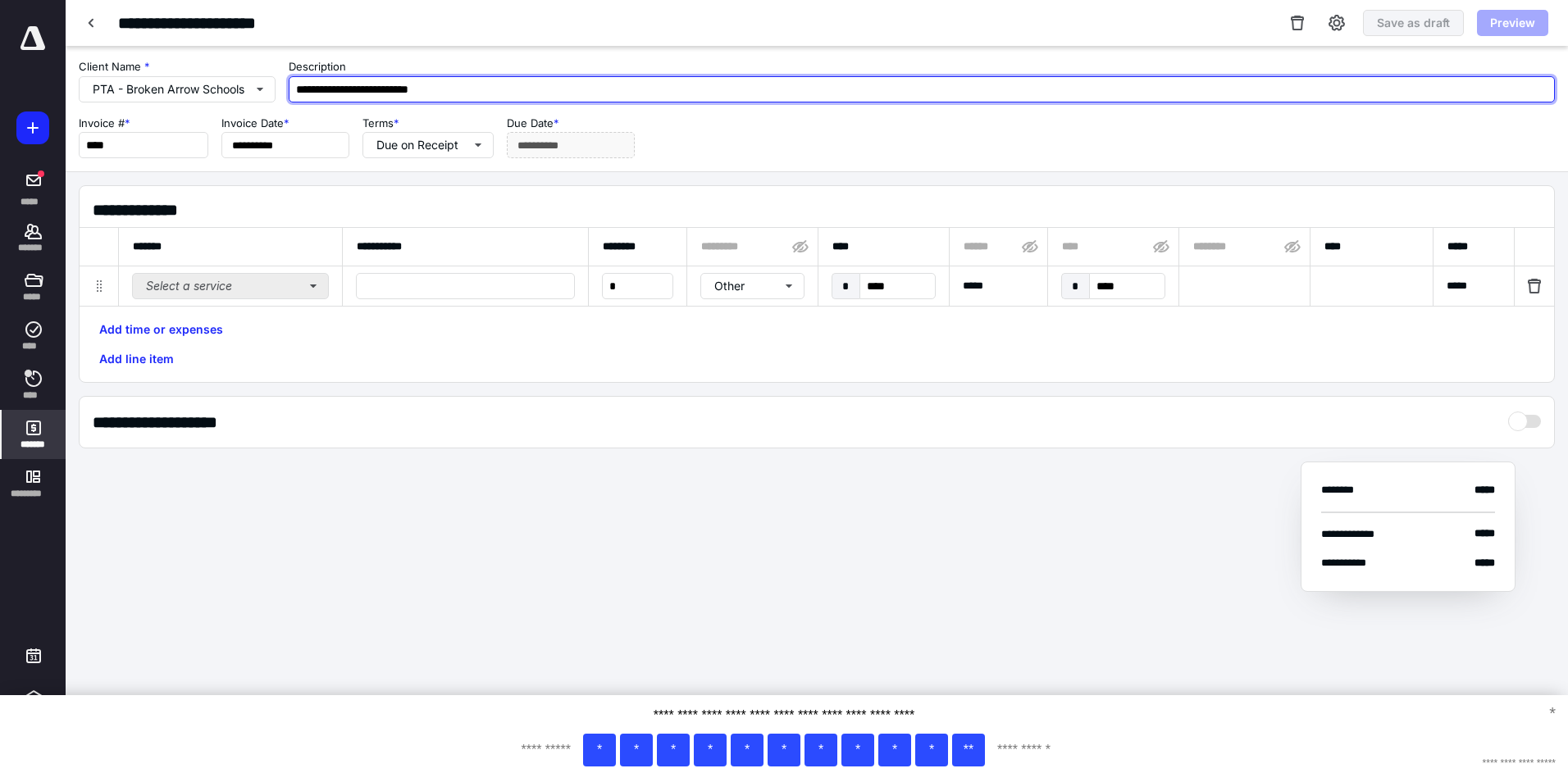 type on "**********" 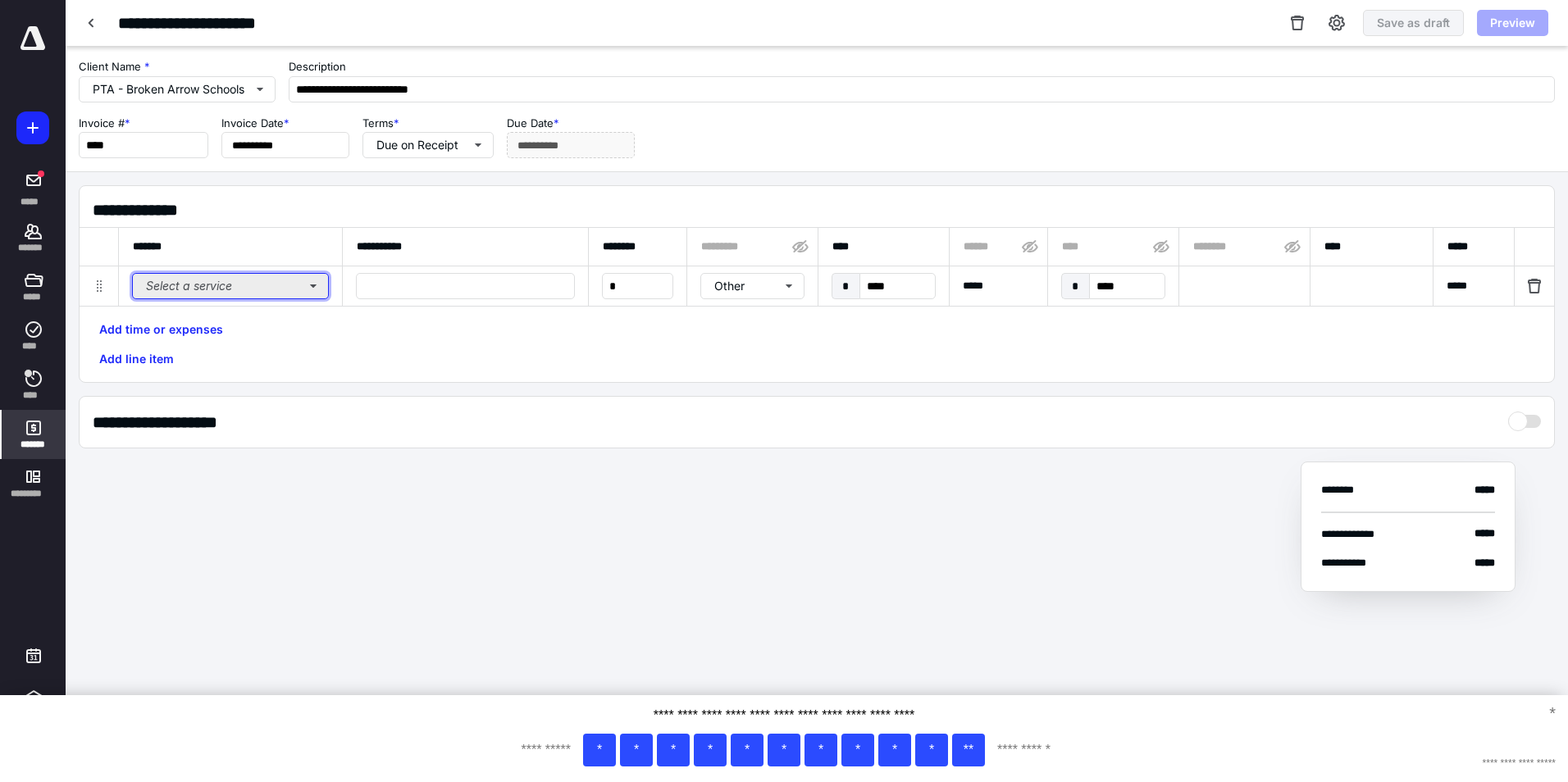 click on "Select a service" at bounding box center [230, 286] 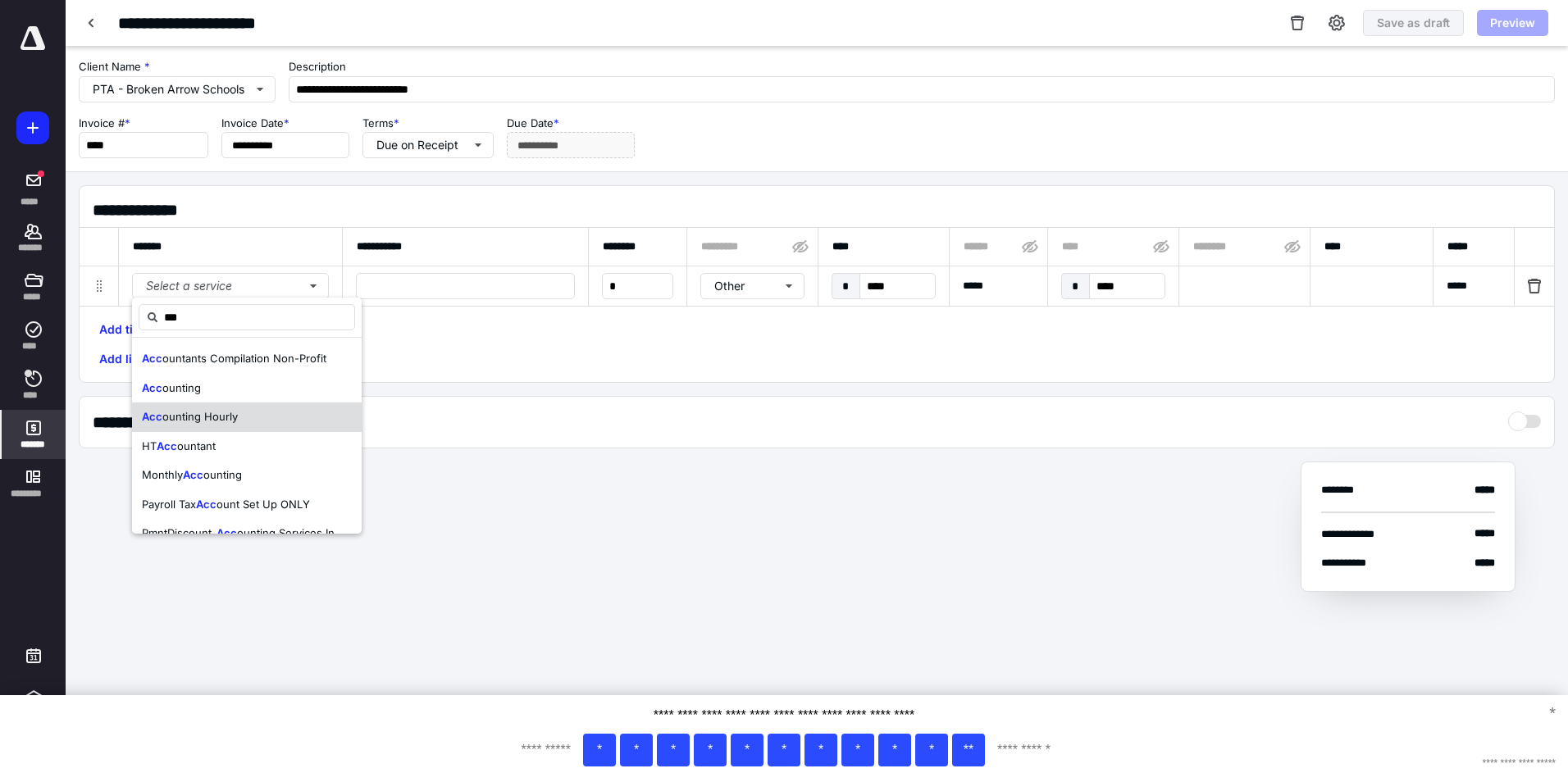 click on "ounting Hourly" at bounding box center (200, 416) 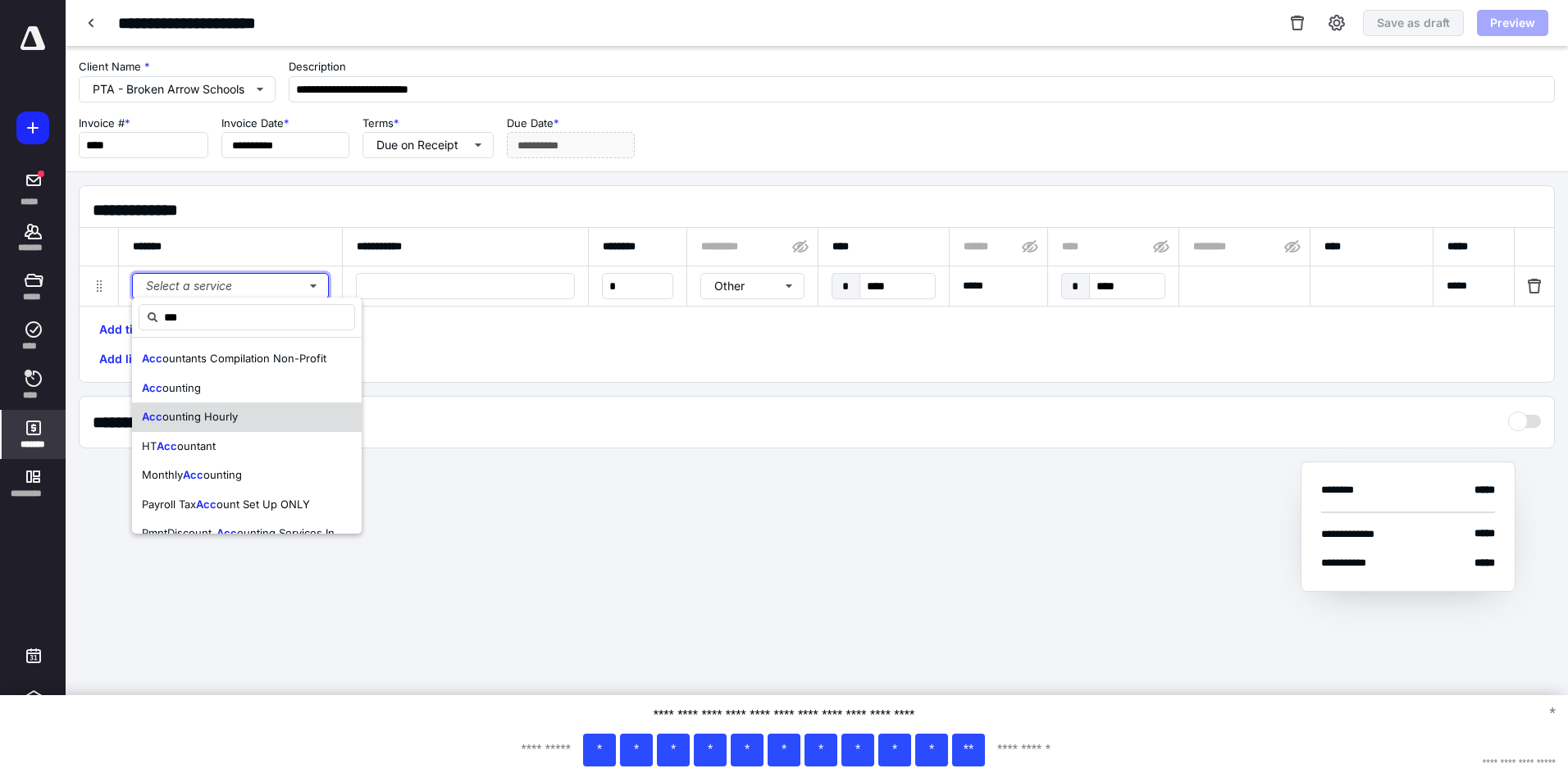 type 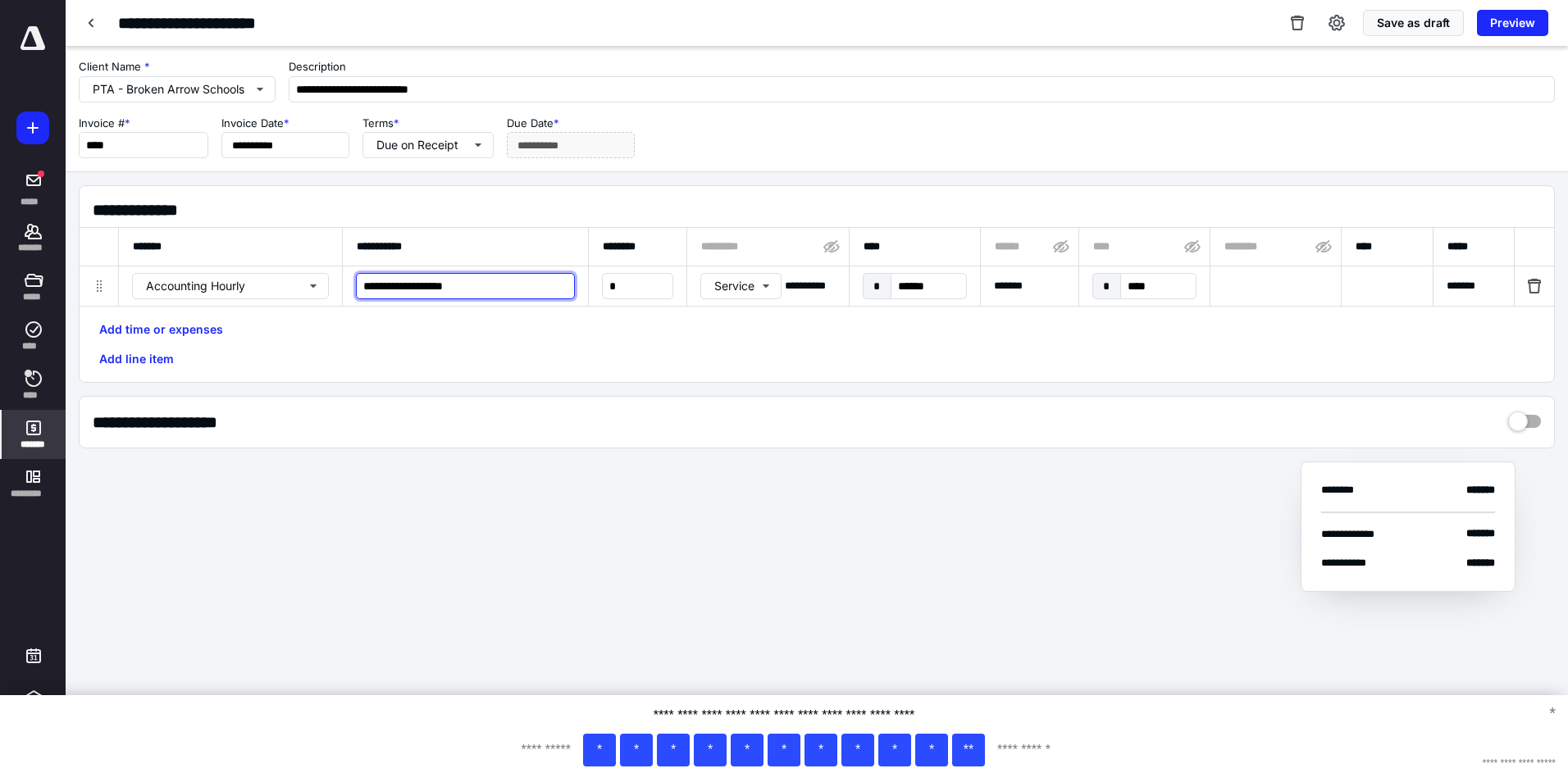 click on "**********" at bounding box center [465, 286] 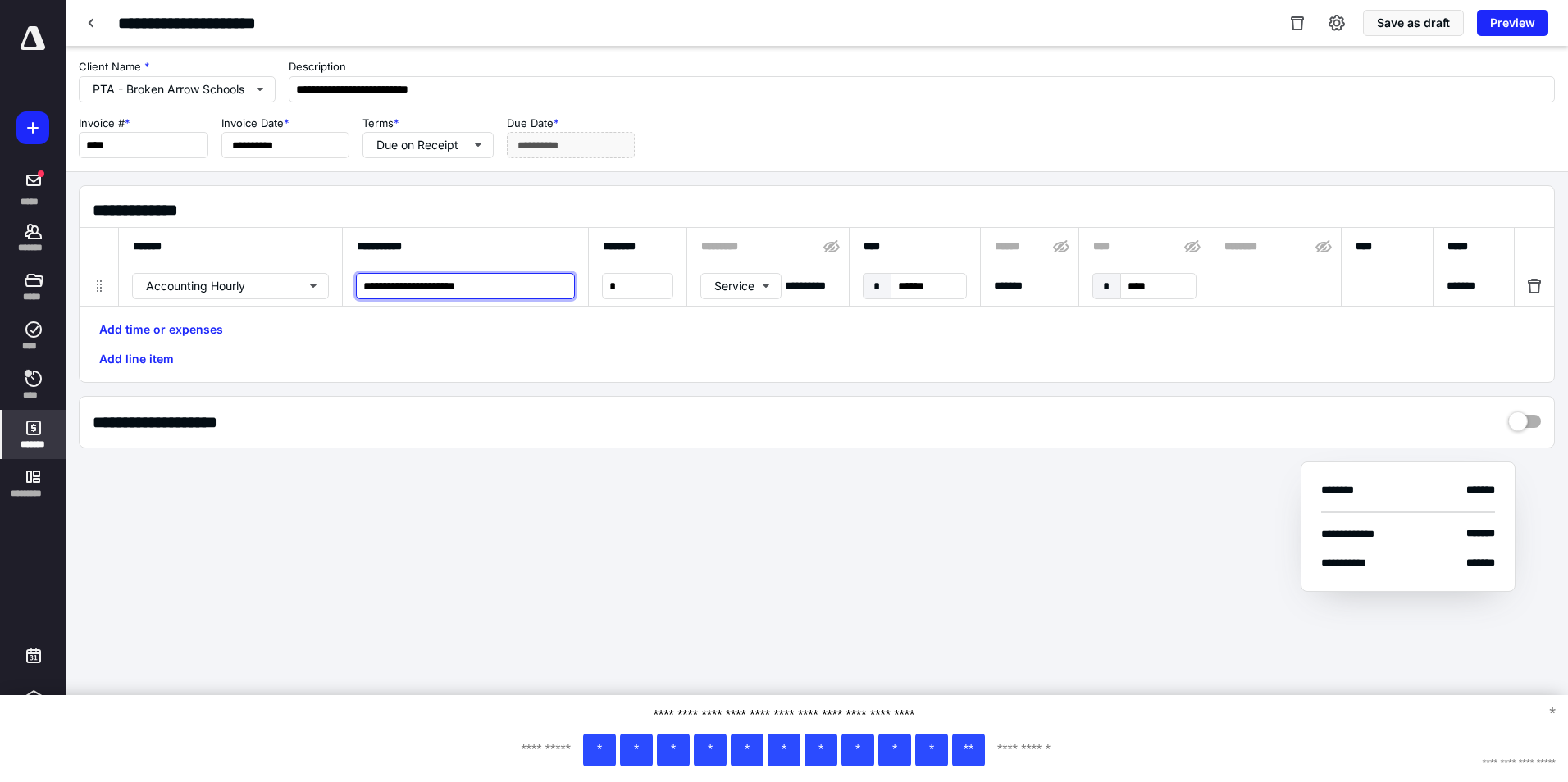 paste on "**********" 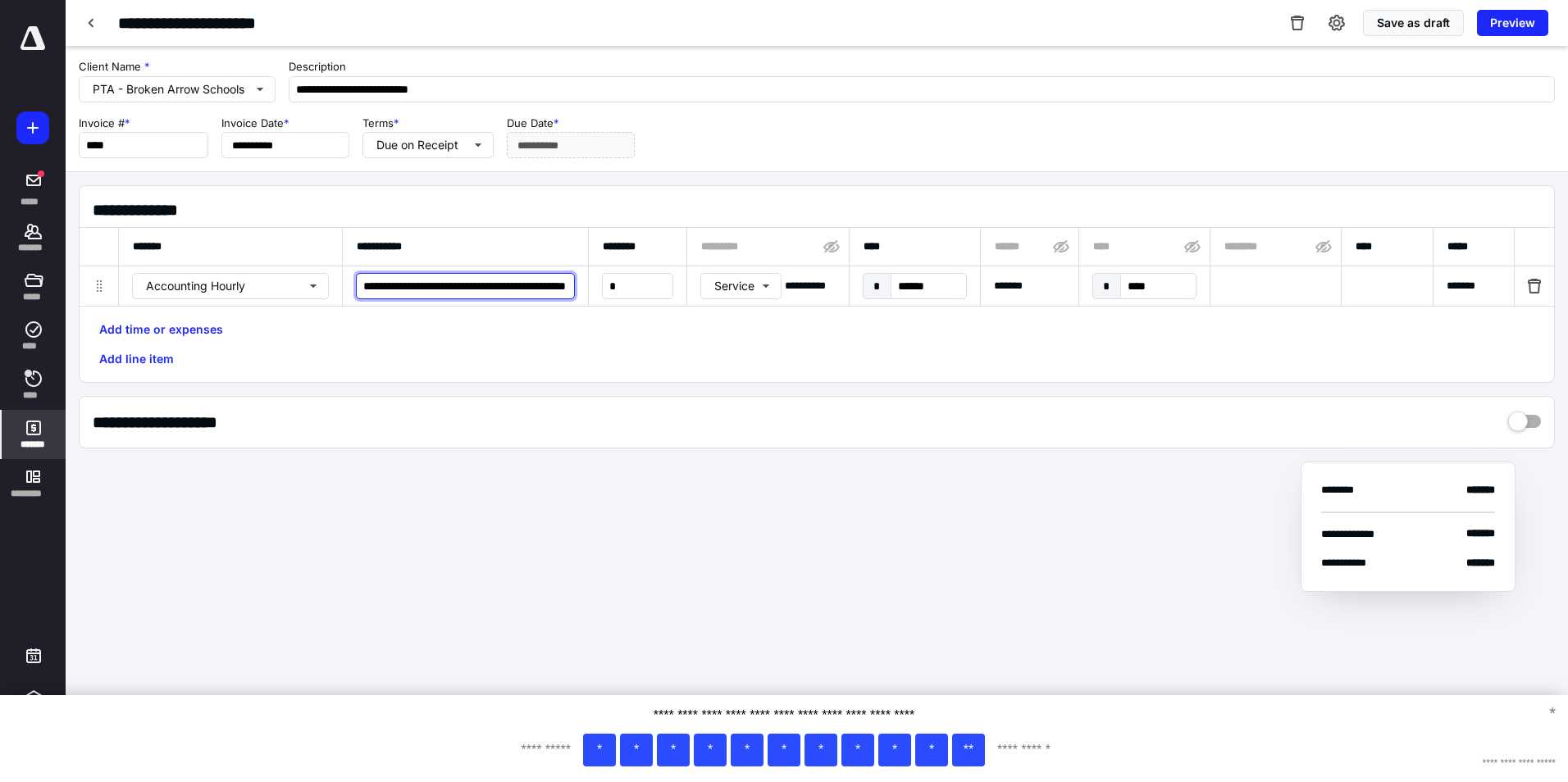 scroll, scrollTop: 0, scrollLeft: 75, axis: horizontal 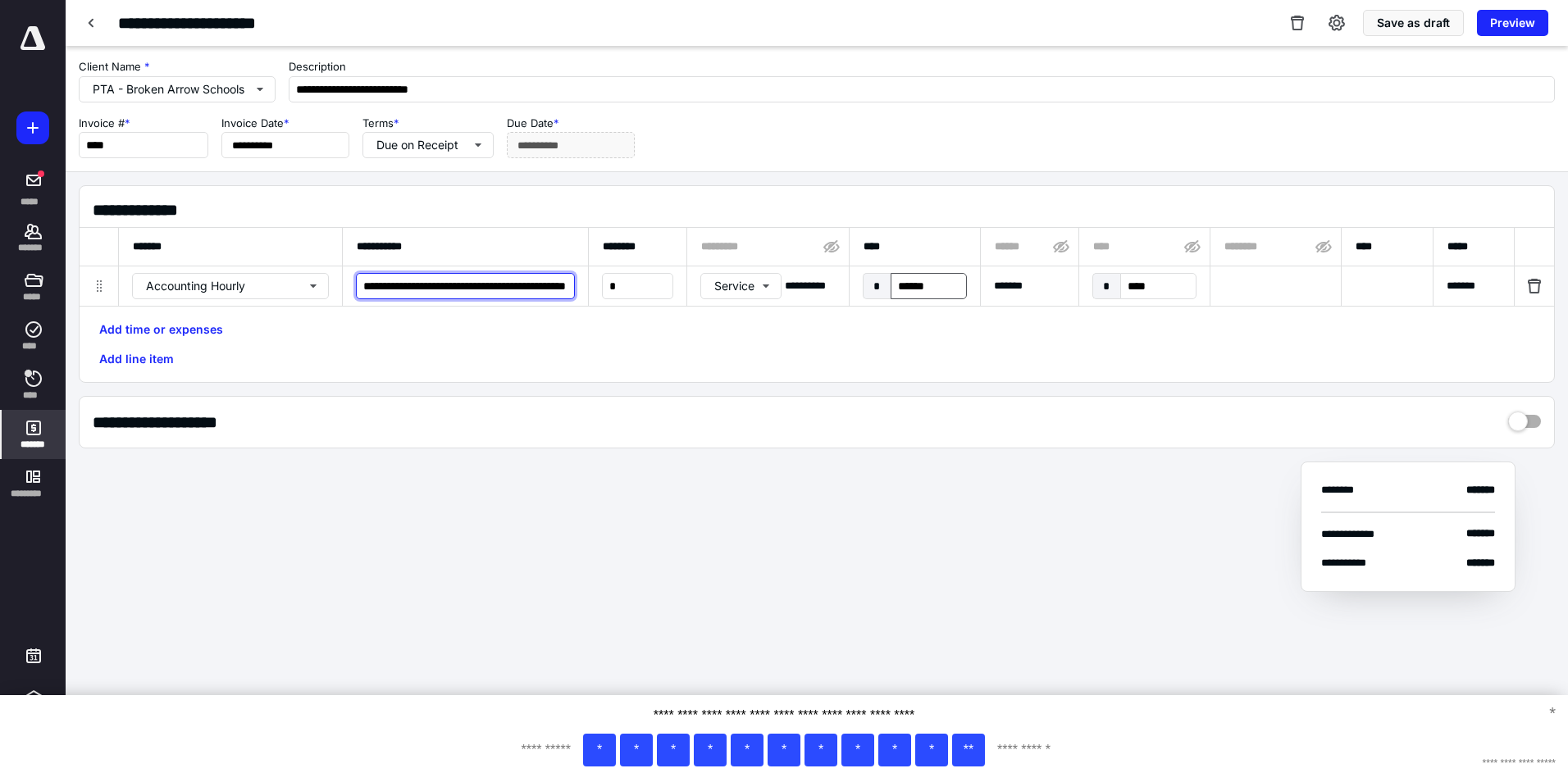 type on "**********" 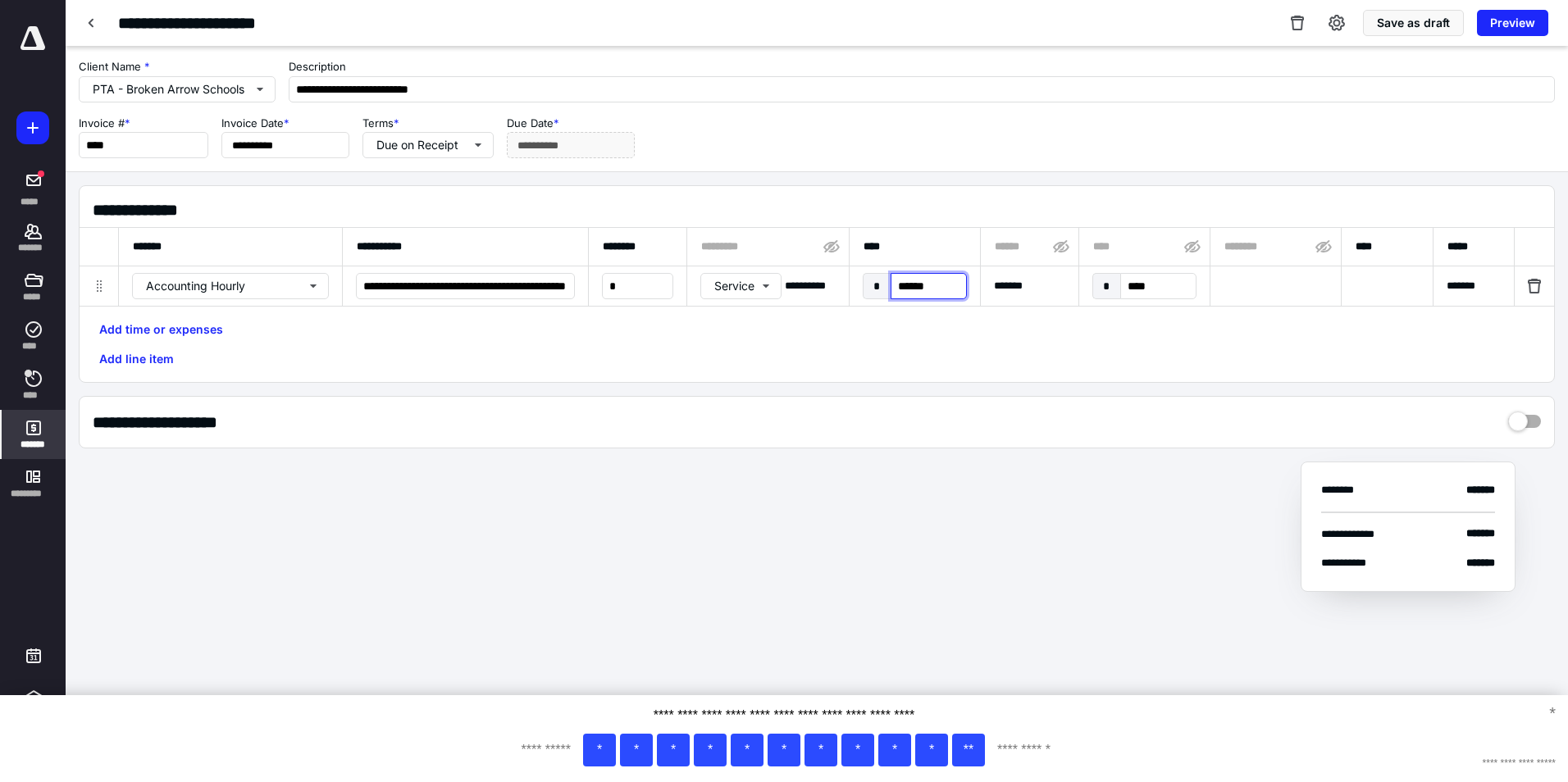 click on "******" at bounding box center (928, 286) 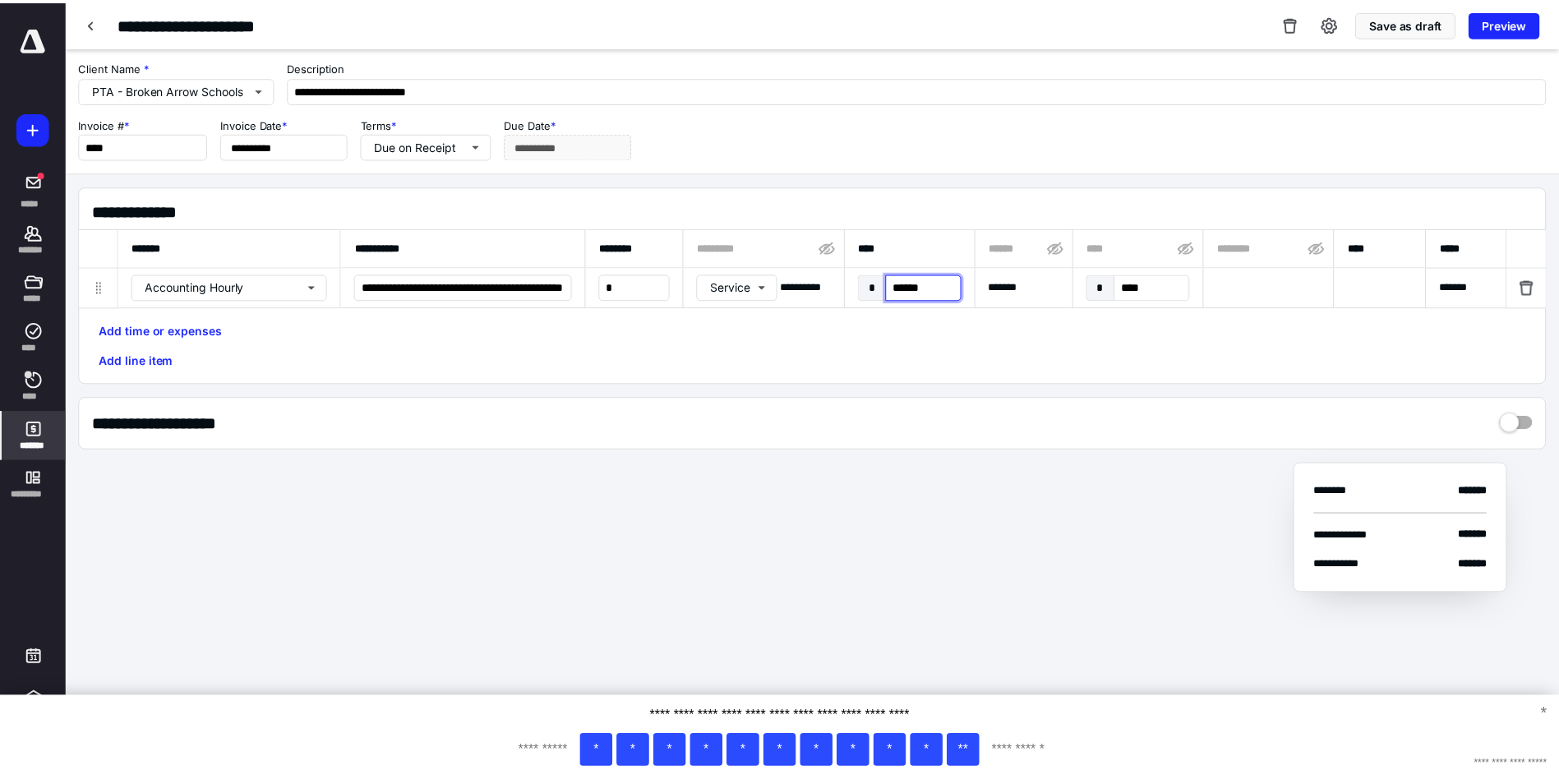 scroll, scrollTop: 0, scrollLeft: 0, axis: both 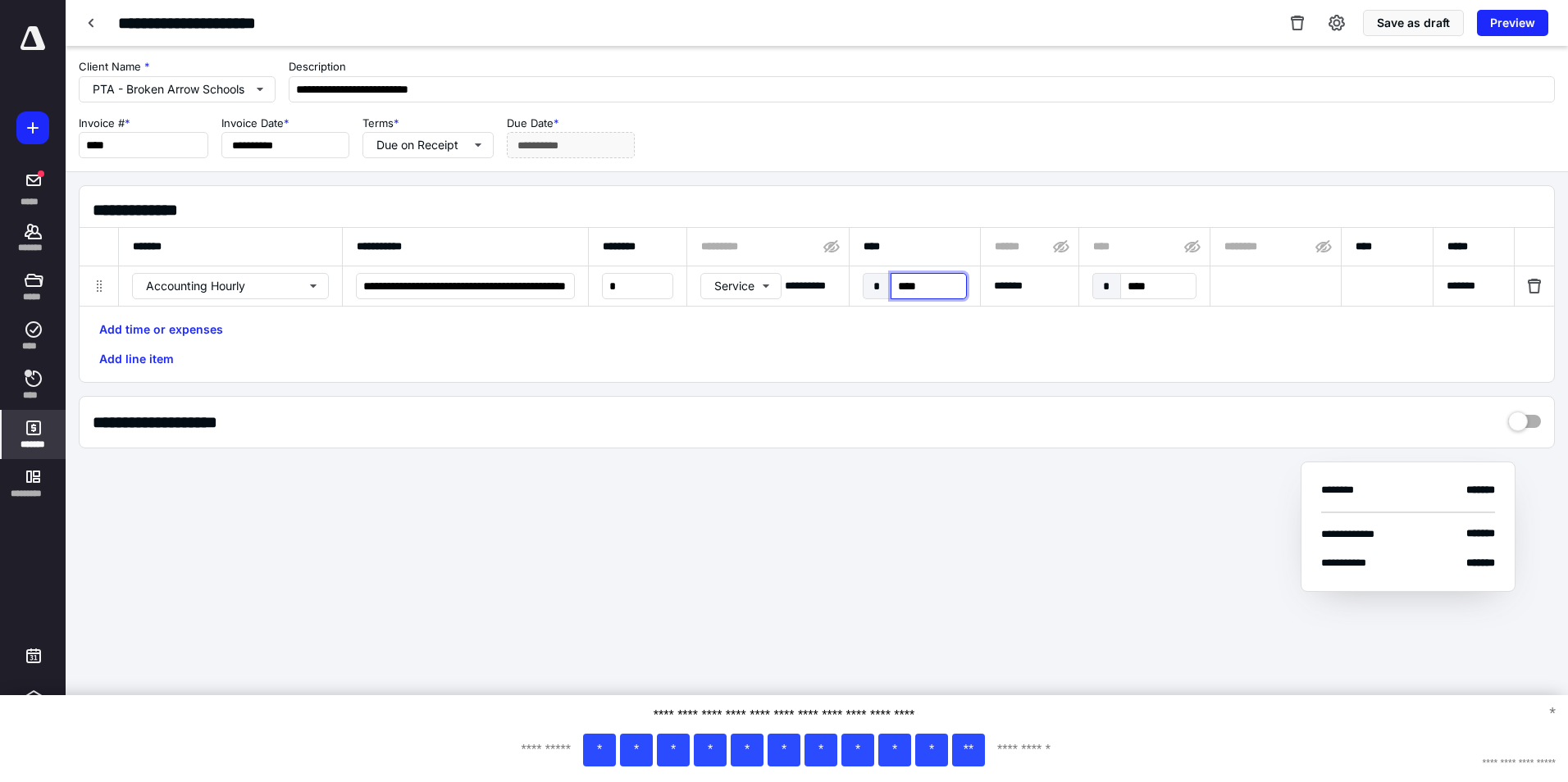 type on "*****" 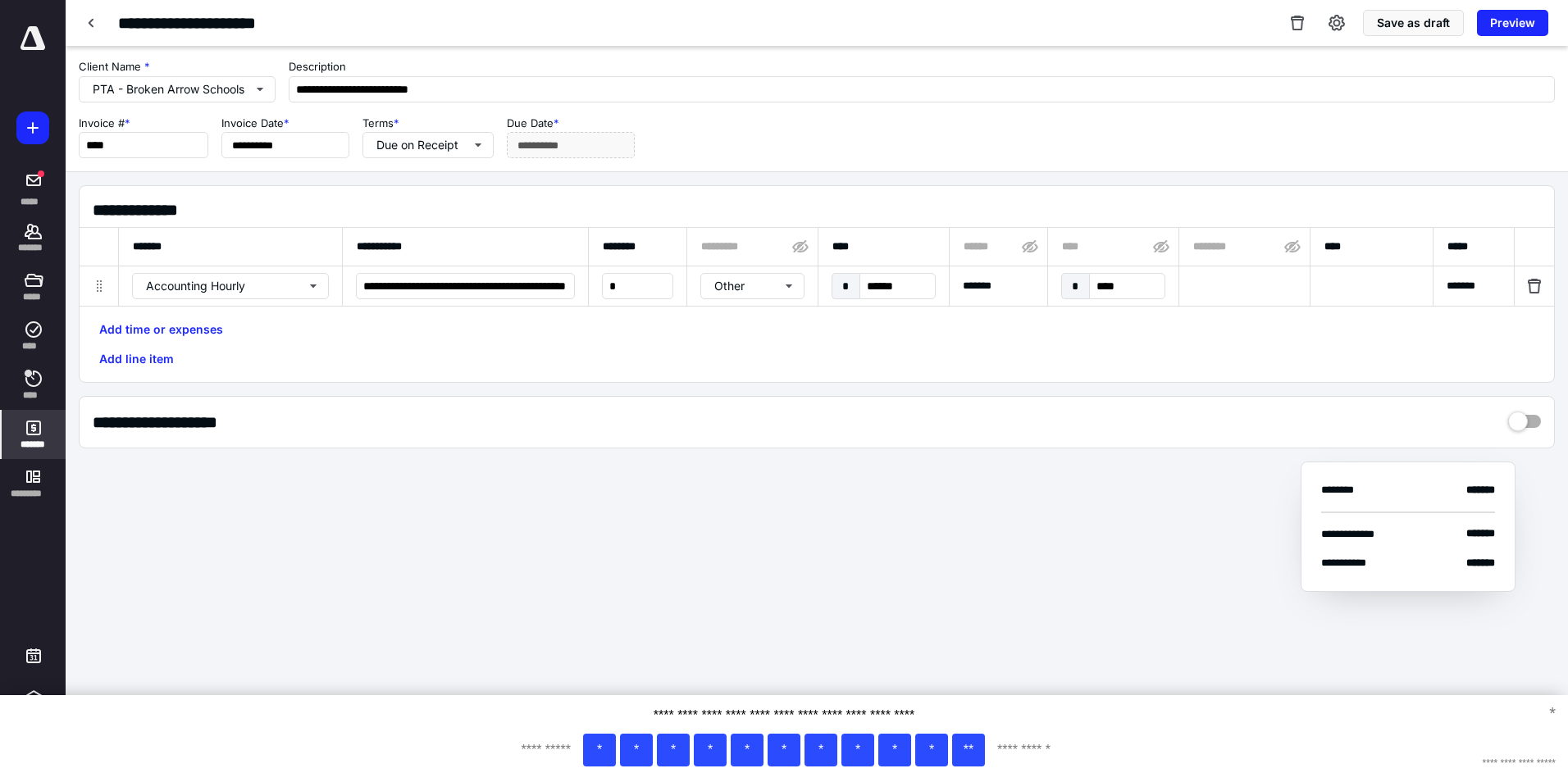 click on "**********" at bounding box center [817, 319] 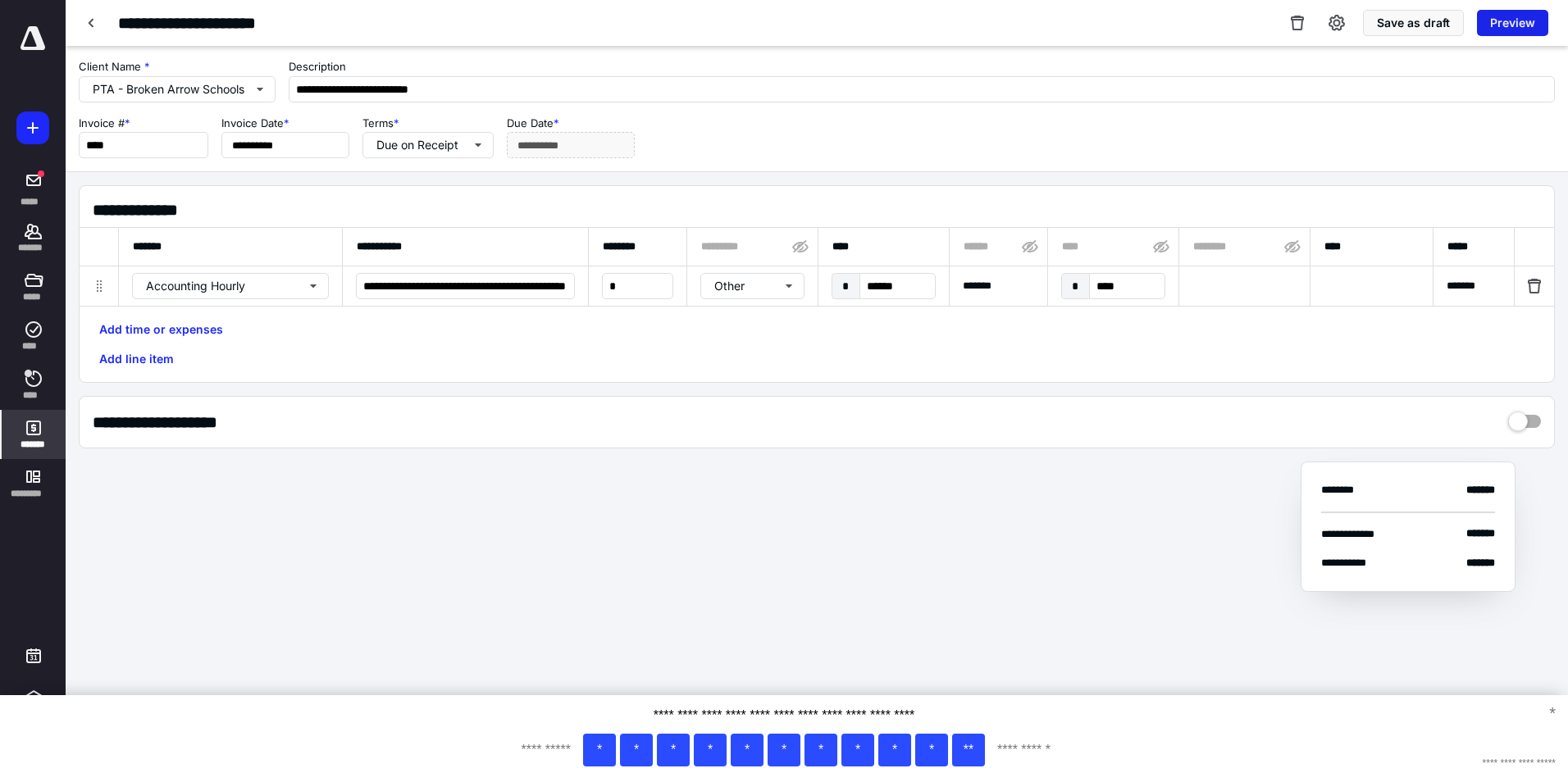 click on "Preview" at bounding box center (1512, 23) 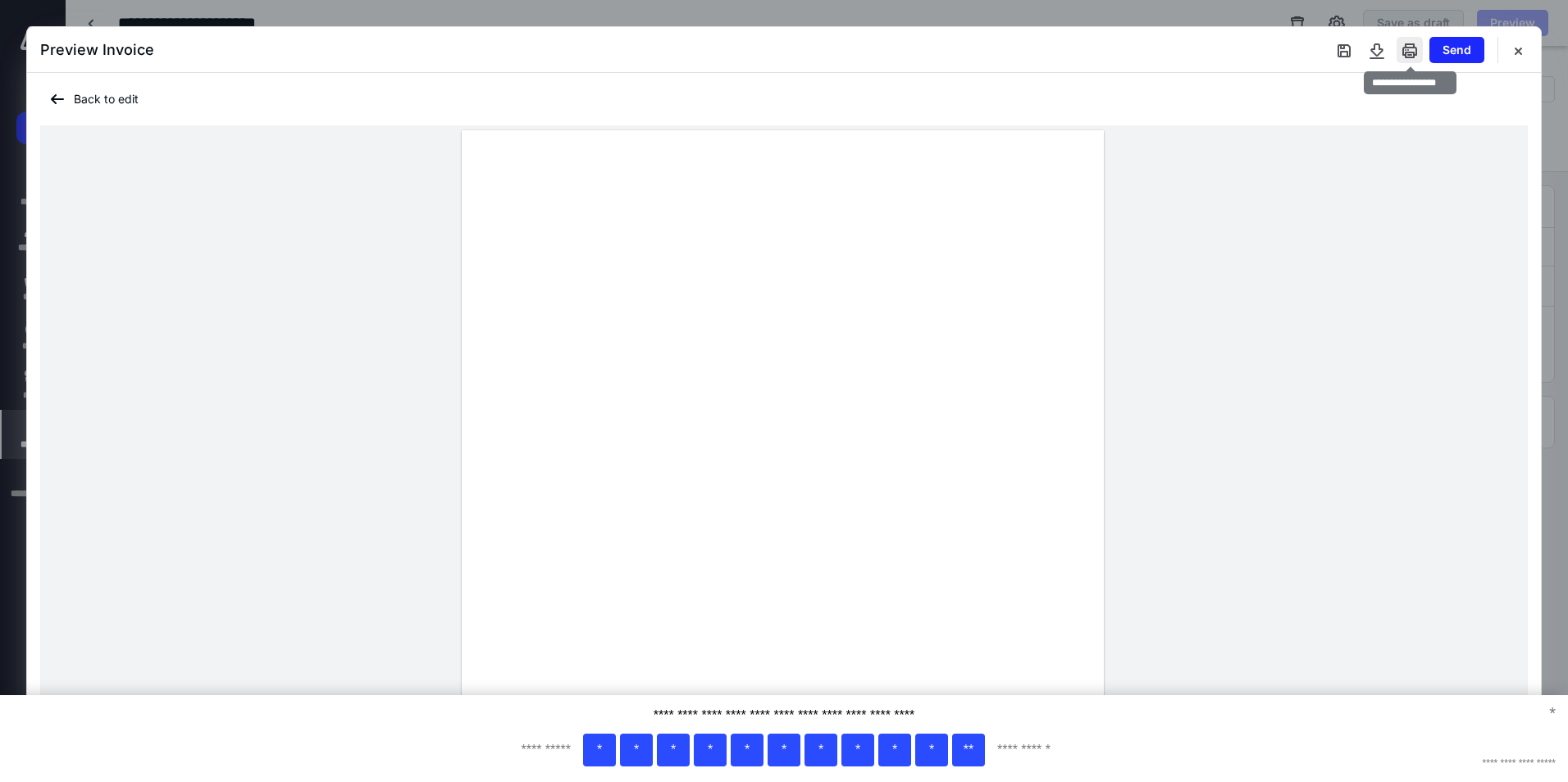 click at bounding box center (1410, 50) 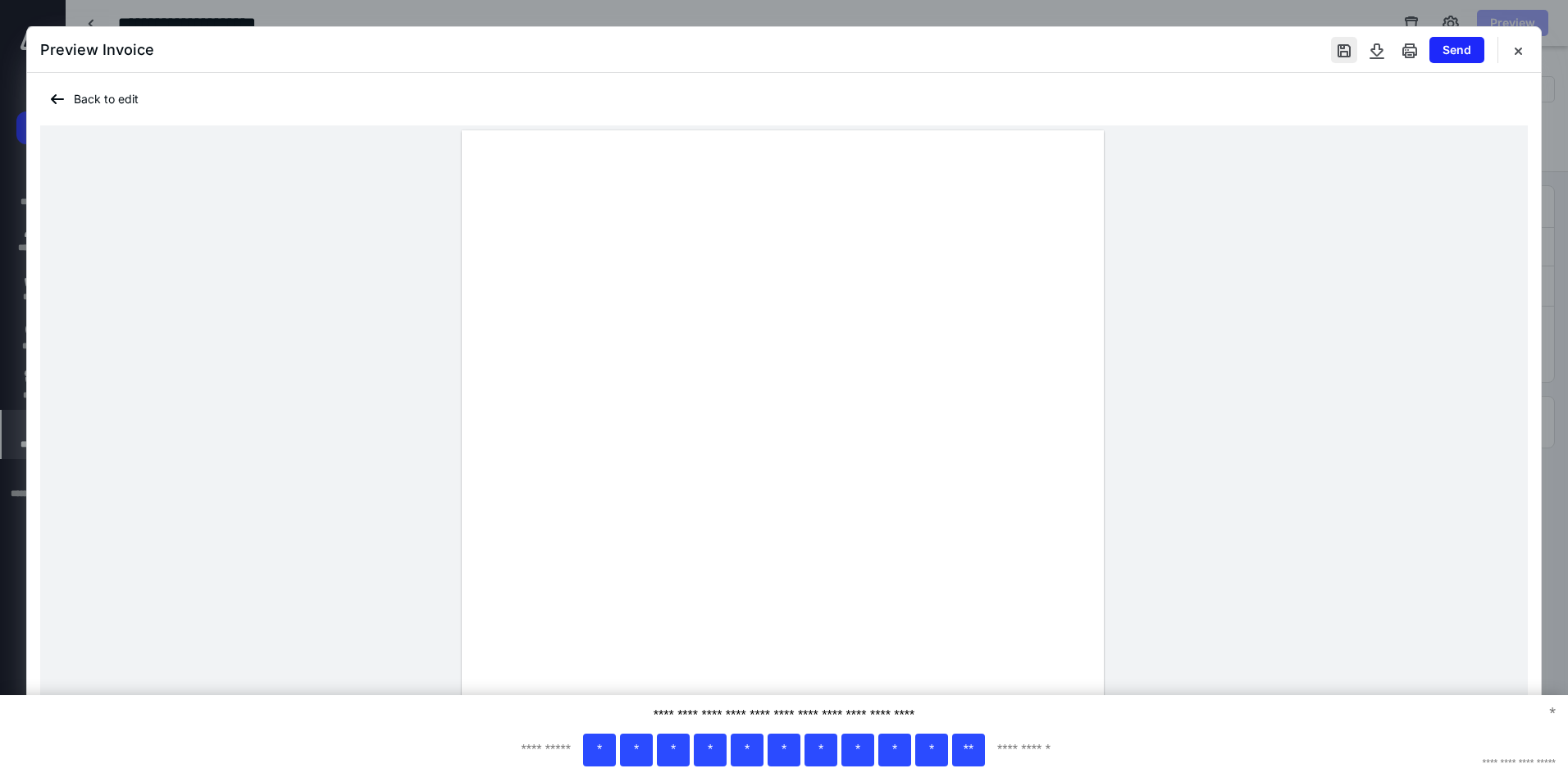 click at bounding box center (1344, 50) 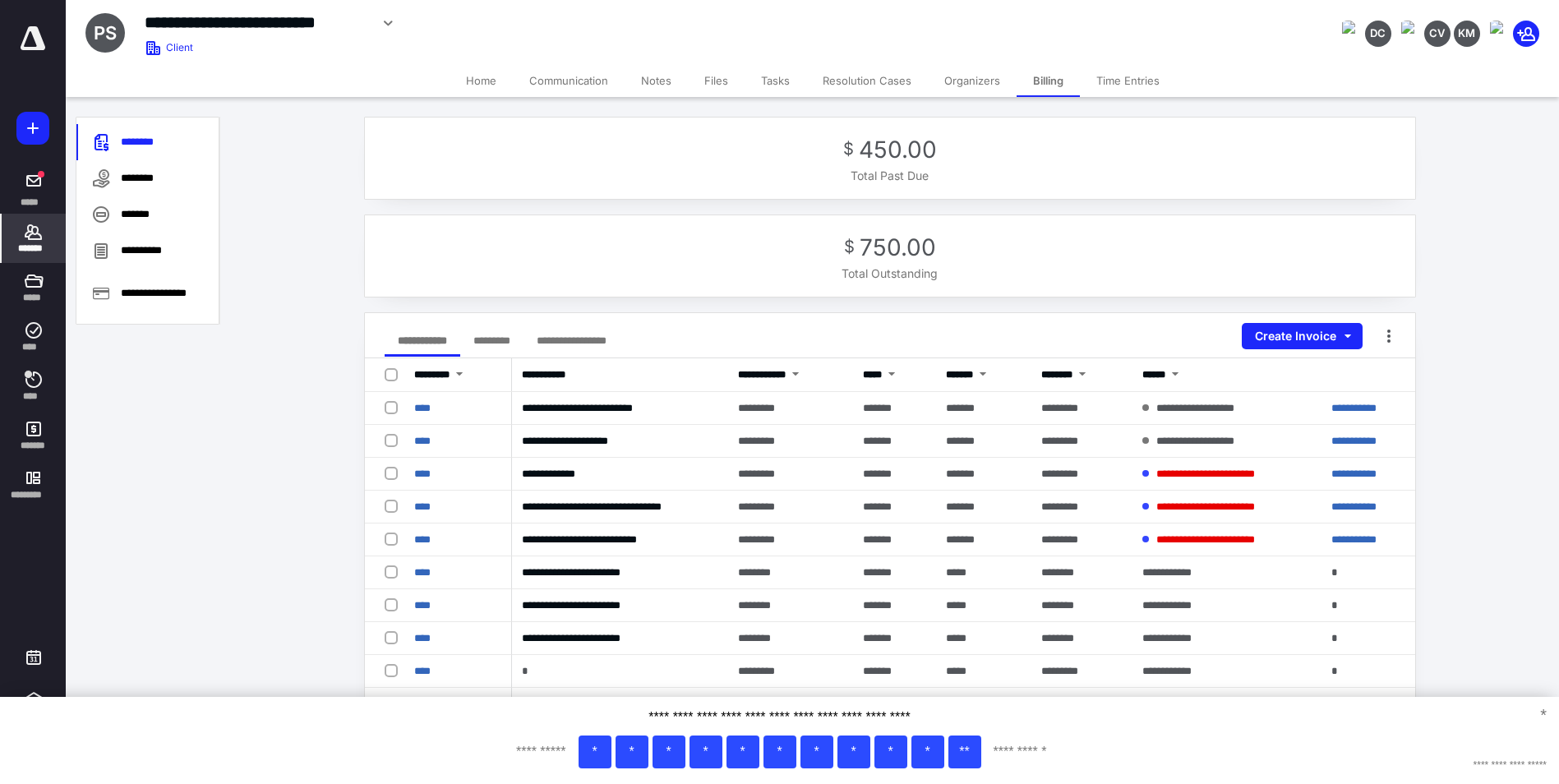 drag, startPoint x: 734, startPoint y: 81, endPoint x: 717, endPoint y: 111, distance: 34.481879 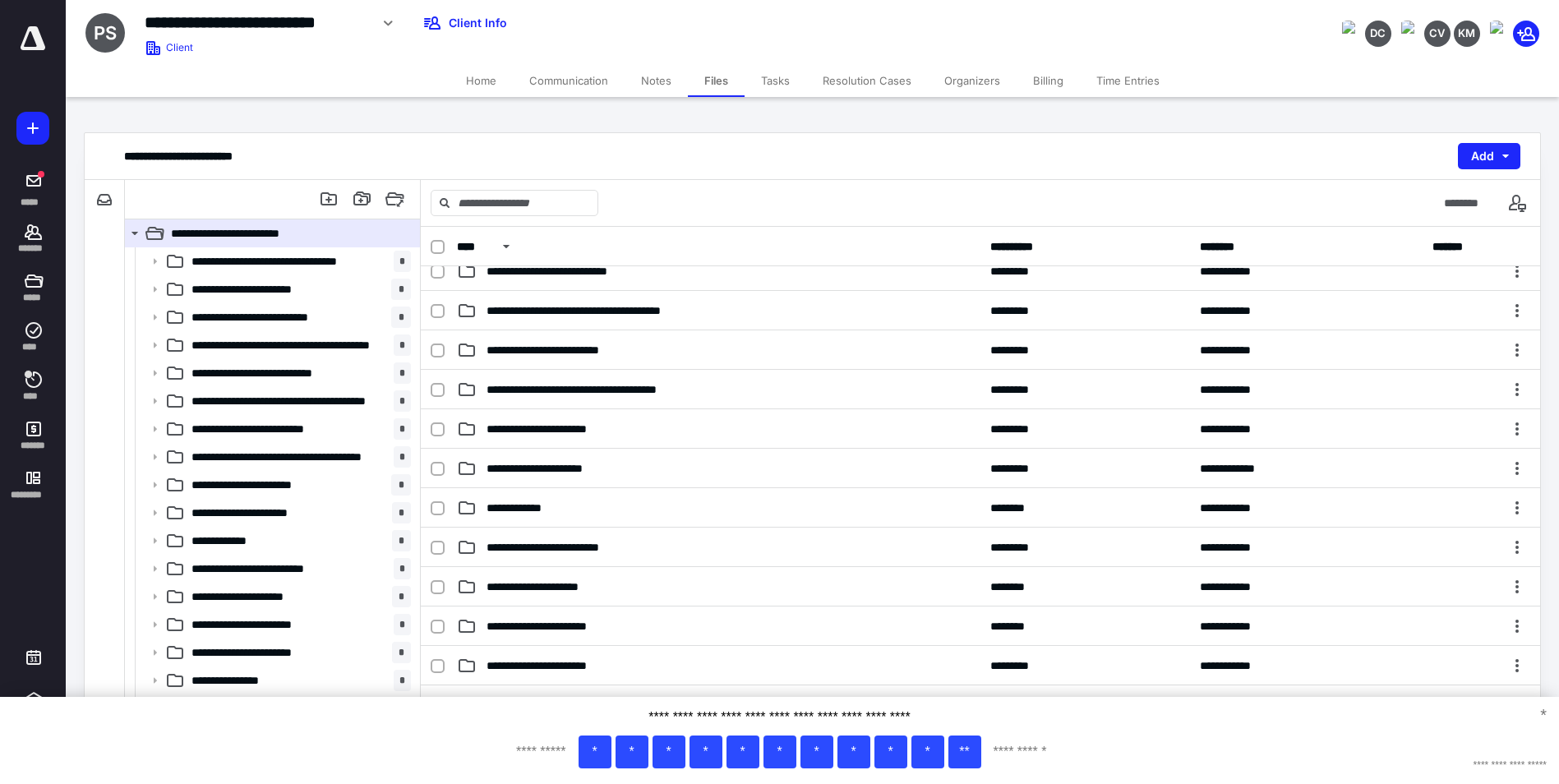 scroll, scrollTop: 560, scrollLeft: 0, axis: vertical 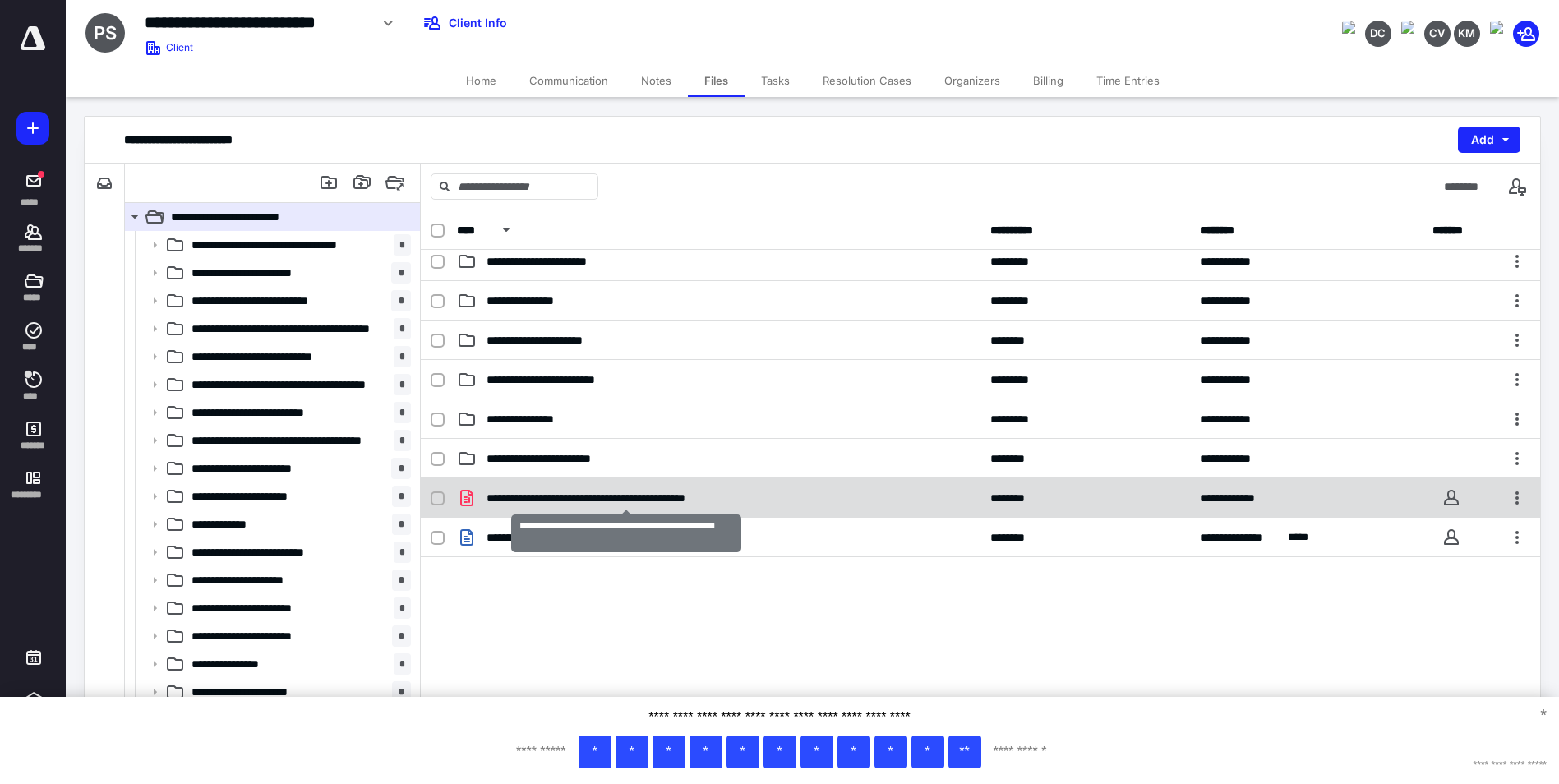click on "**********" at bounding box center (626, 498) 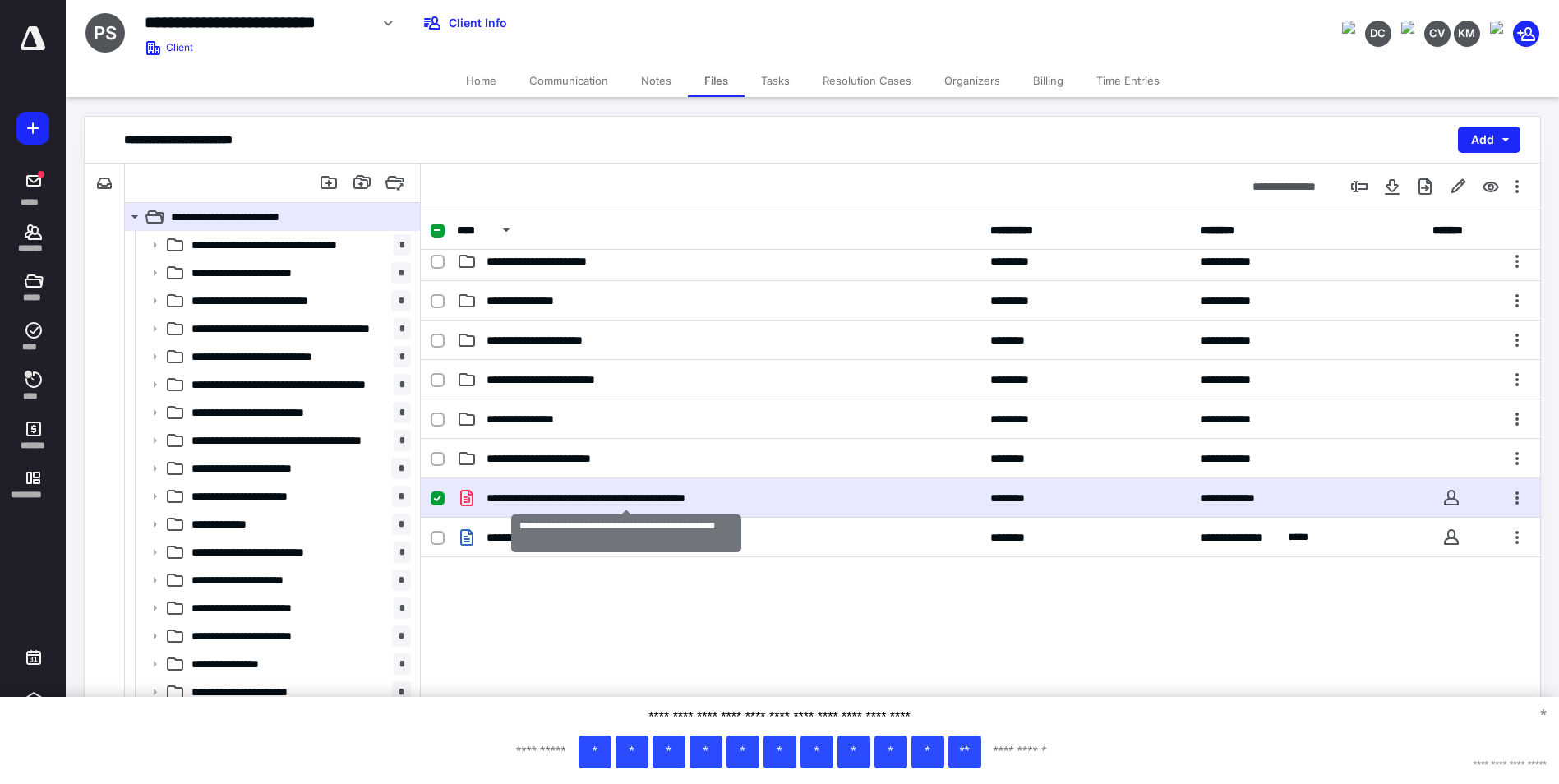 click on "**********" at bounding box center [626, 498] 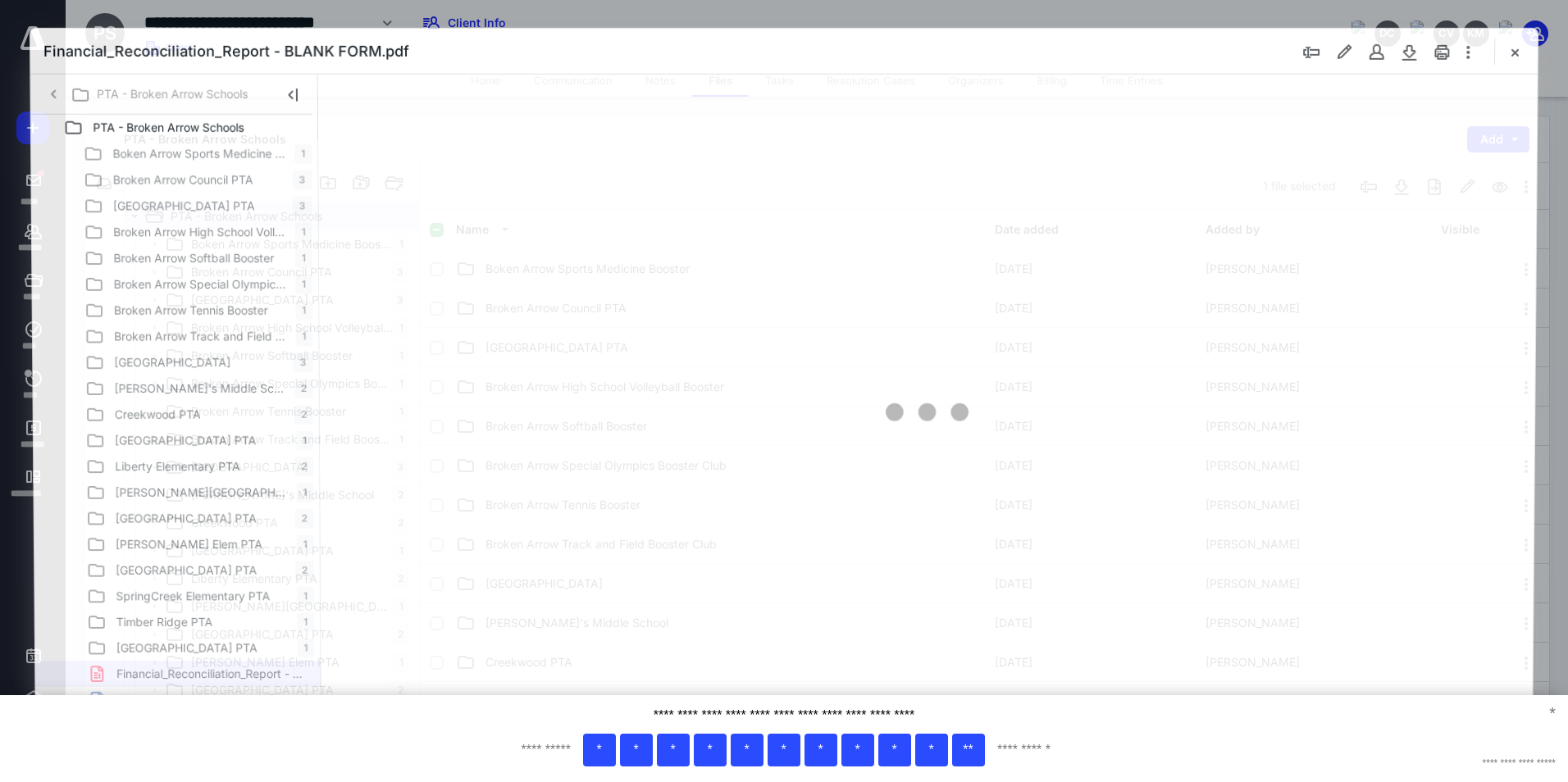 scroll, scrollTop: 559, scrollLeft: 0, axis: vertical 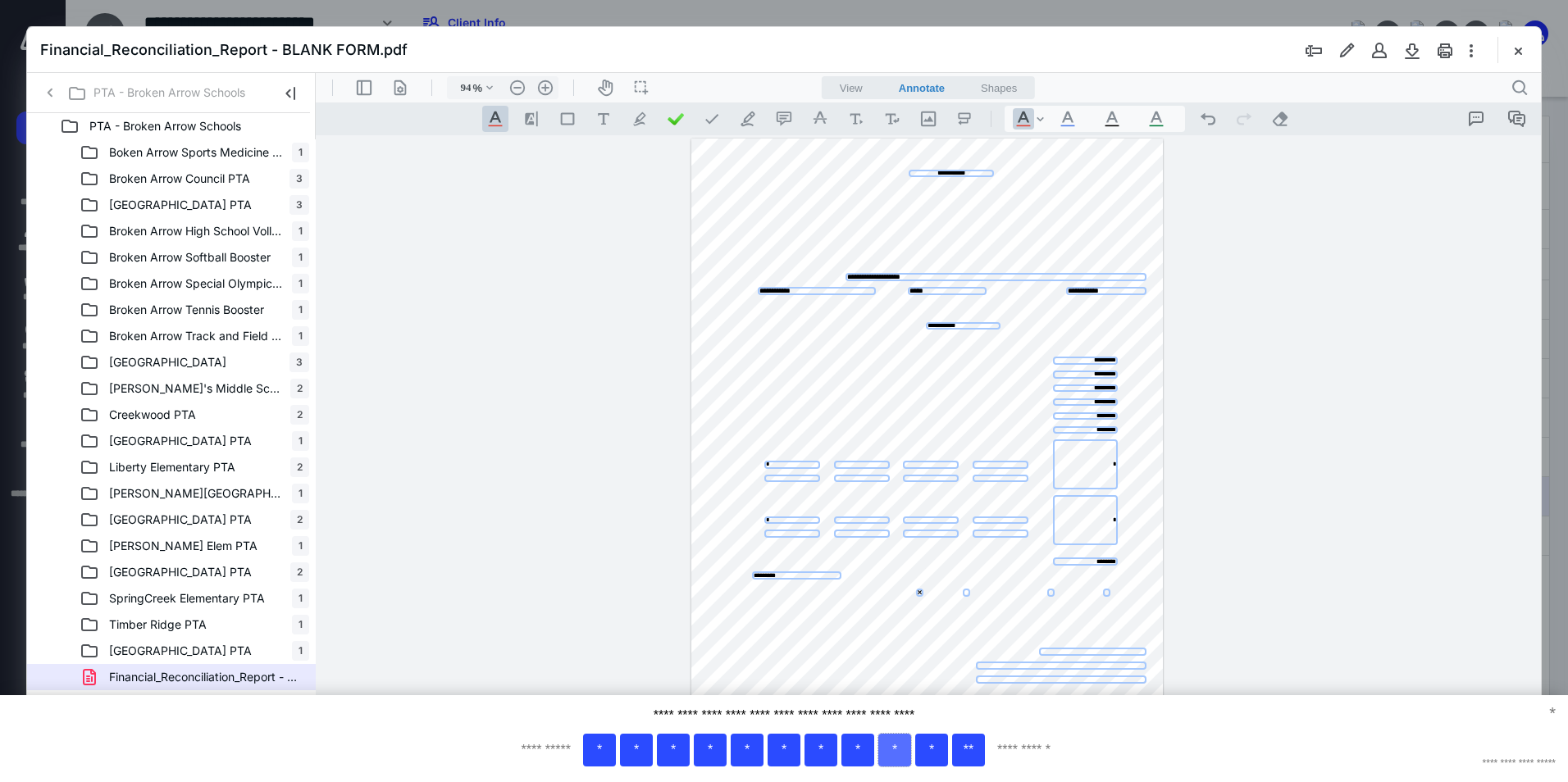 click on "*" at bounding box center [895, 750] 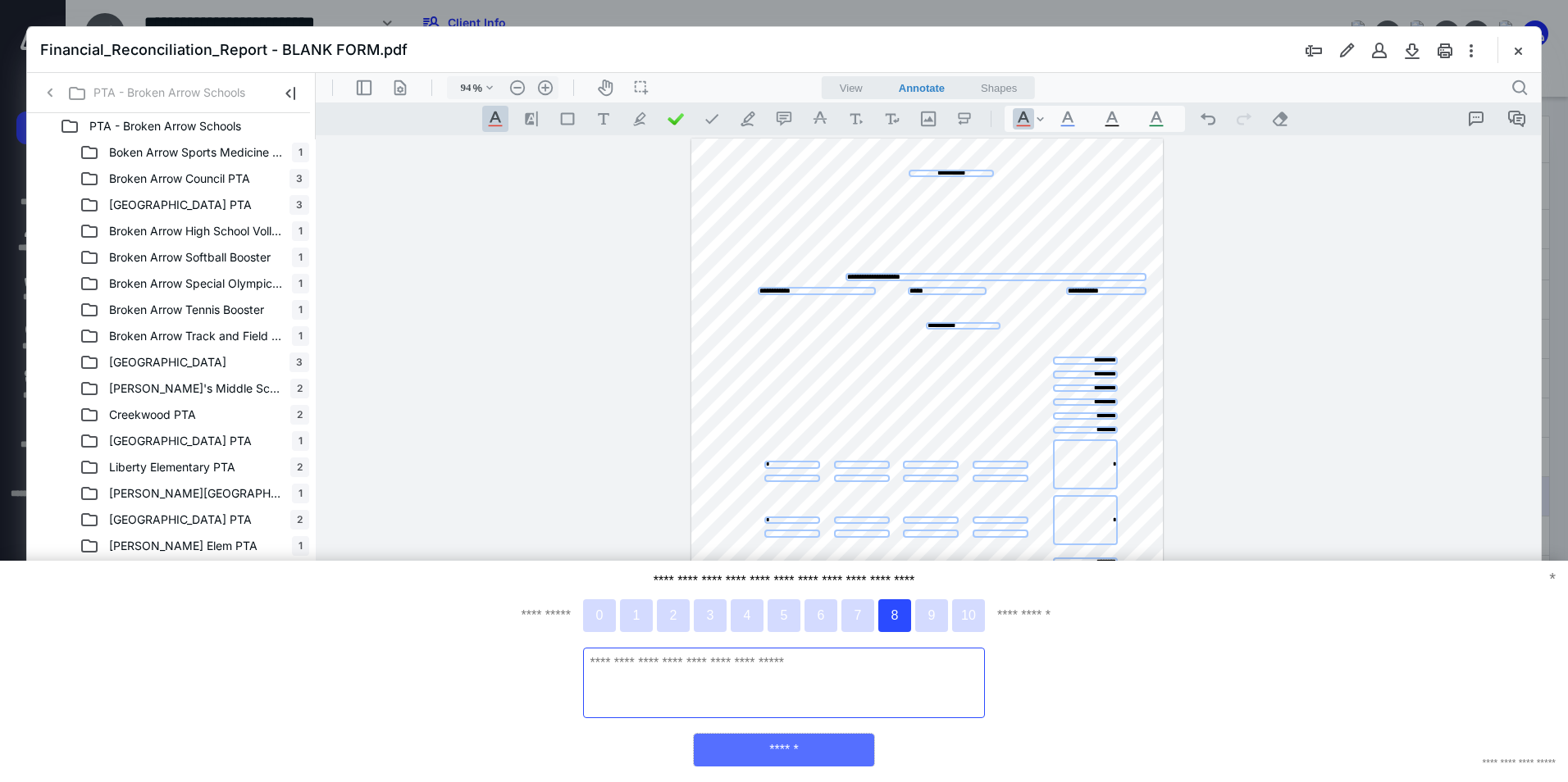 click on "******" at bounding box center [784, 750] 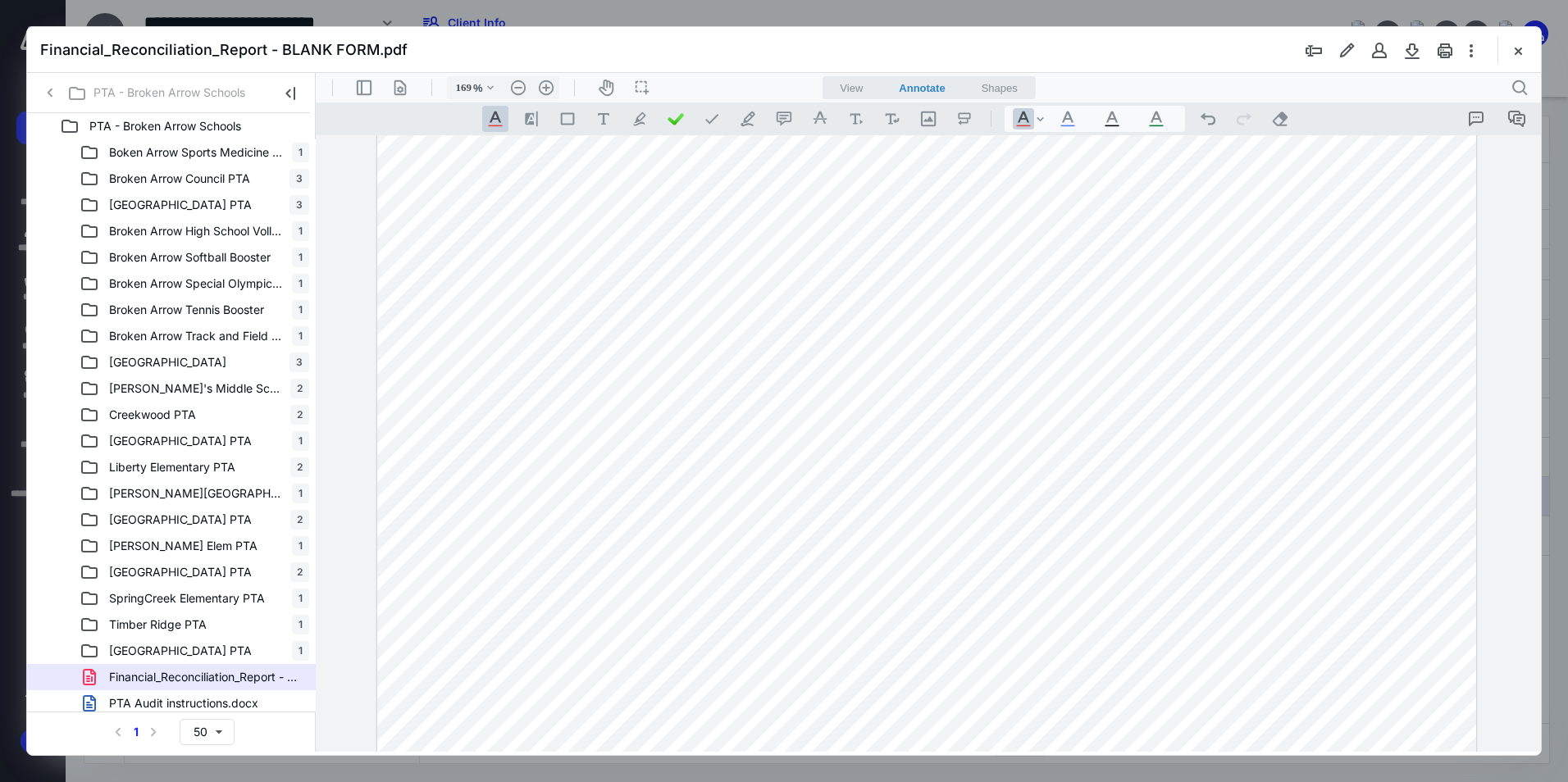 type on "219" 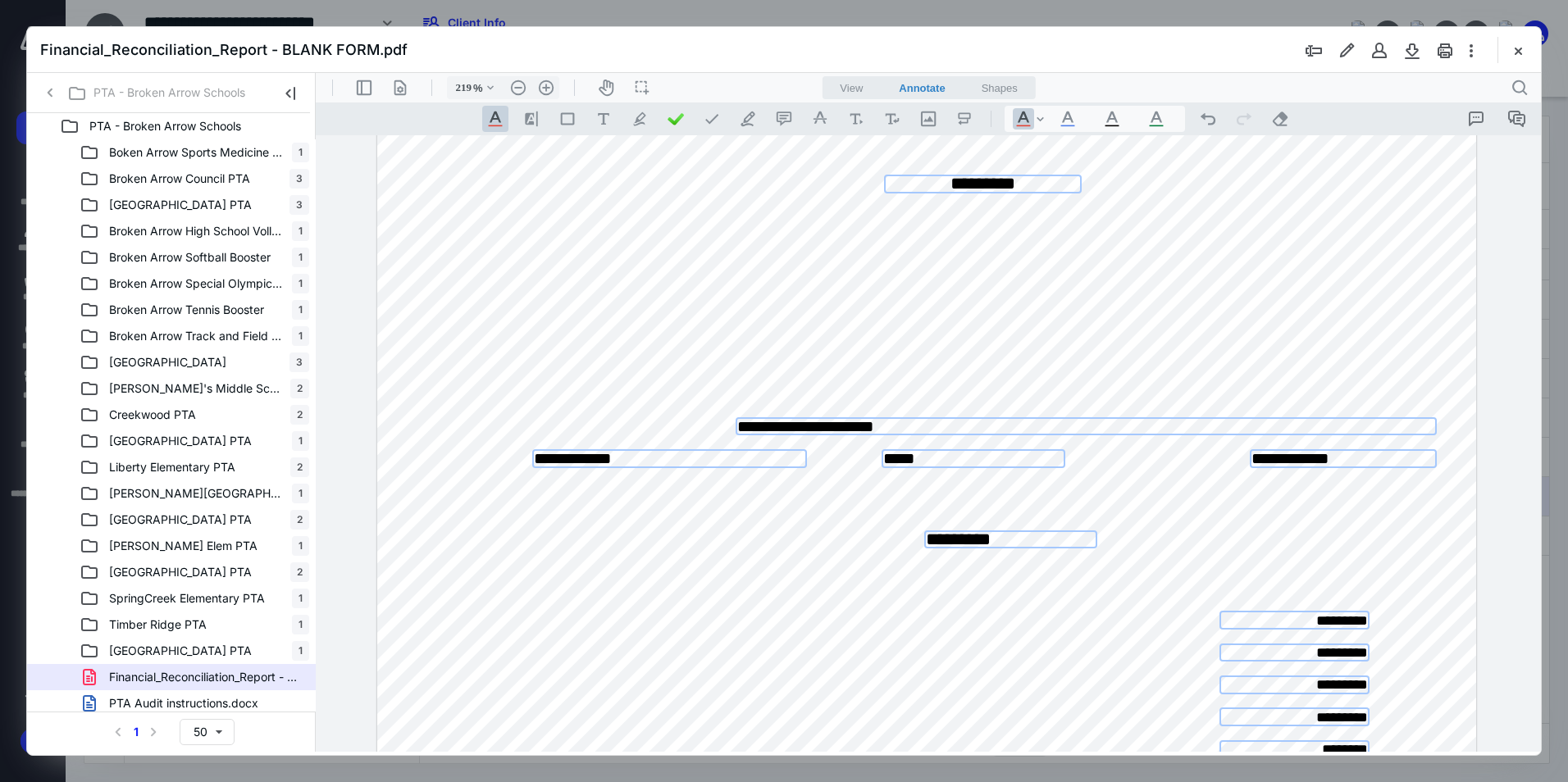 scroll, scrollTop: 0, scrollLeft: 0, axis: both 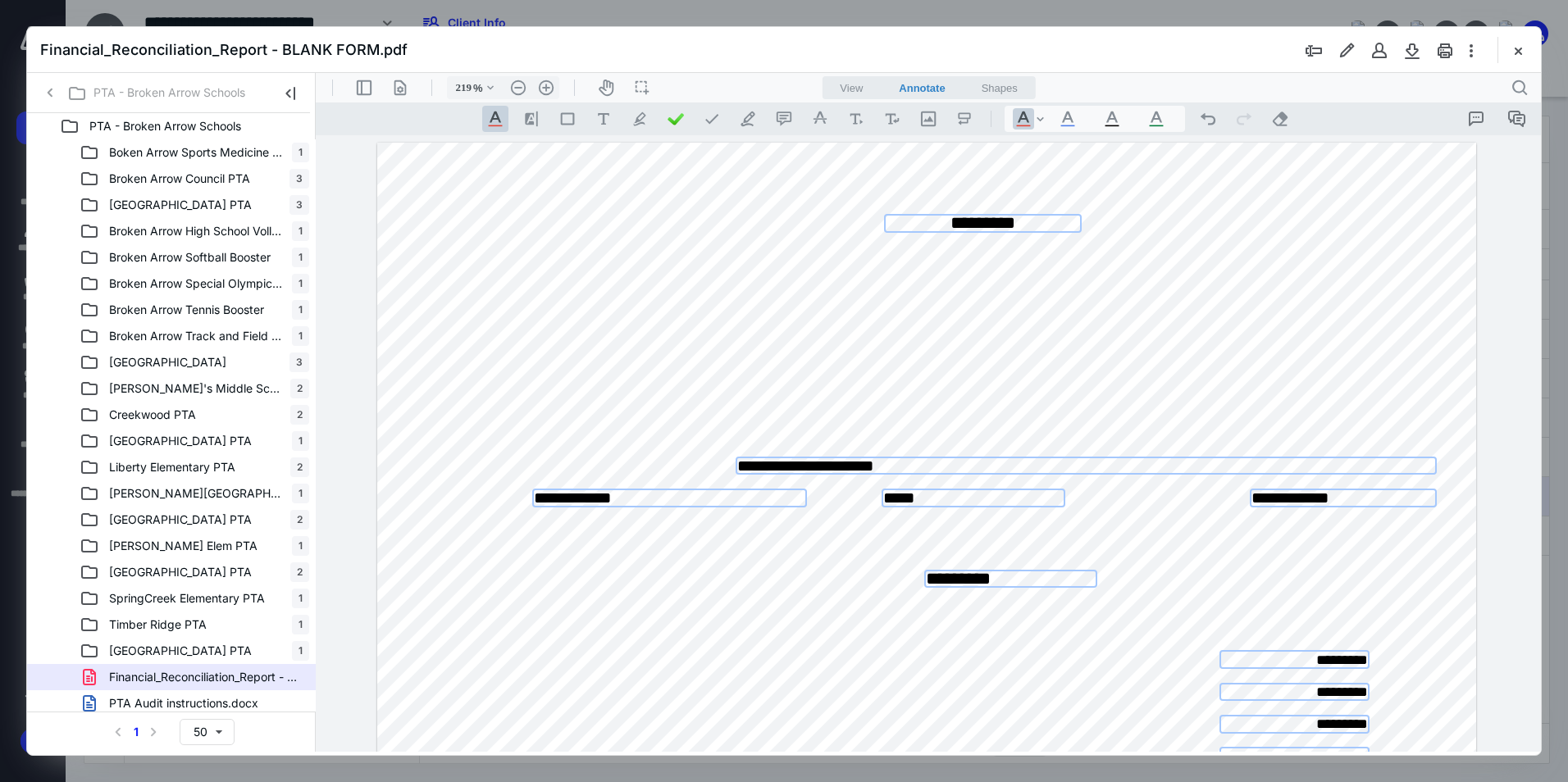 click on "**********" at bounding box center [1087, 466] 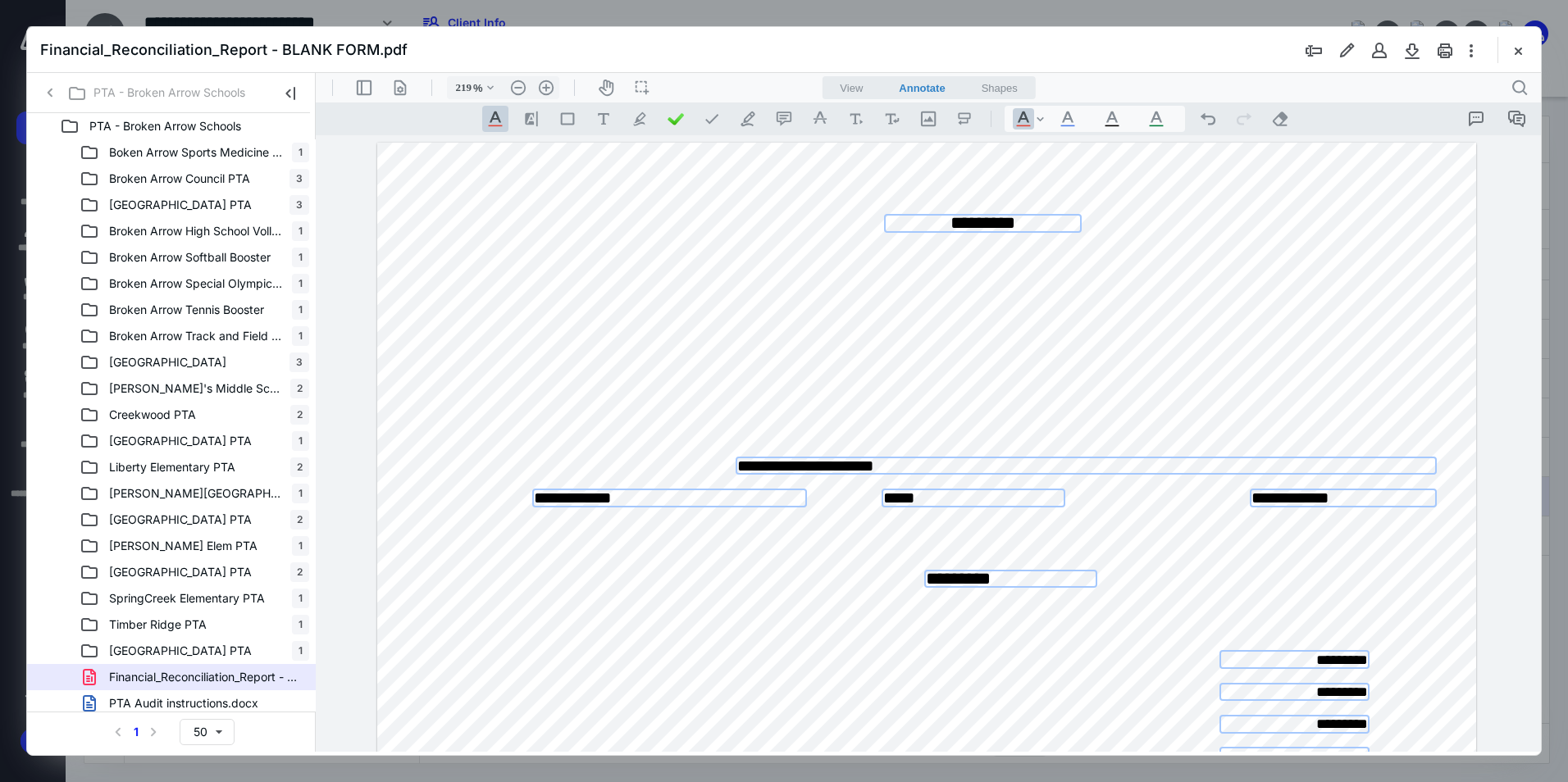 drag, startPoint x: 777, startPoint y: 461, endPoint x: 706, endPoint y: 458, distance: 71.0634 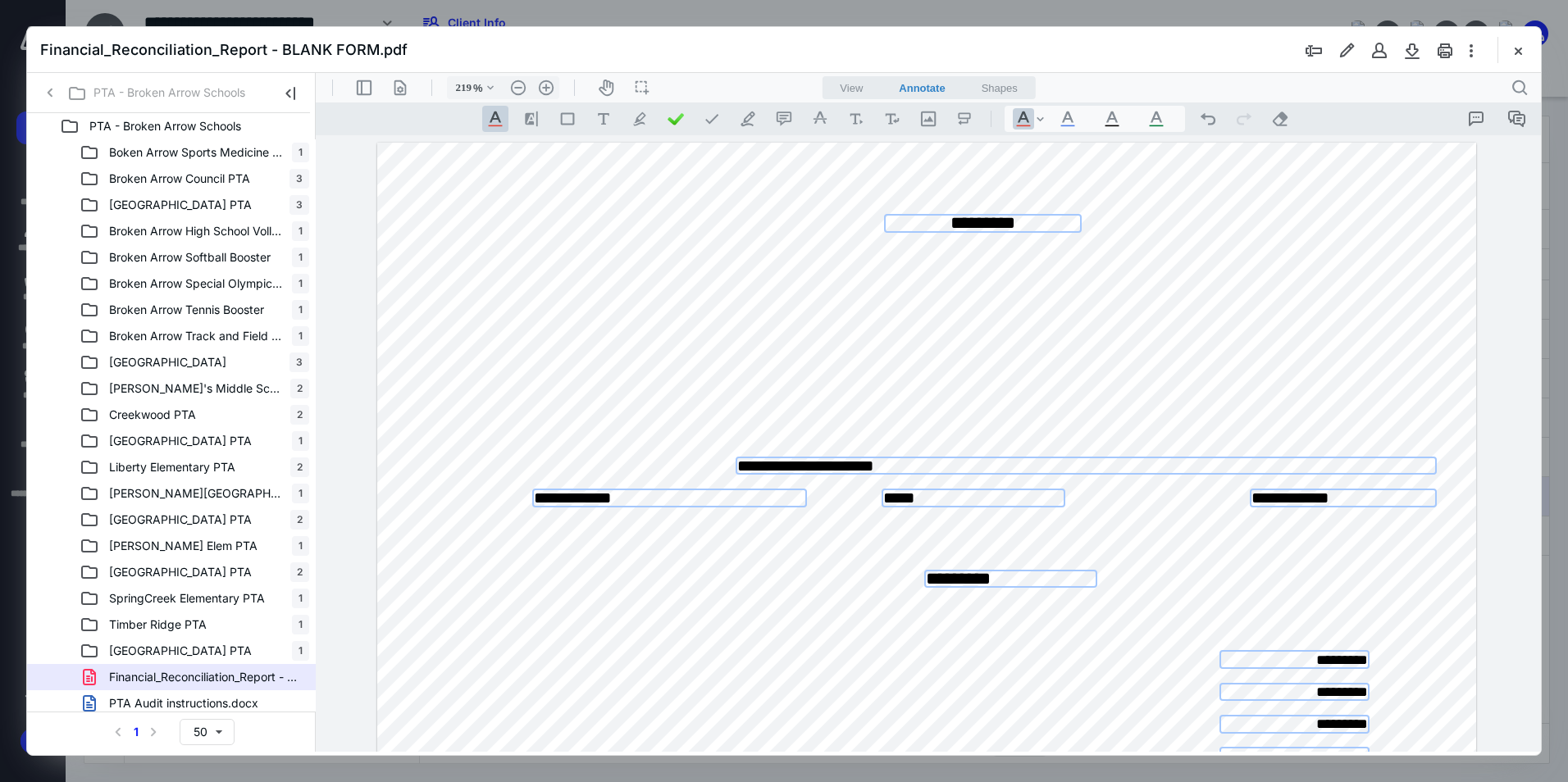 click on "**********" at bounding box center (927, 853) 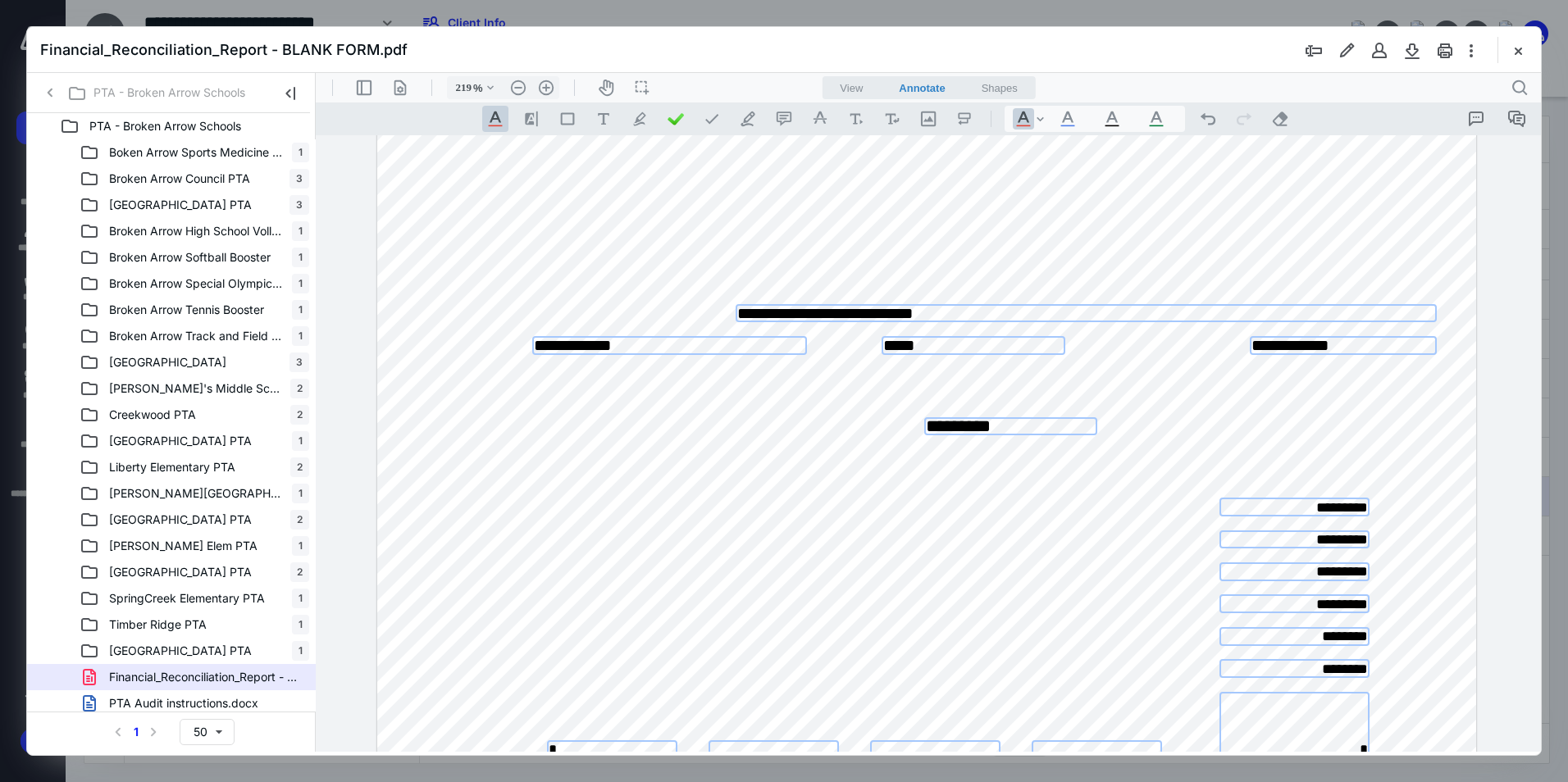 scroll, scrollTop: 164, scrollLeft: 0, axis: vertical 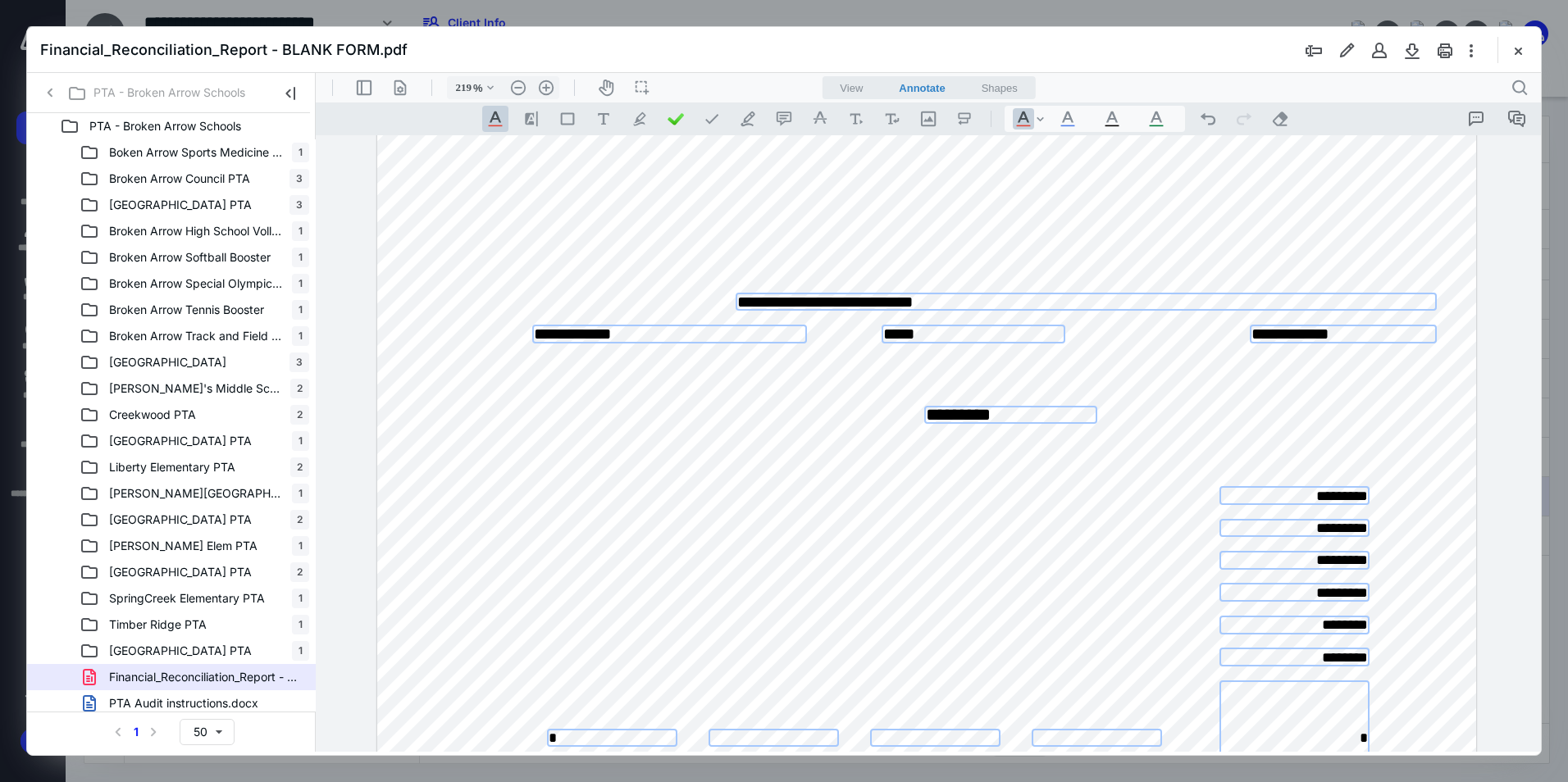 type on "**********" 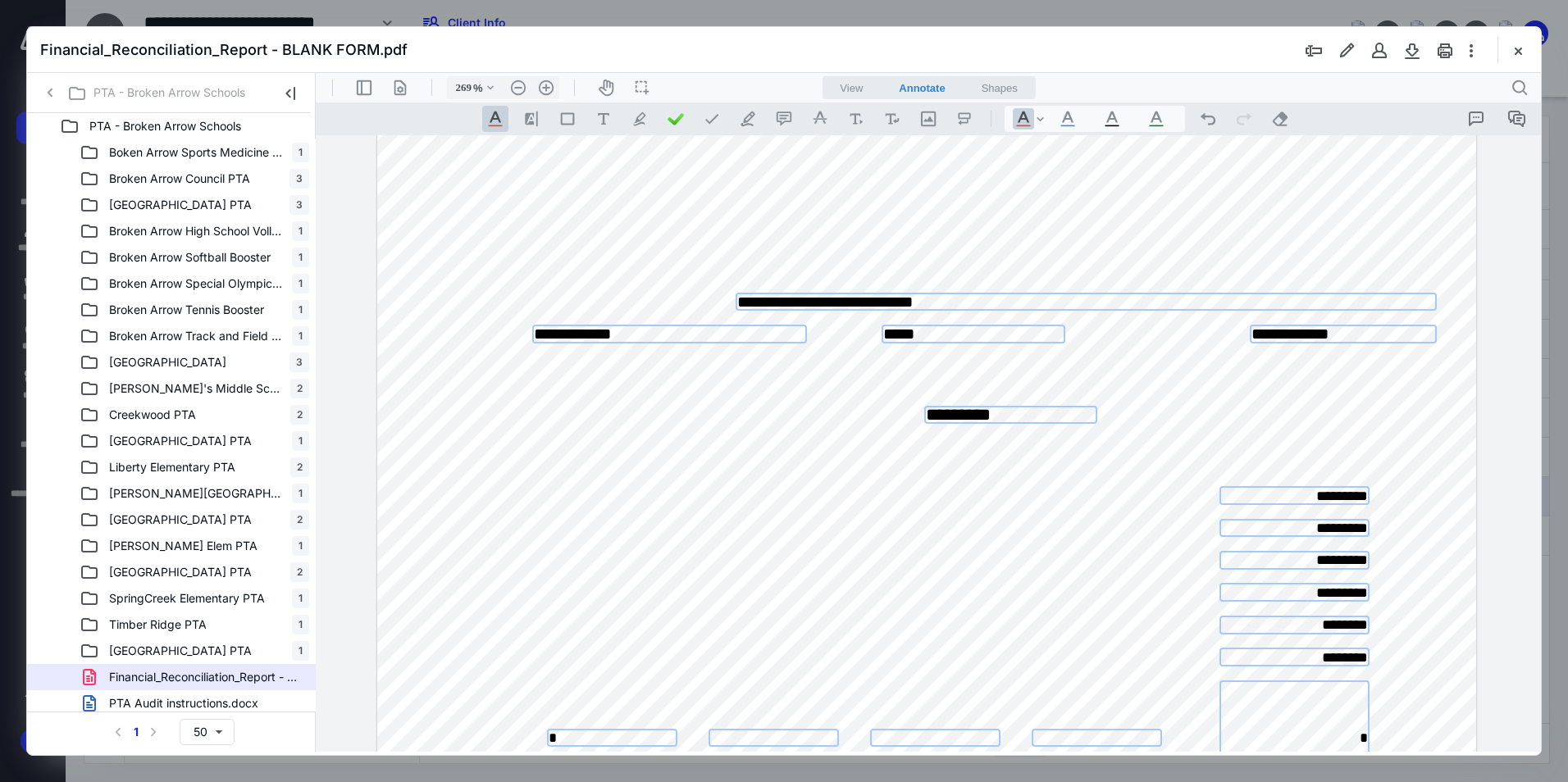 type on "369" 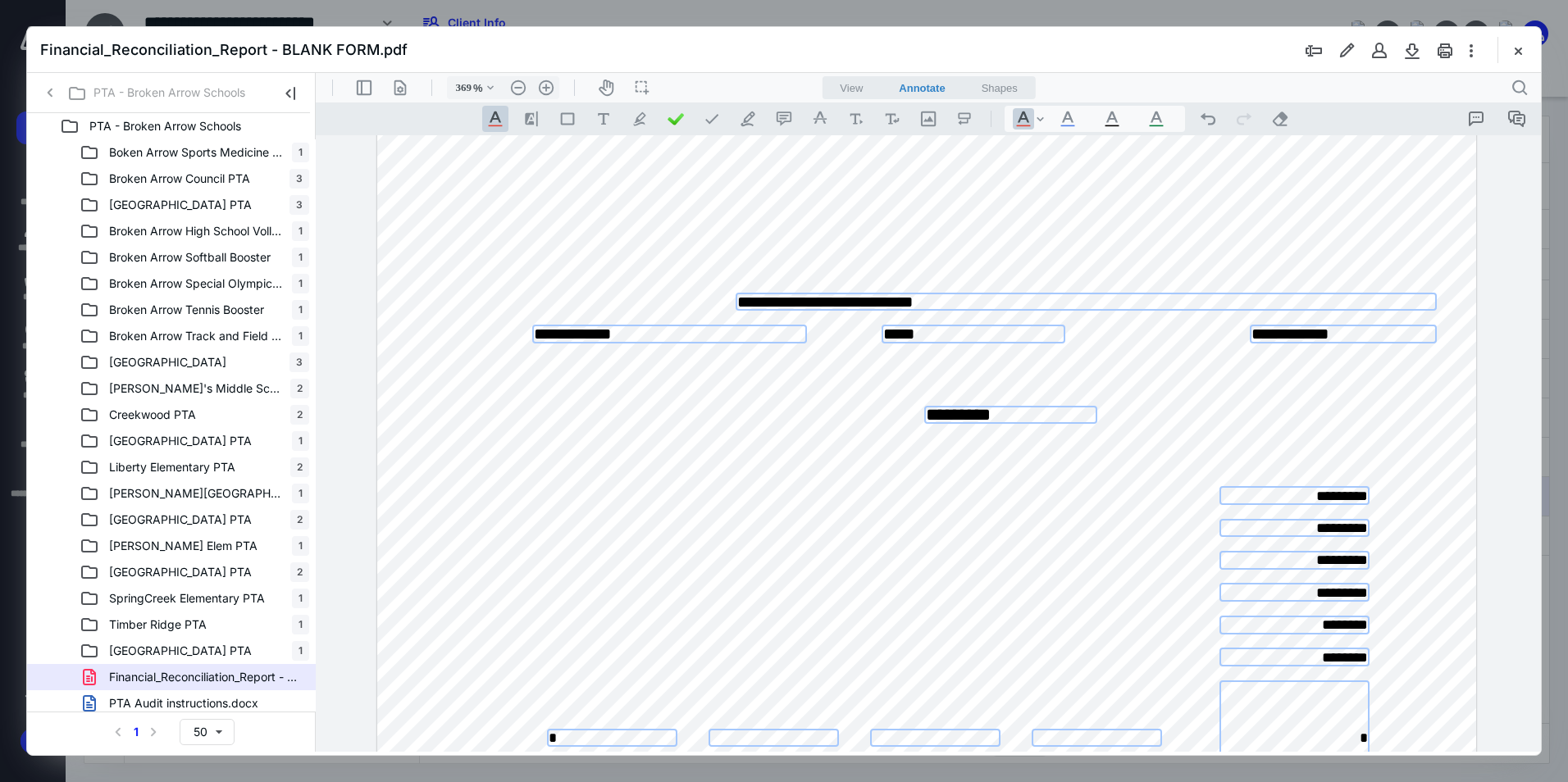 scroll, scrollTop: 514, scrollLeft: 536, axis: both 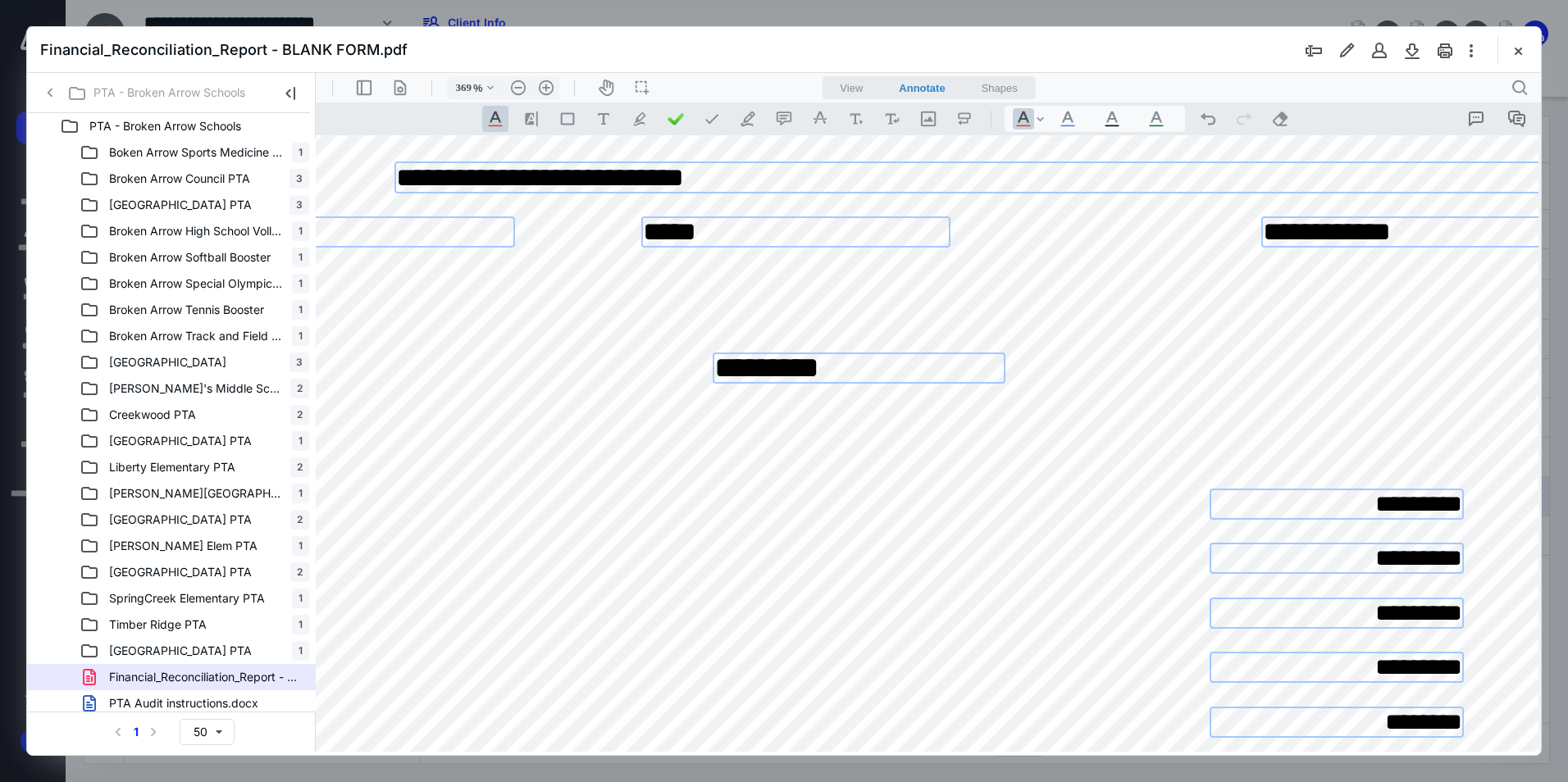 drag, startPoint x: 1458, startPoint y: 498, endPoint x: 1365, endPoint y: 501, distance: 93.04837 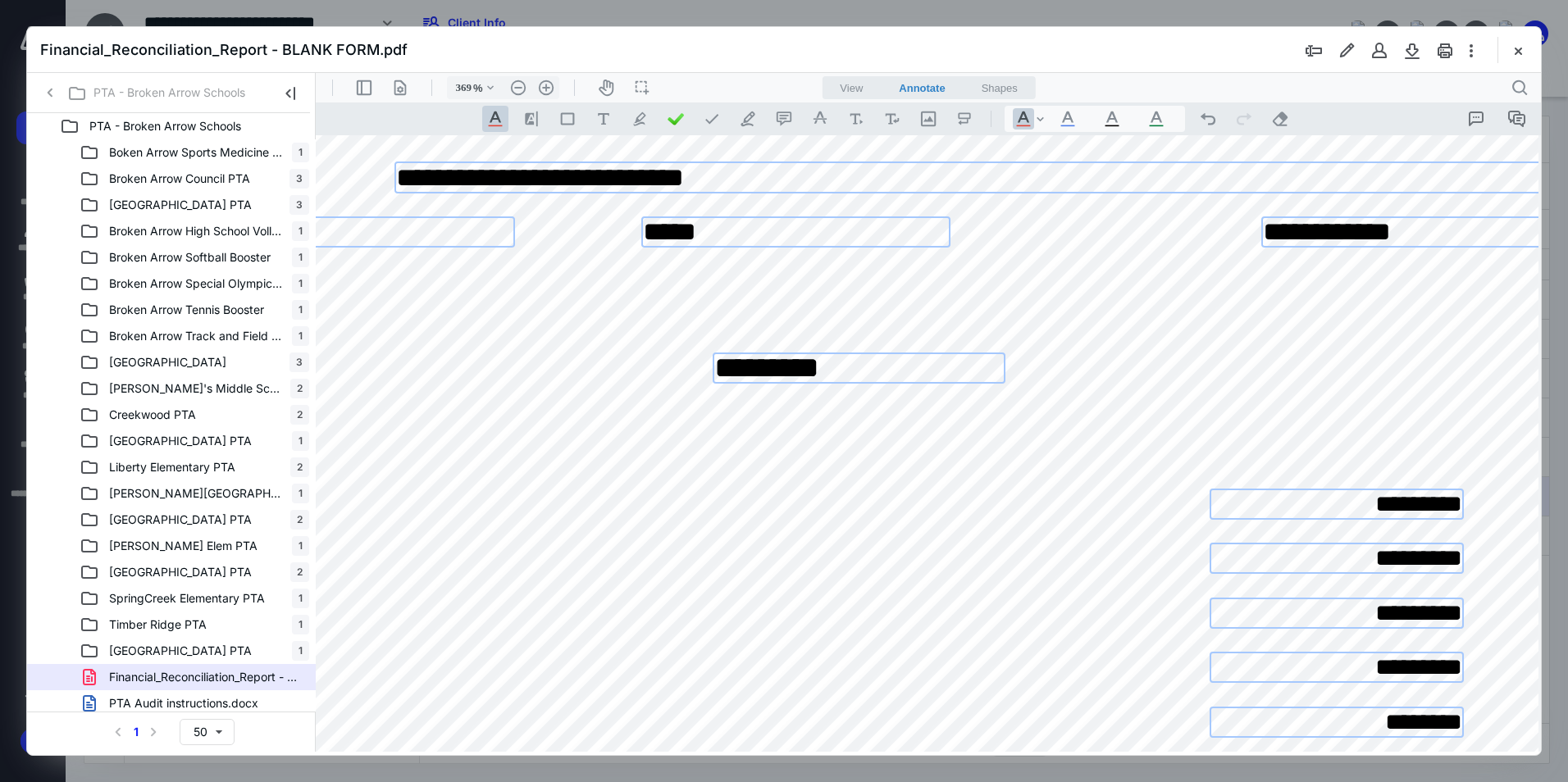 click on "*********" at bounding box center [1337, 504] 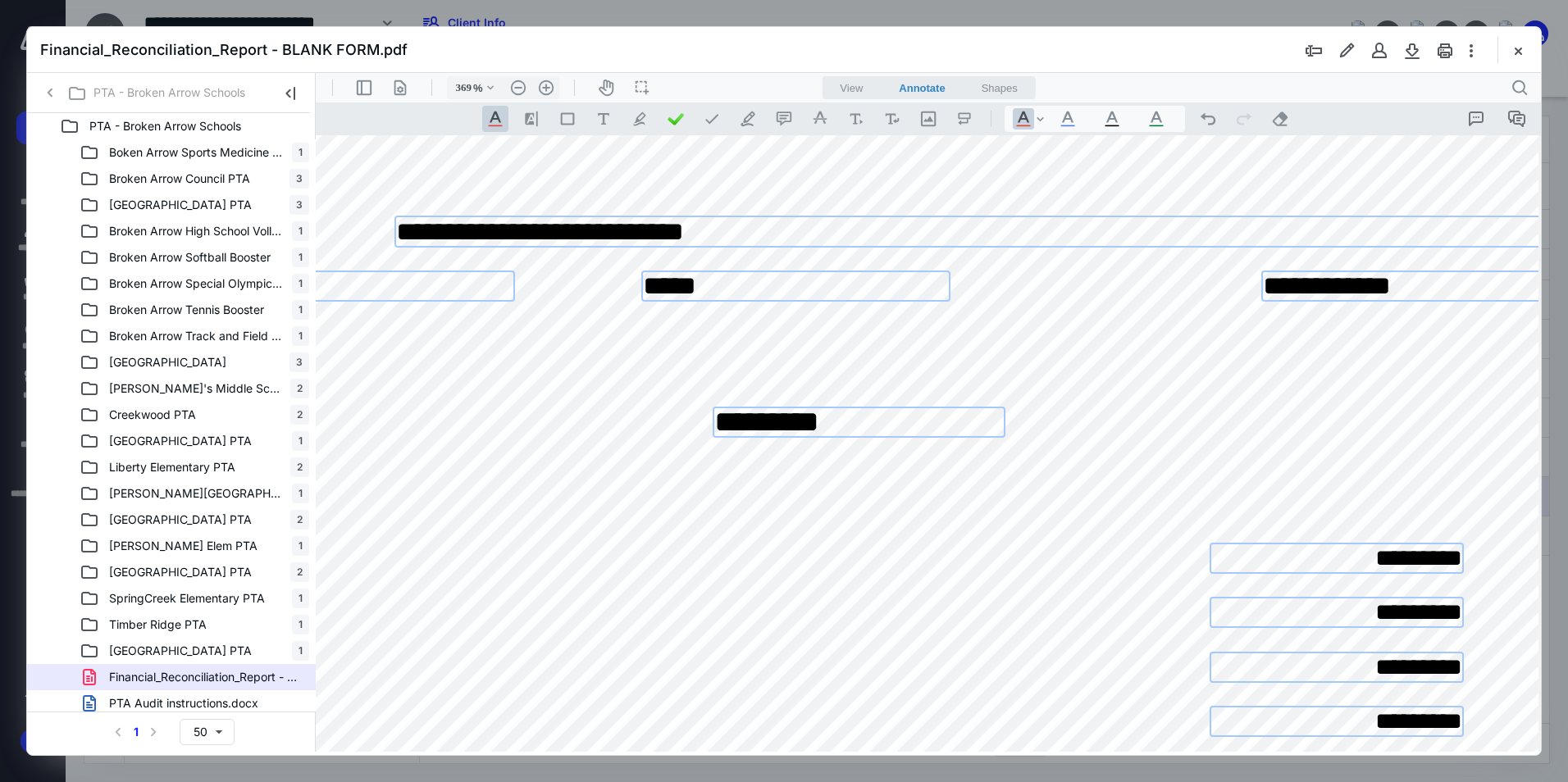 scroll, scrollTop: 432, scrollLeft: 536, axis: both 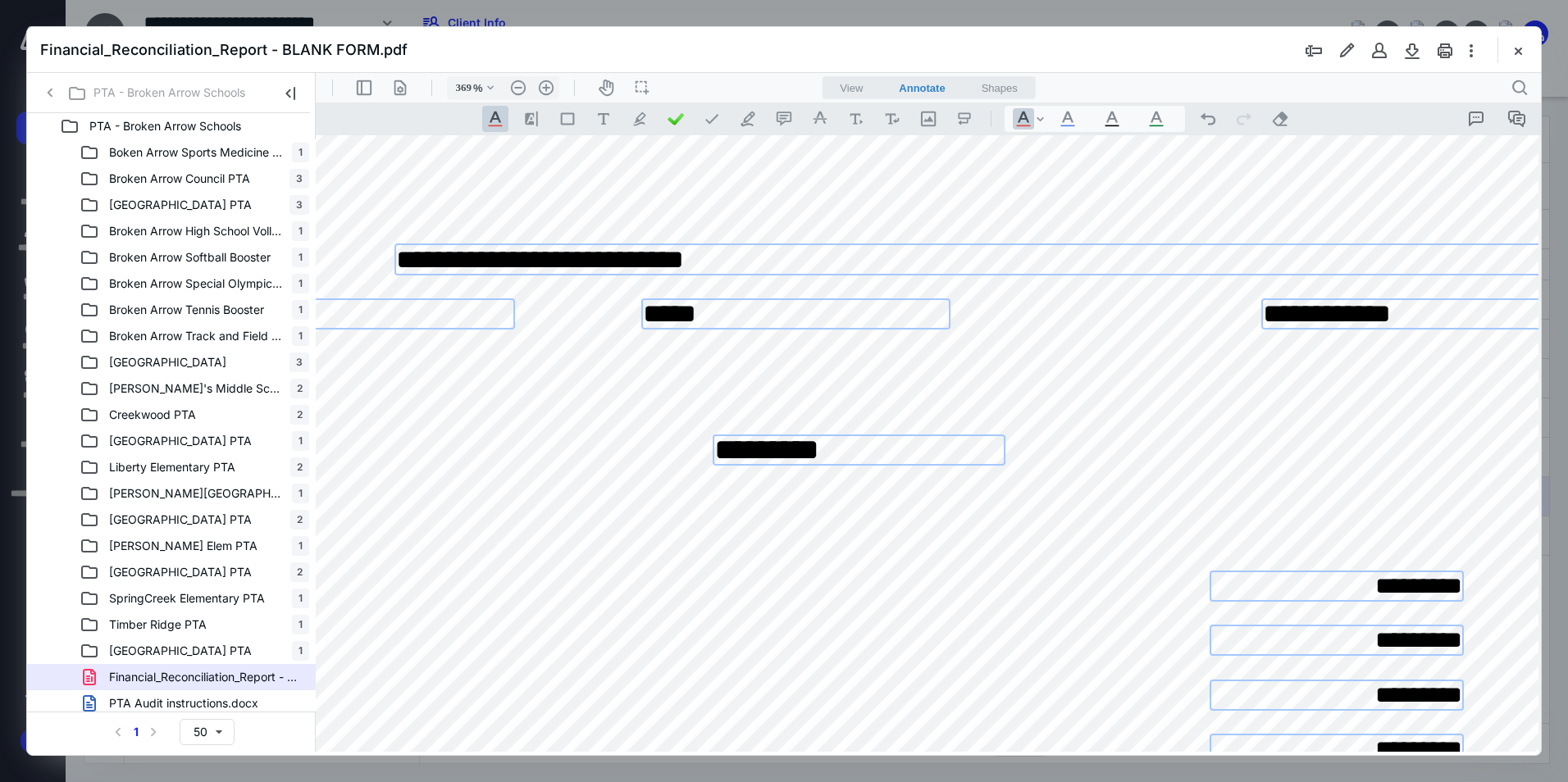 type on "*********" 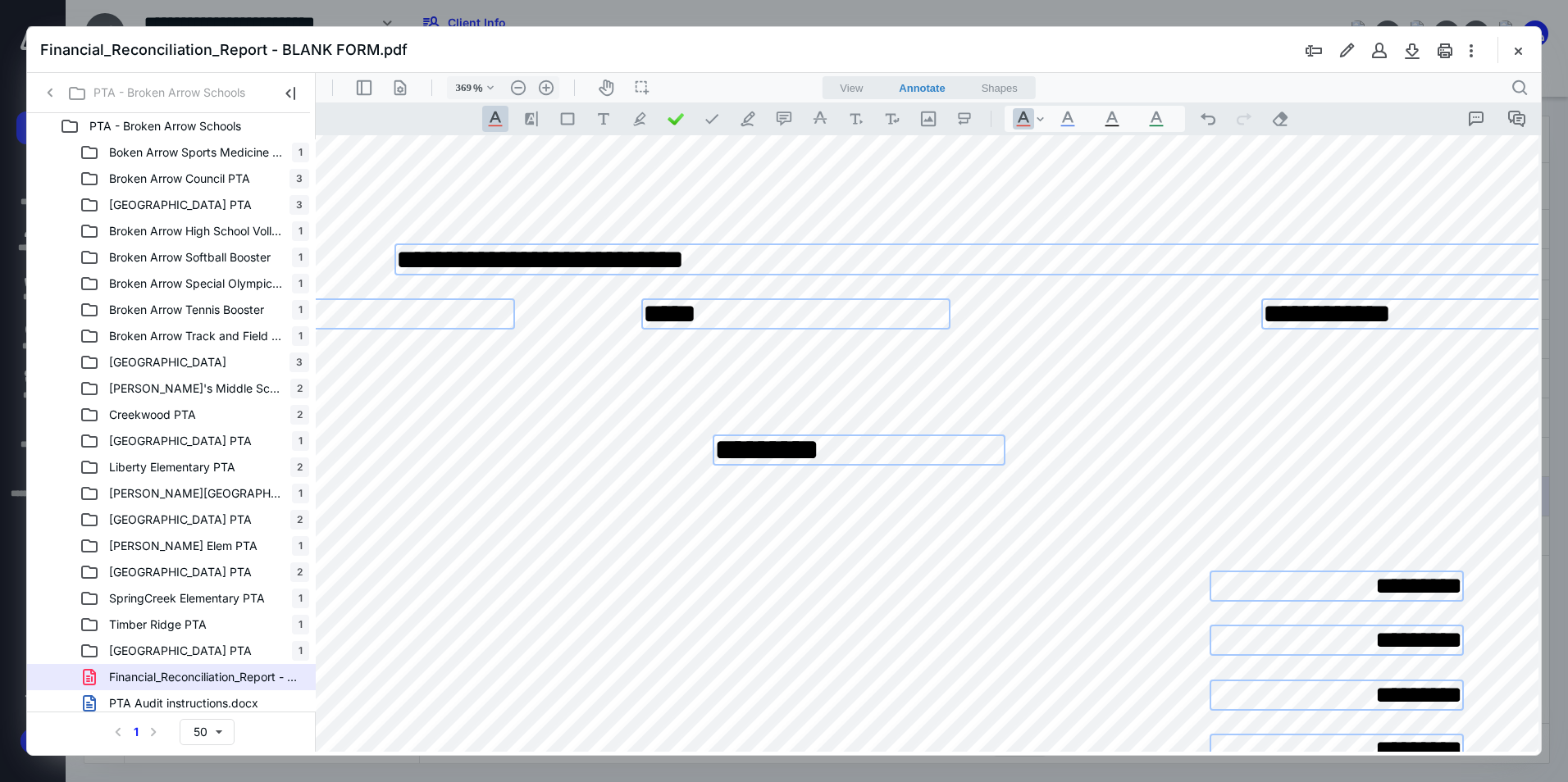drag, startPoint x: 1457, startPoint y: 636, endPoint x: 1365, endPoint y: 630, distance: 92.19544 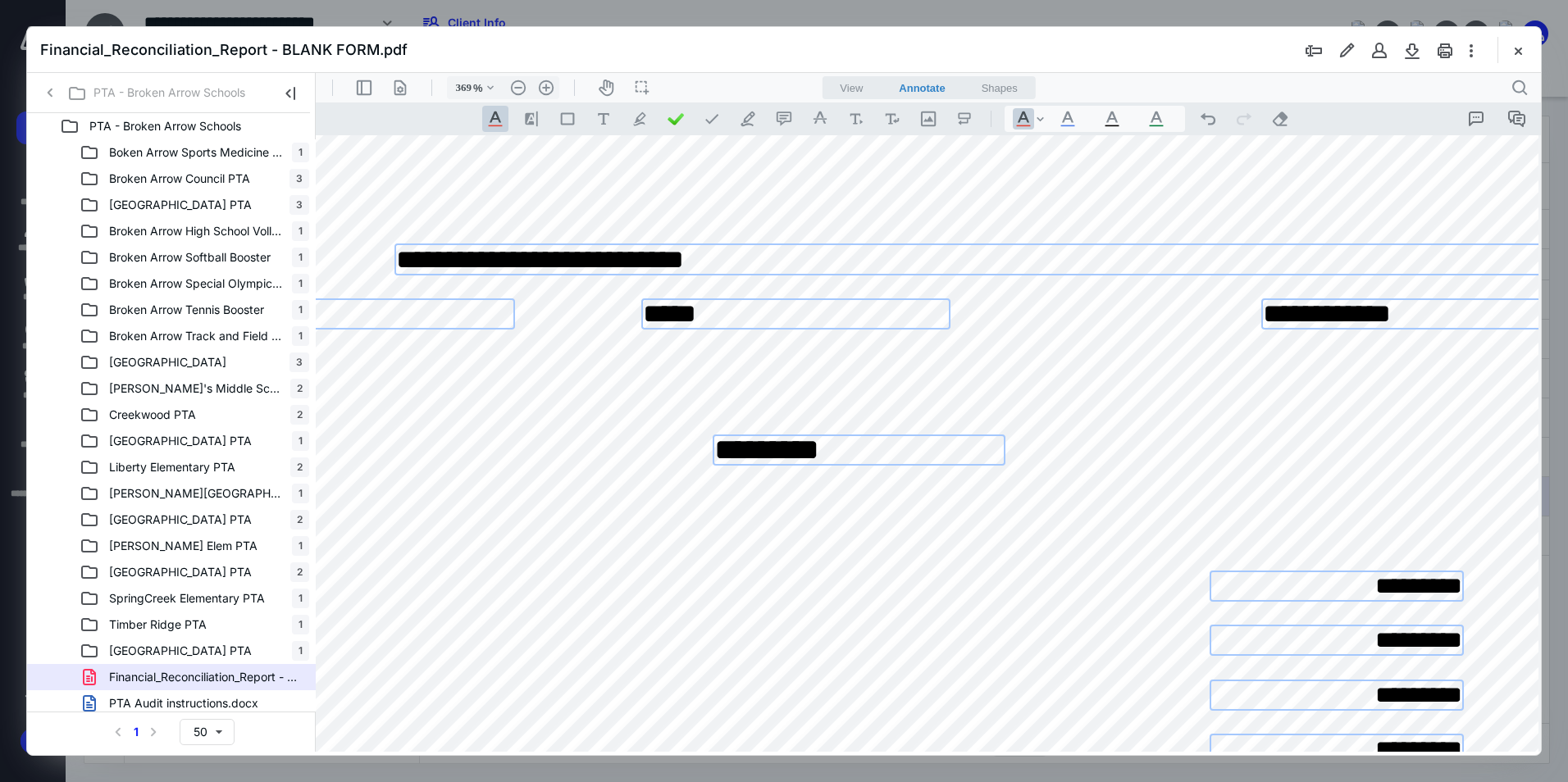 click on "*********" at bounding box center (1337, 640) 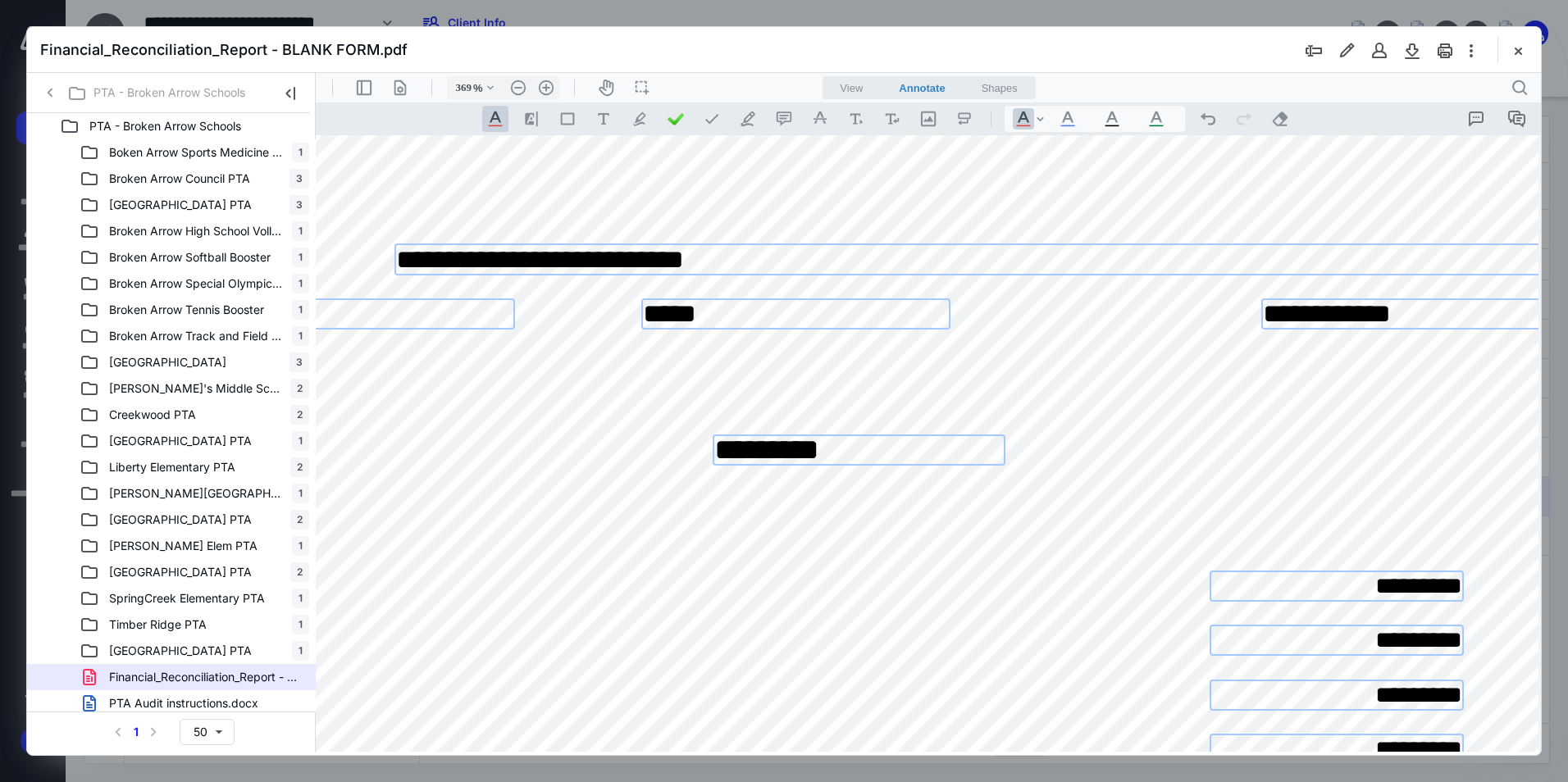 type on "*********" 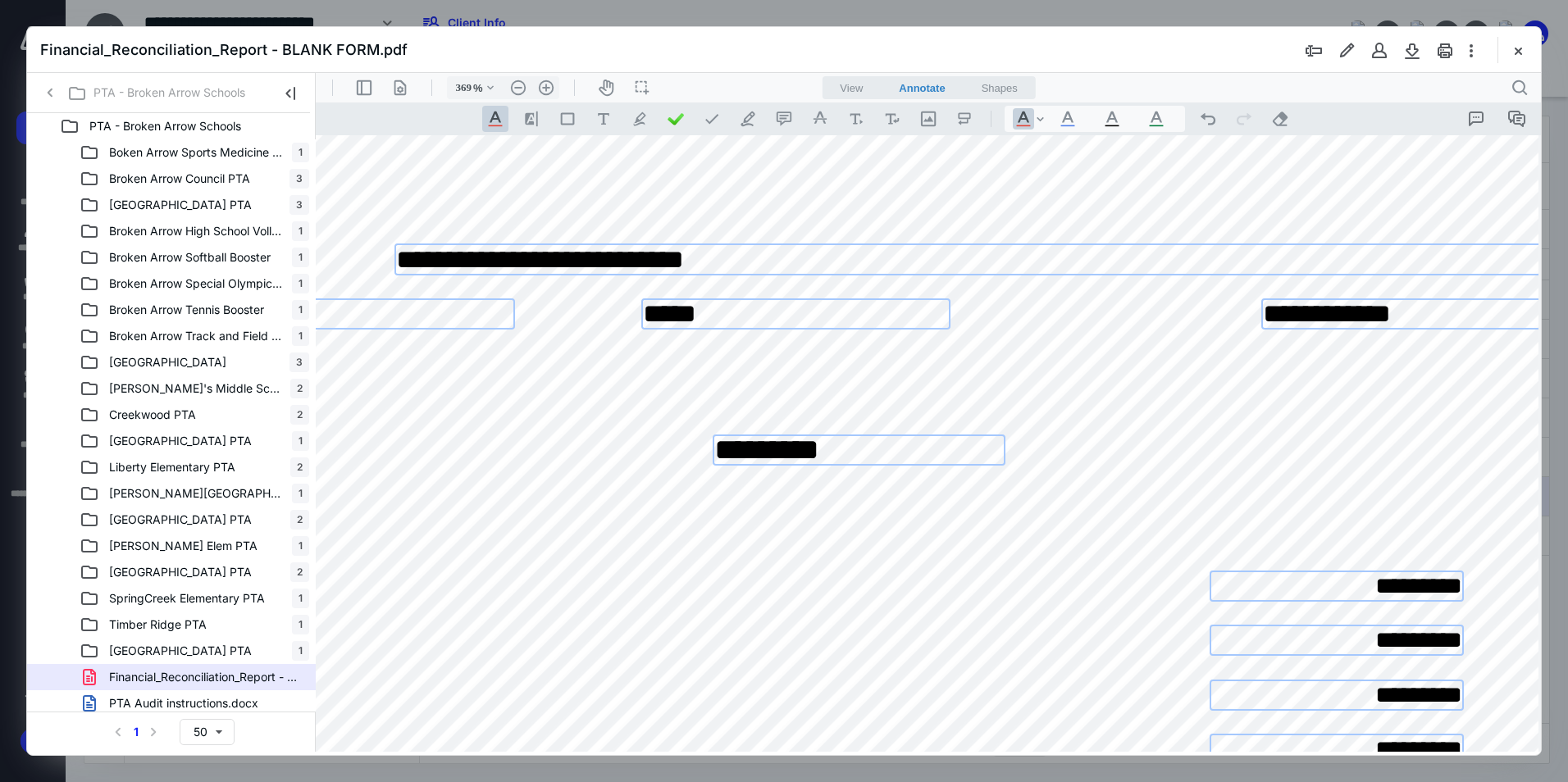 drag, startPoint x: 1458, startPoint y: 691, endPoint x: 1360, endPoint y: 693, distance: 98.02041 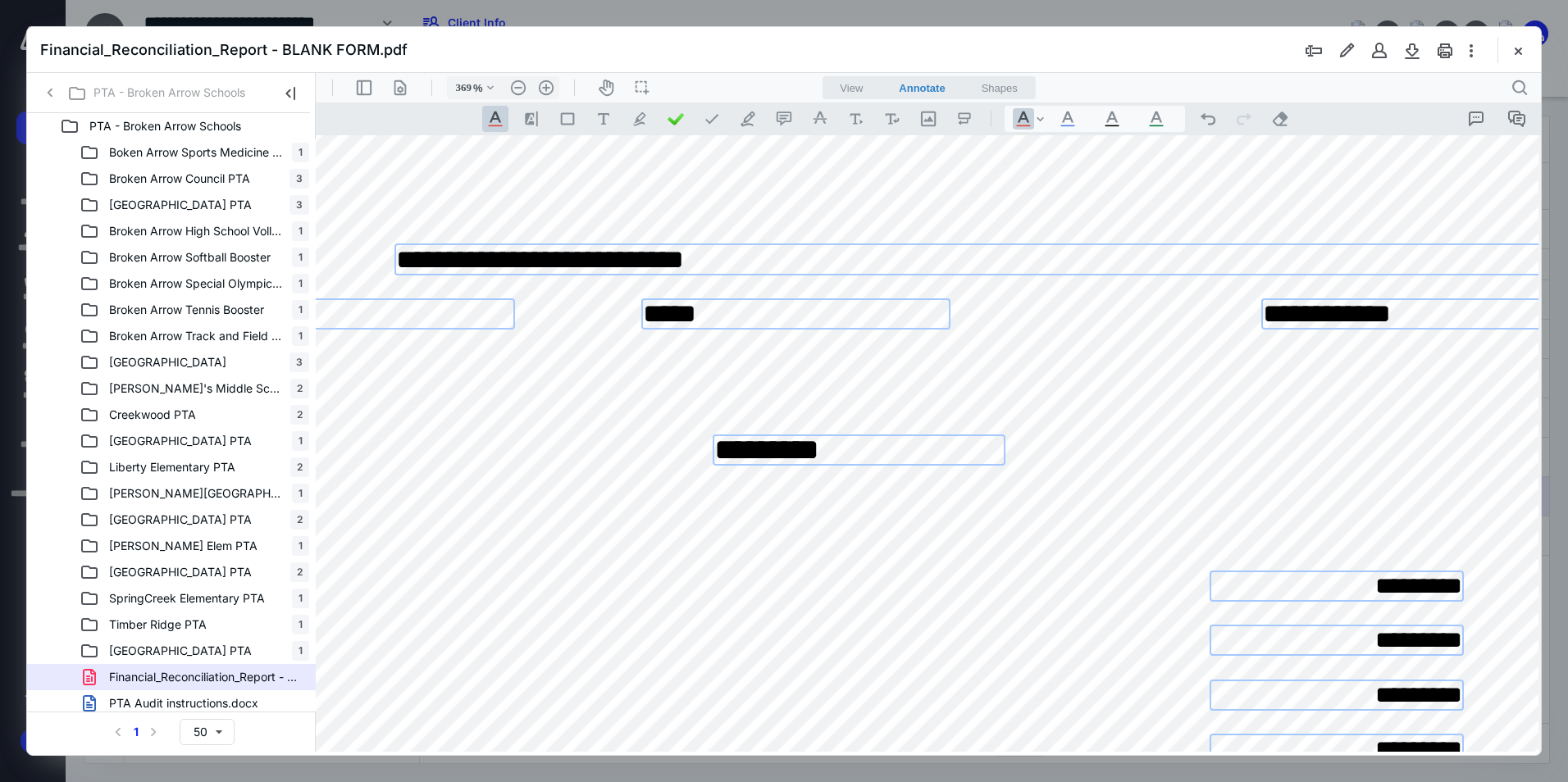 click on "*********" at bounding box center (1337, 695) 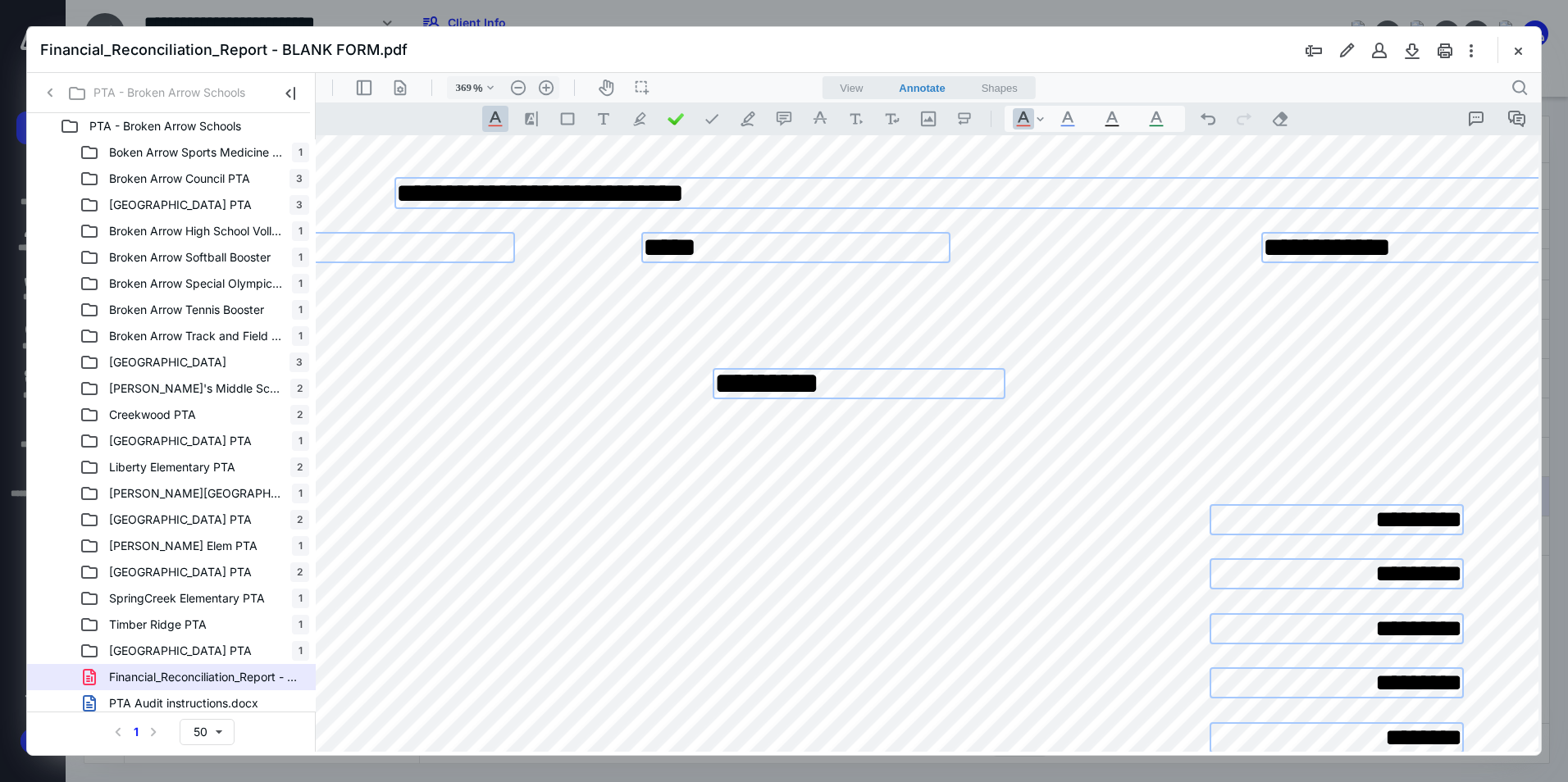 scroll, scrollTop: 596, scrollLeft: 536, axis: both 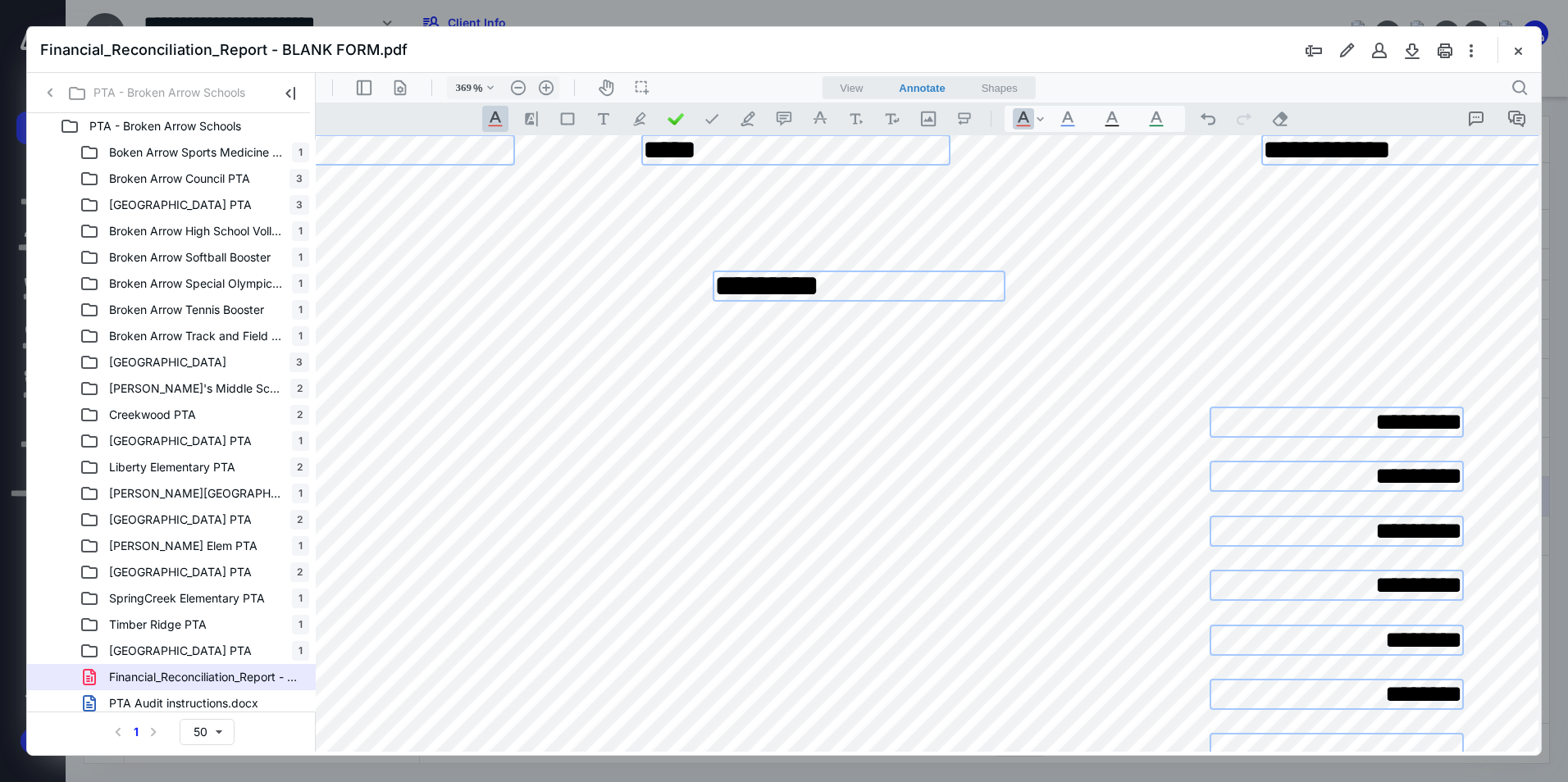 type on "*********" 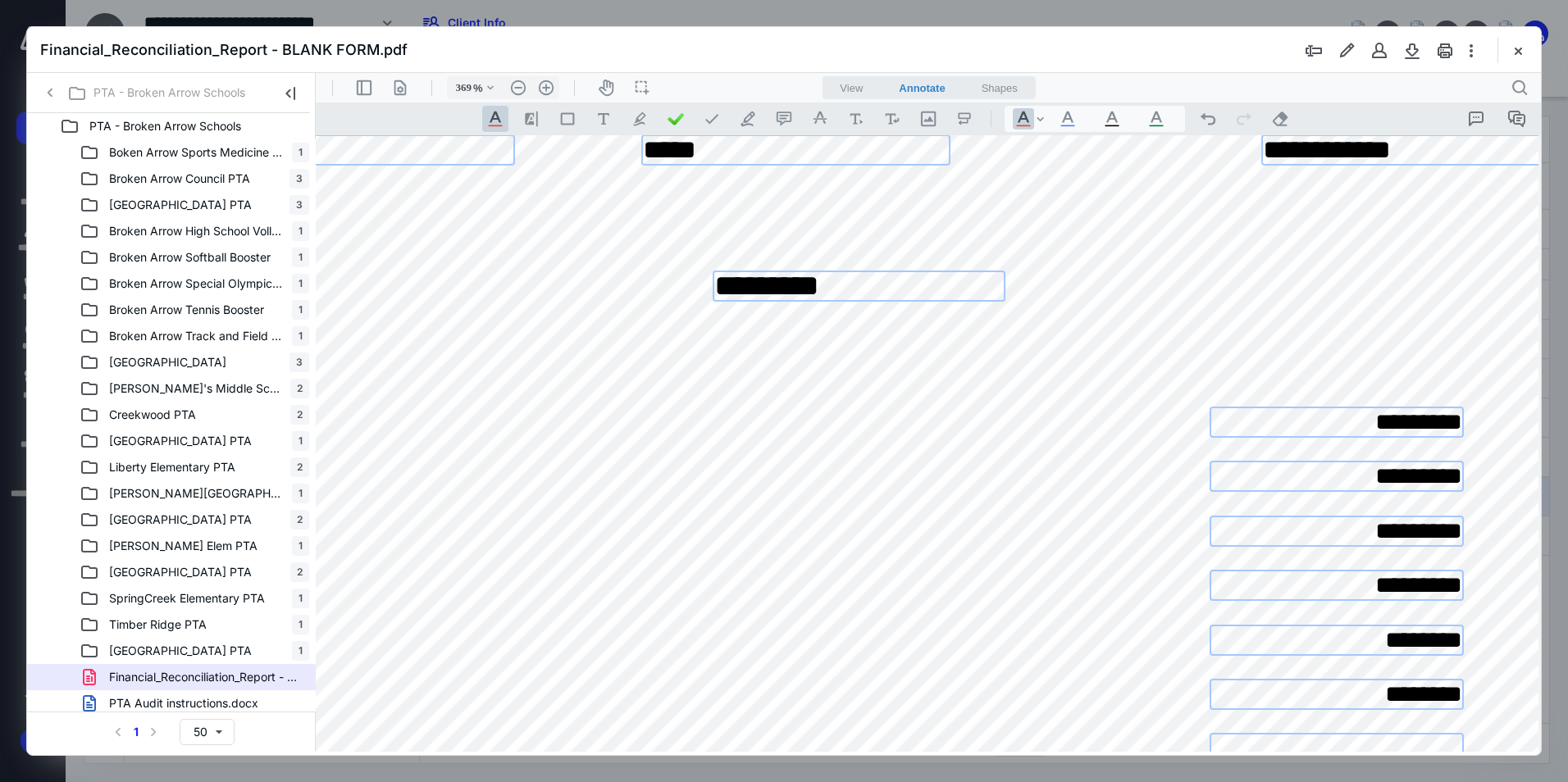 drag, startPoint x: 1457, startPoint y: 588, endPoint x: 1366, endPoint y: 589, distance: 91.0055 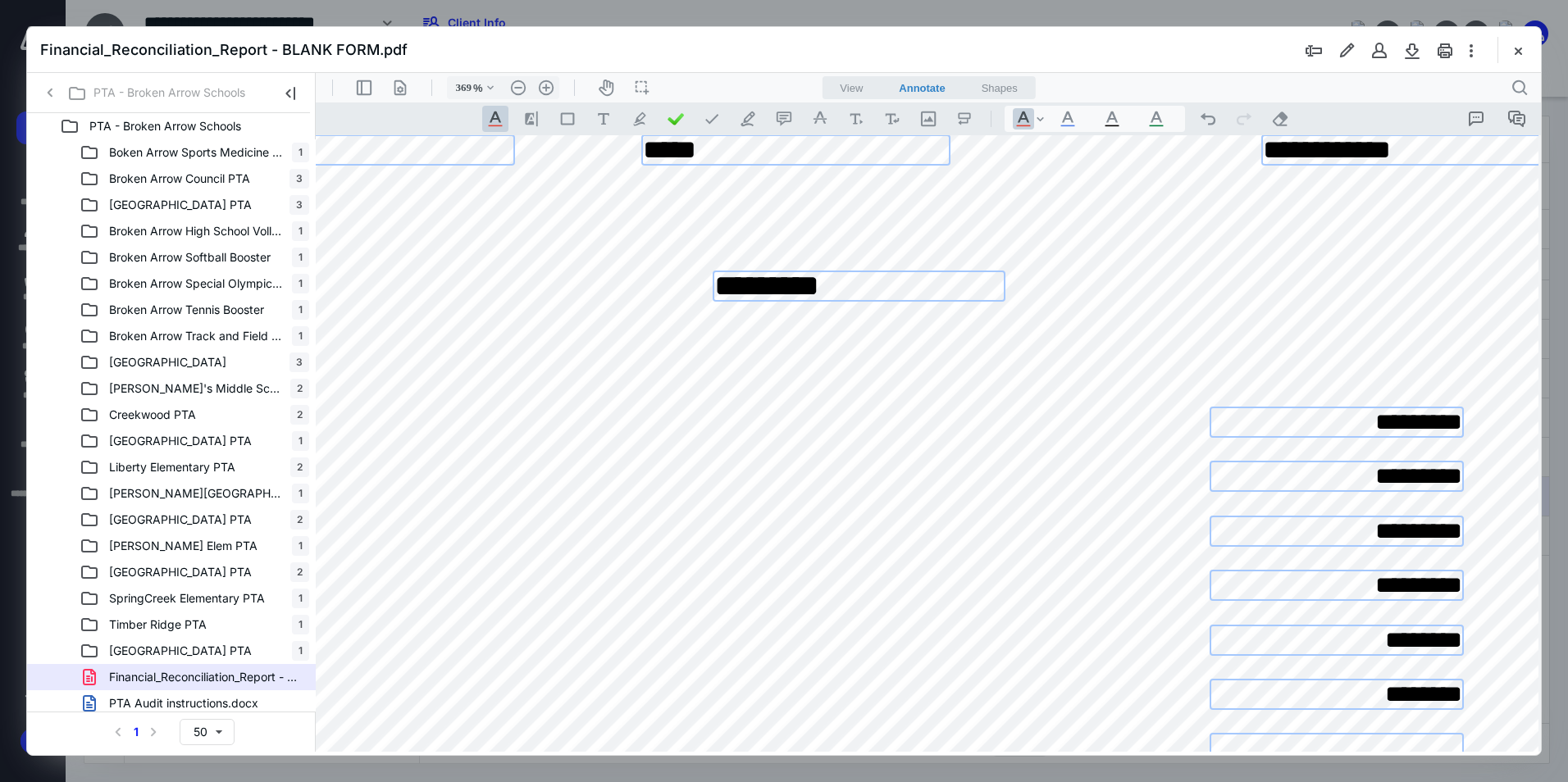 click on "*********" at bounding box center [1337, 585] 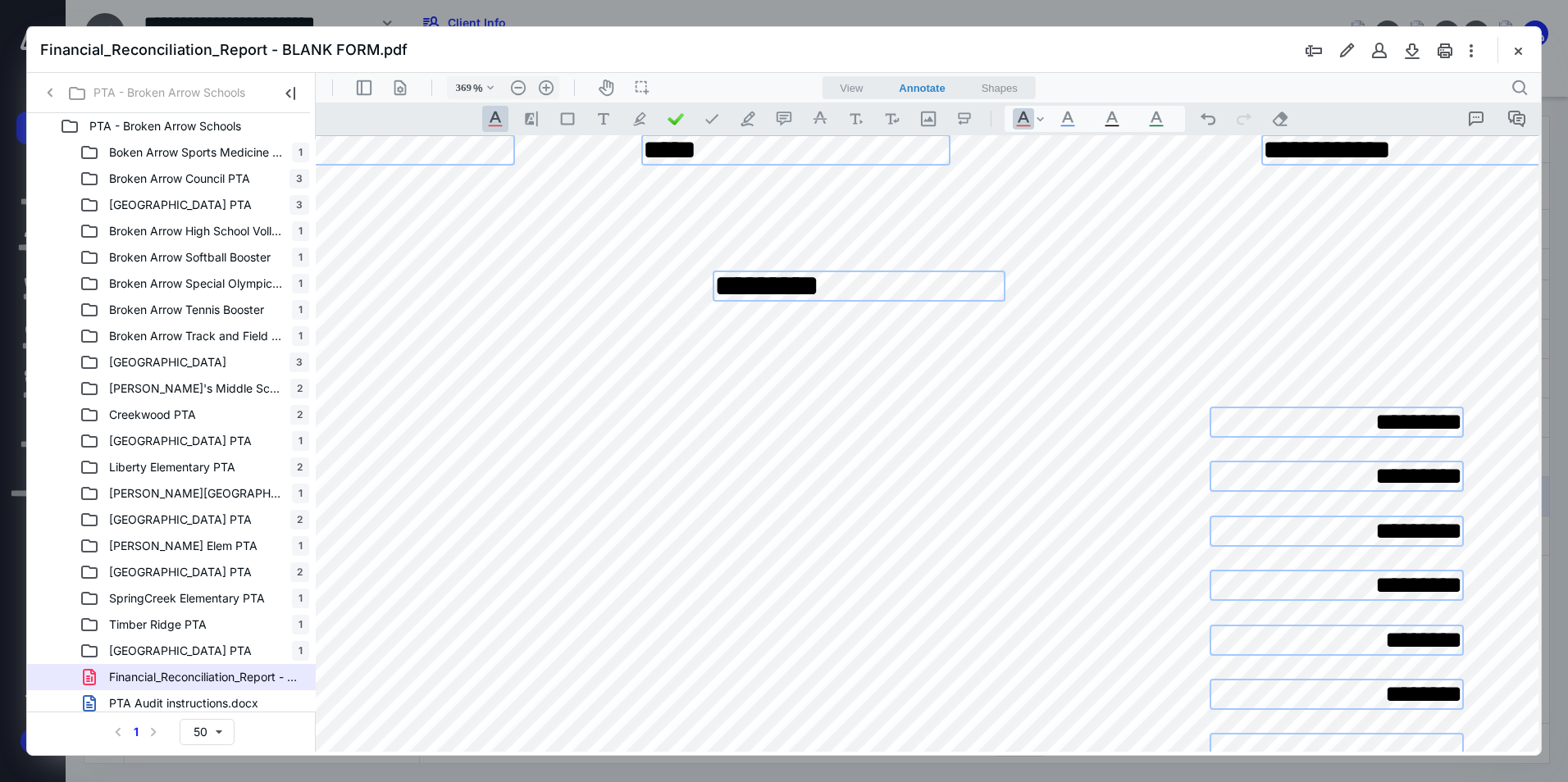 type on "*********" 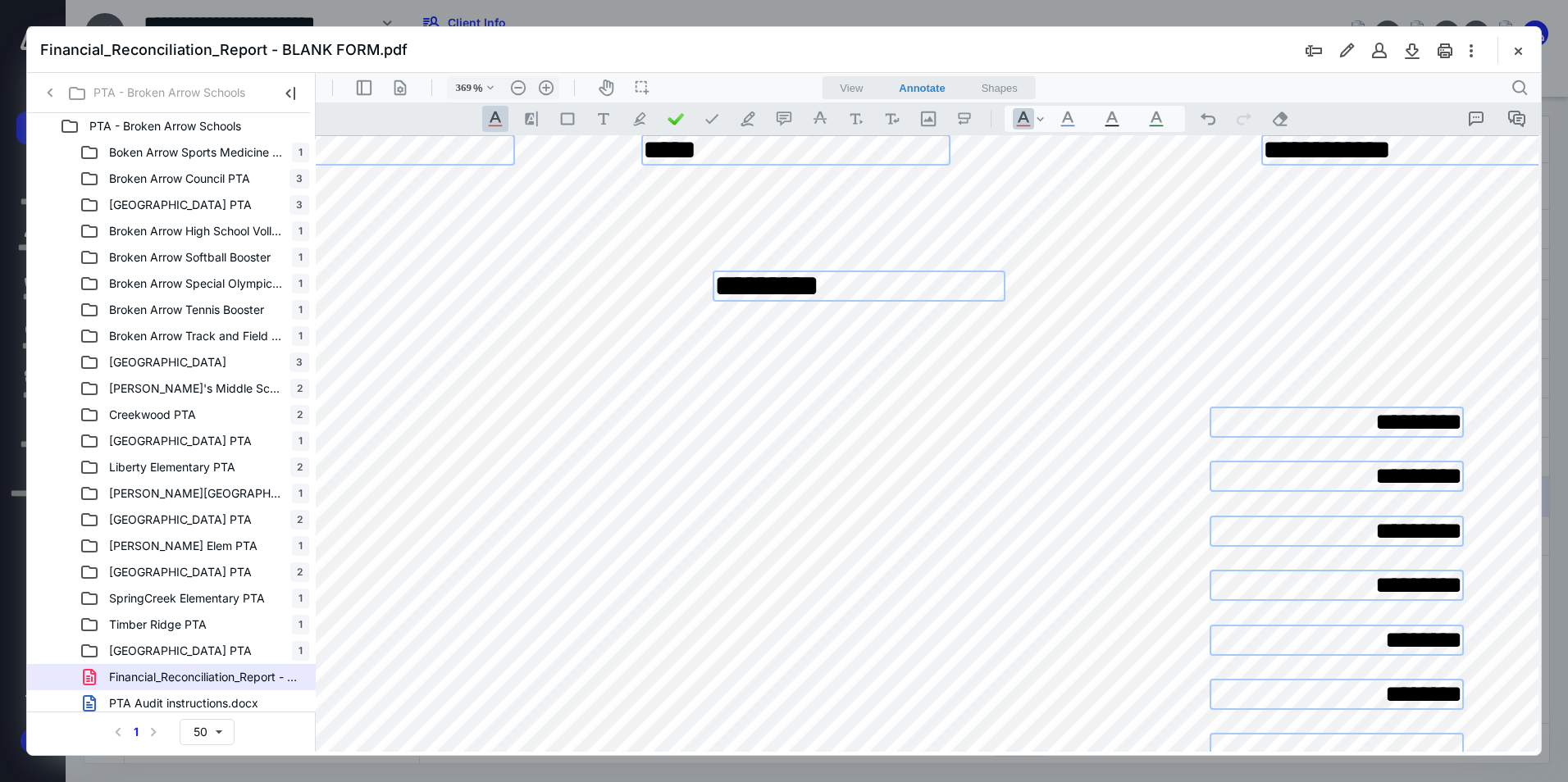 drag, startPoint x: 1459, startPoint y: 632, endPoint x: 1378, endPoint y: 634, distance: 81.0247 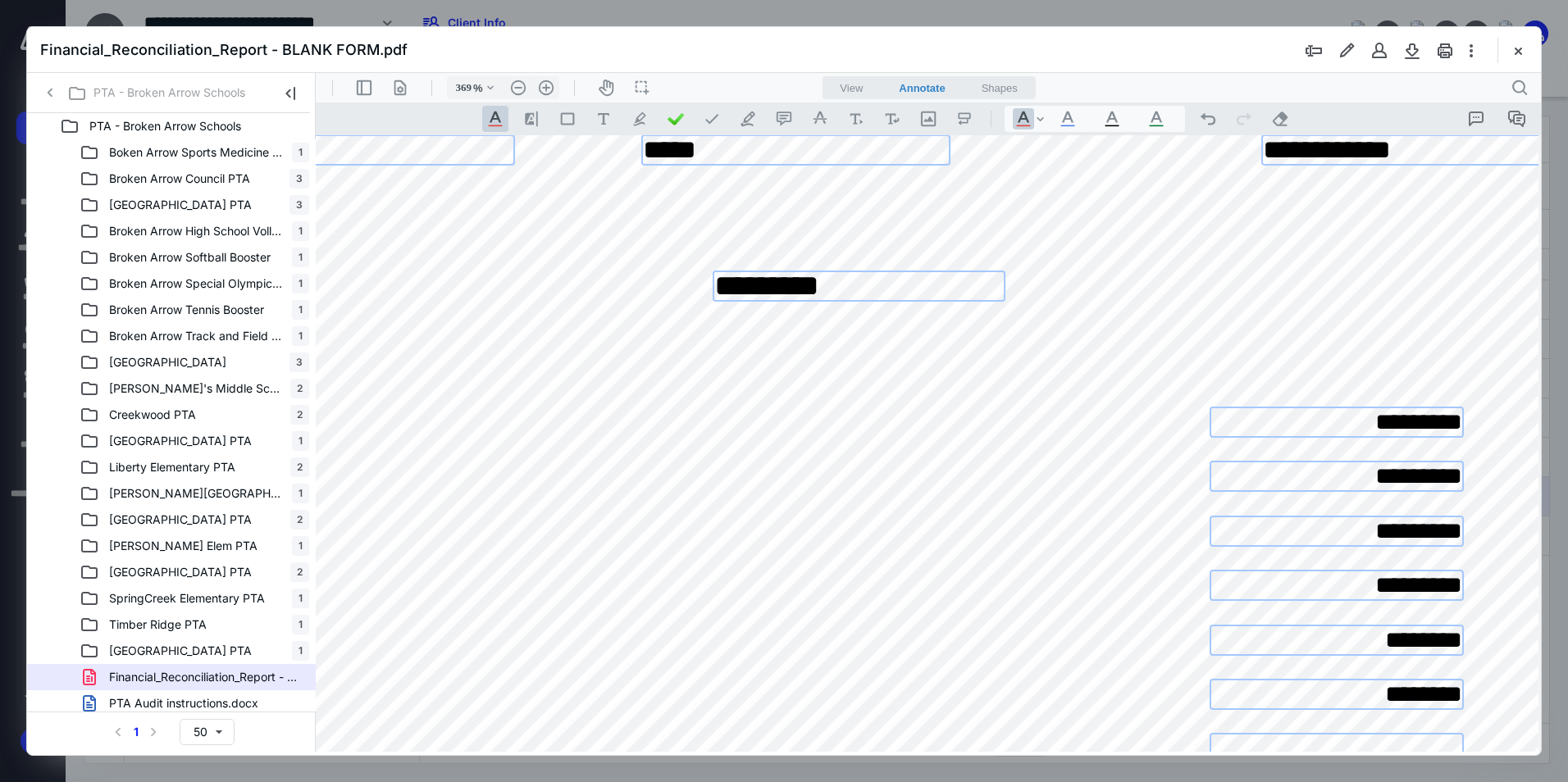 click on "********" at bounding box center (1337, 640) 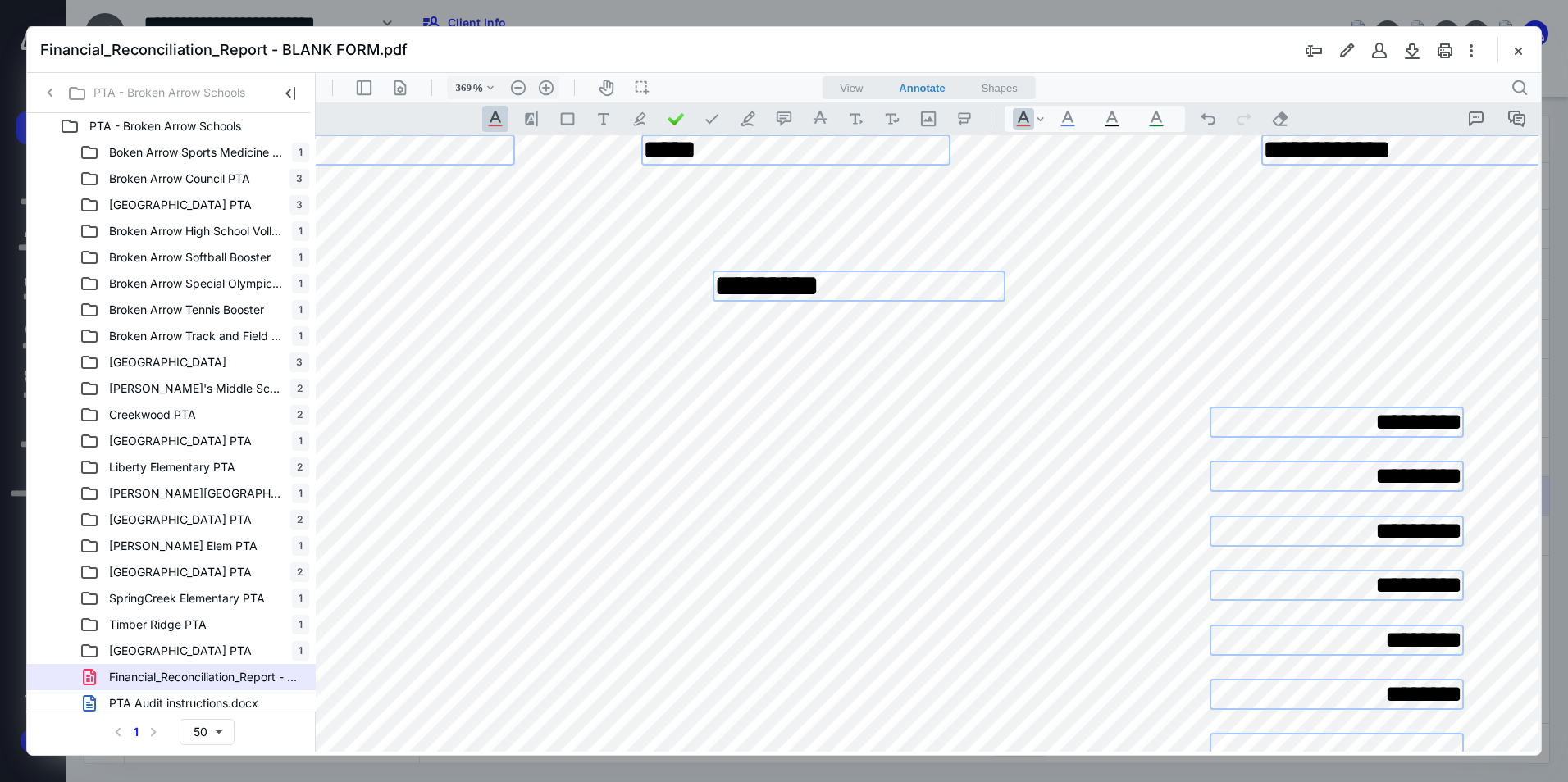 drag, startPoint x: 1460, startPoint y: 693, endPoint x: 1374, endPoint y: 689, distance: 86.092973 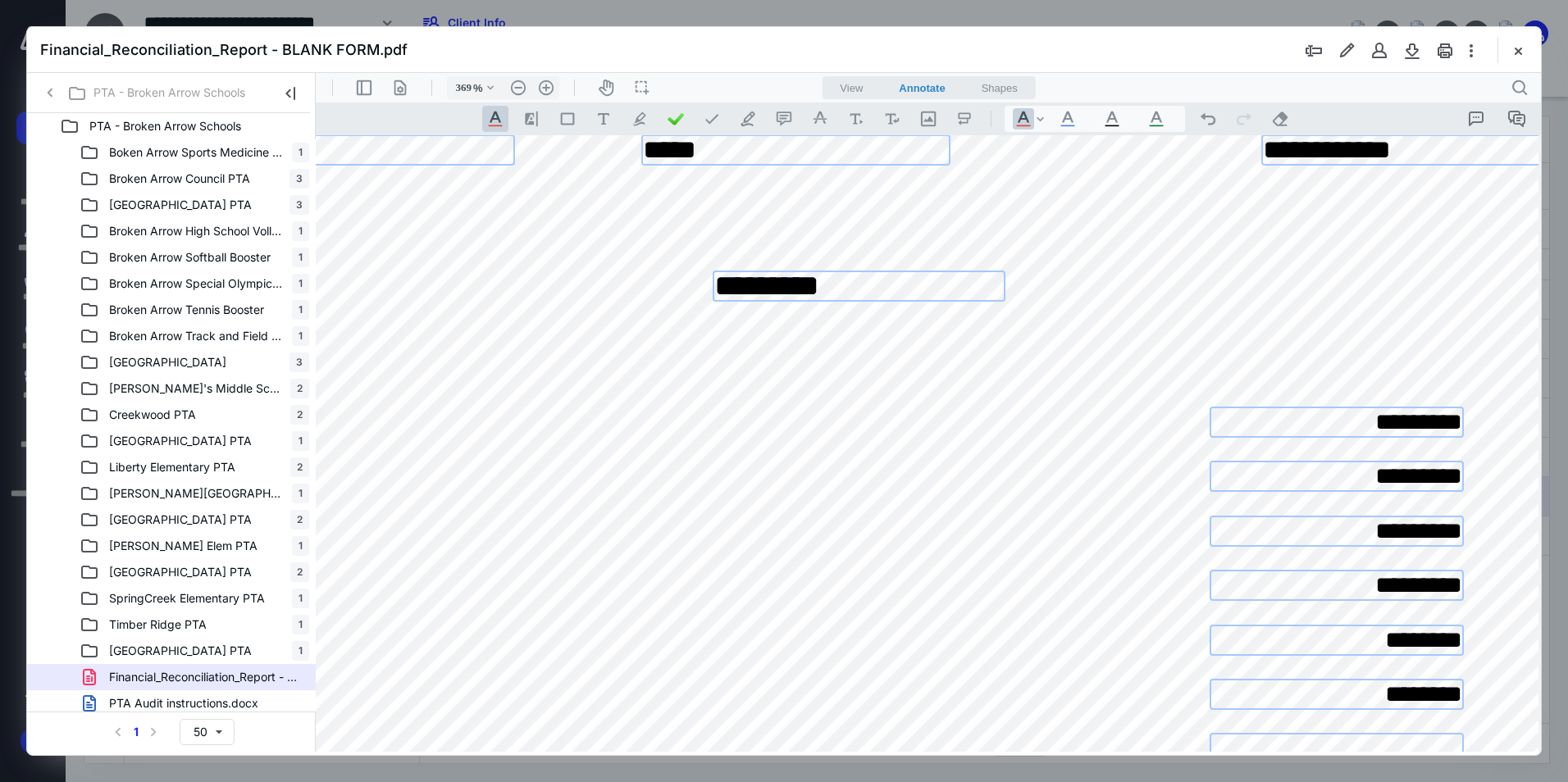click on "********" at bounding box center (1337, 694) 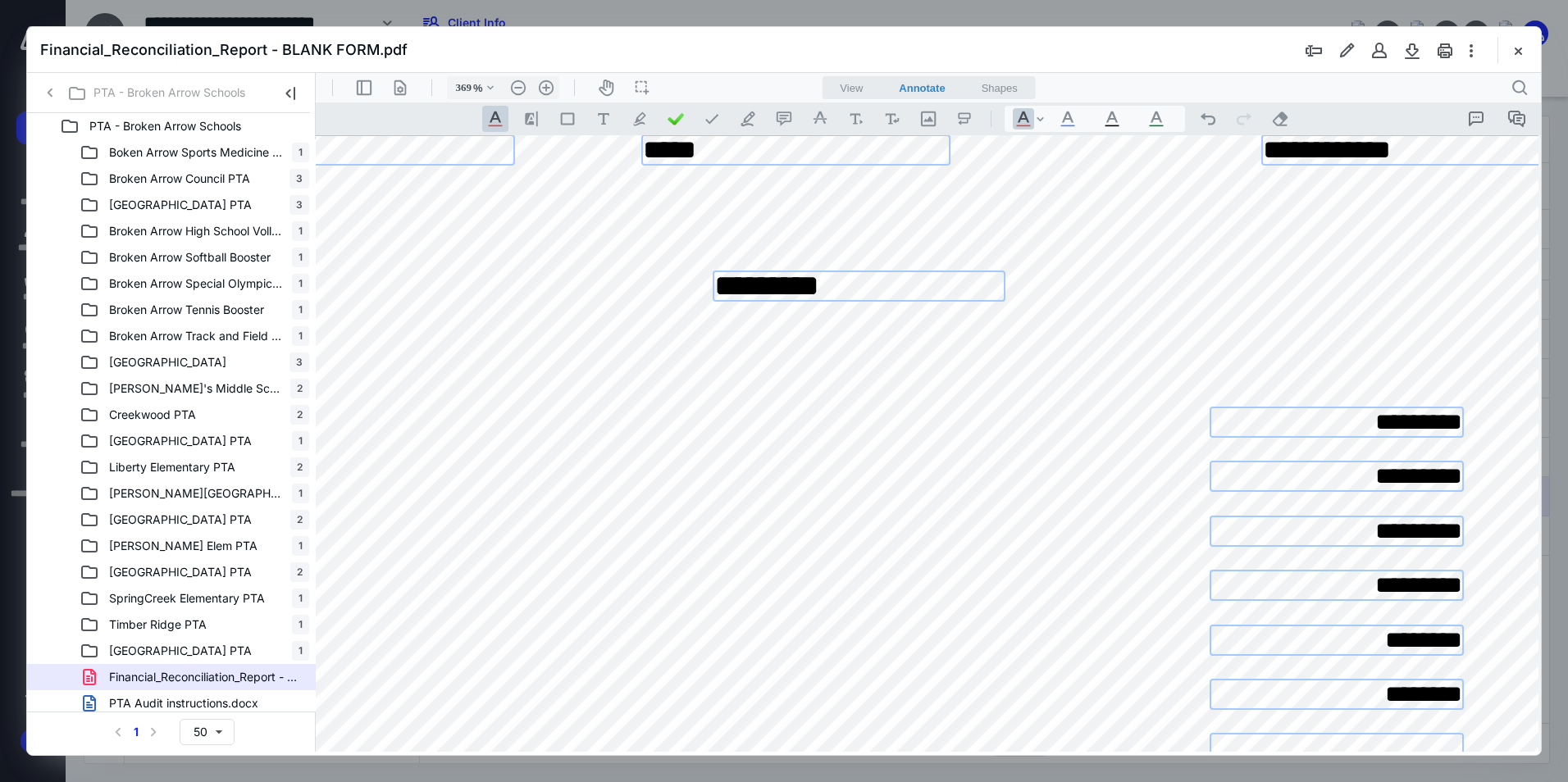 drag, startPoint x: 1461, startPoint y: 691, endPoint x: 1376, endPoint y: 694, distance: 85.052925 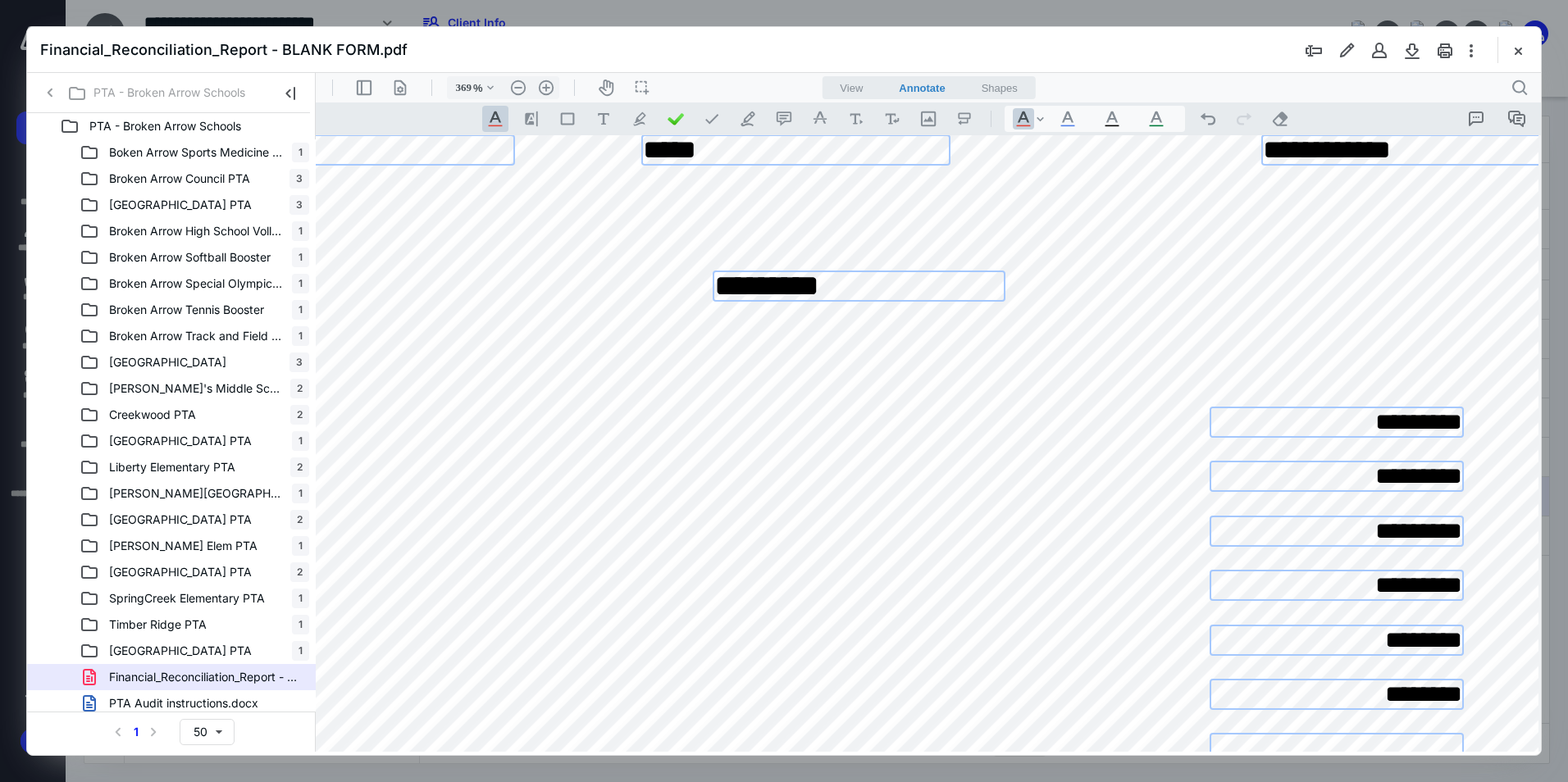 click on "********" at bounding box center (1337, 694) 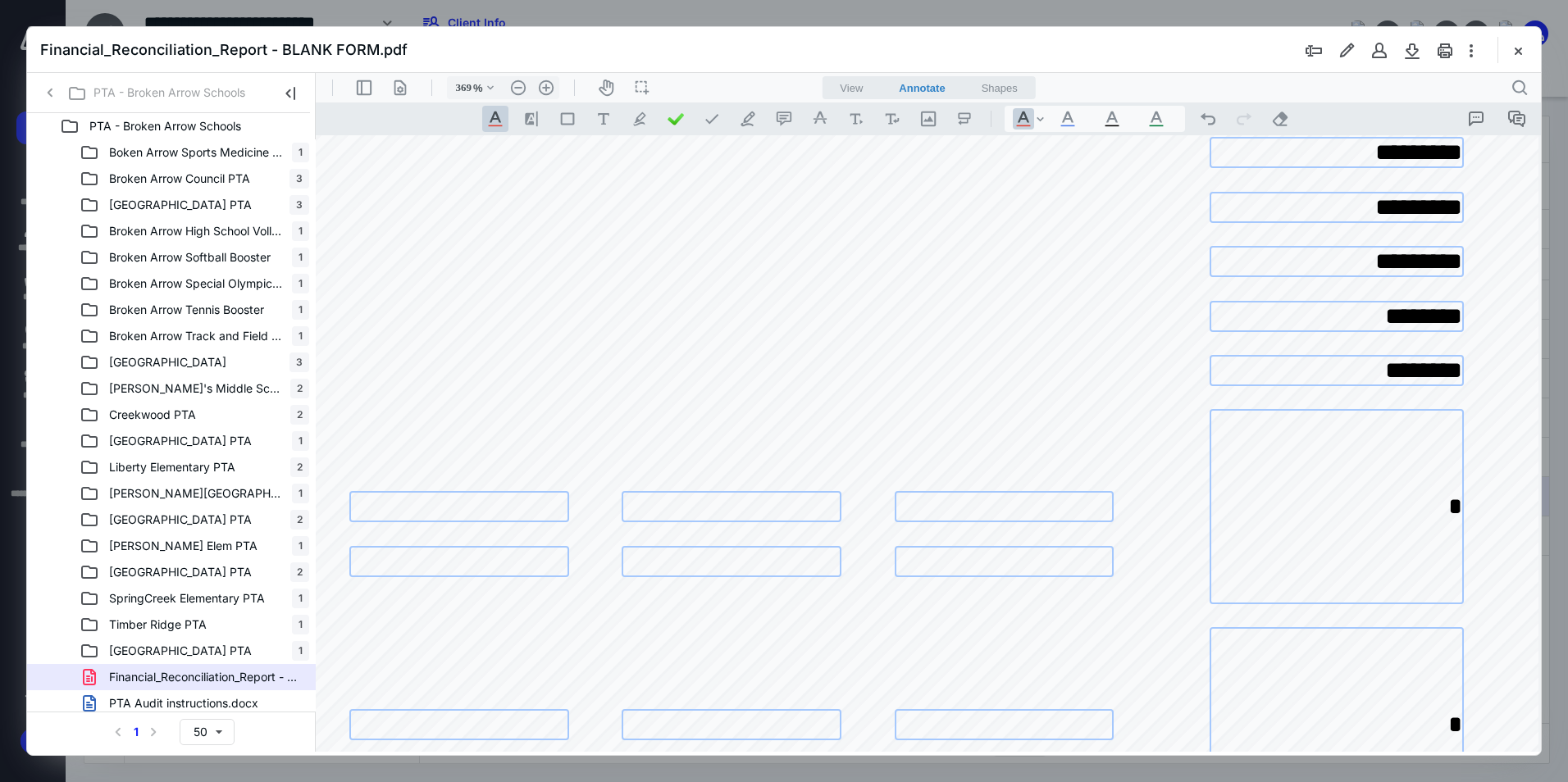 scroll, scrollTop: 924, scrollLeft: 536, axis: both 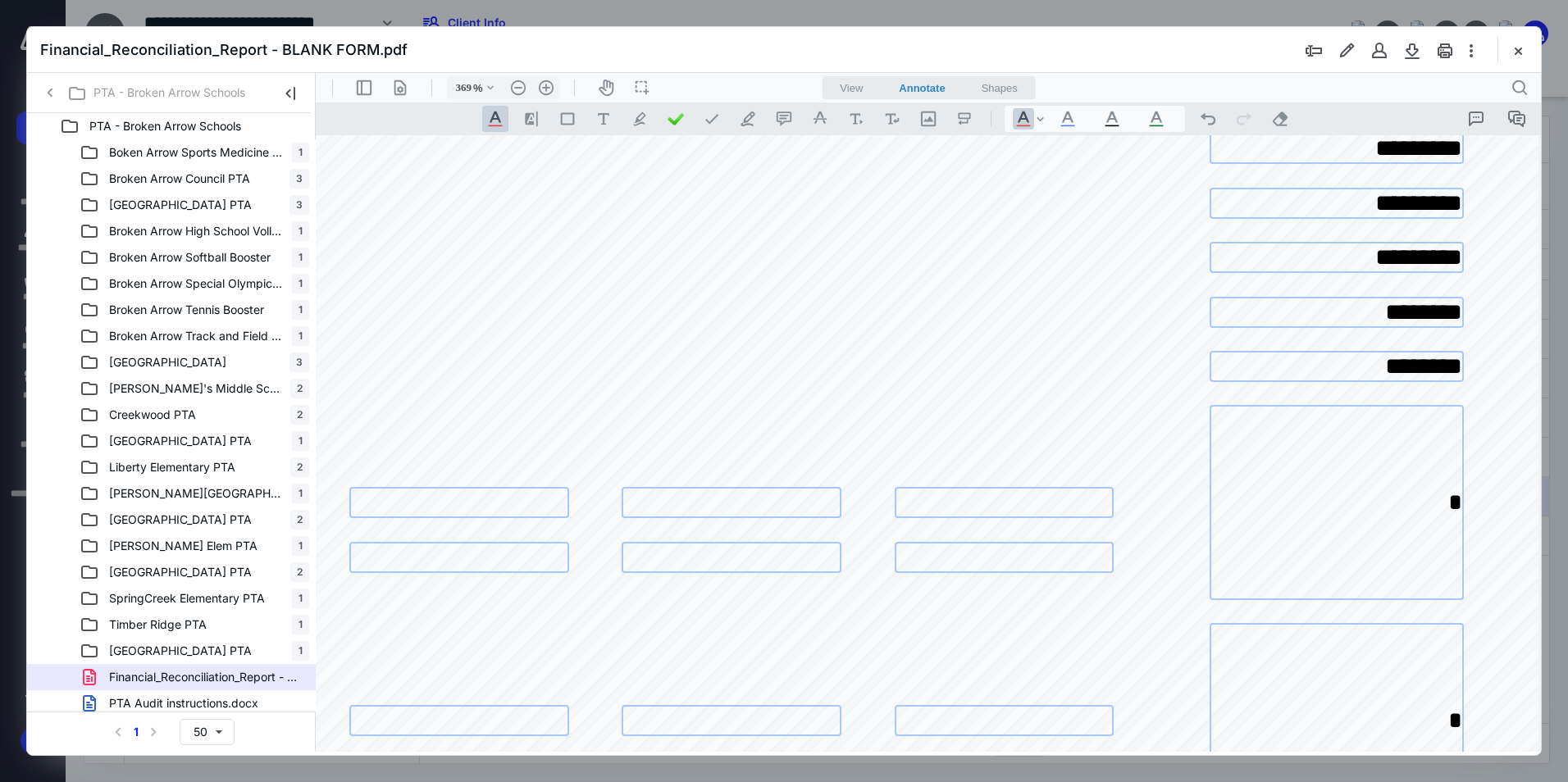 type on "********" 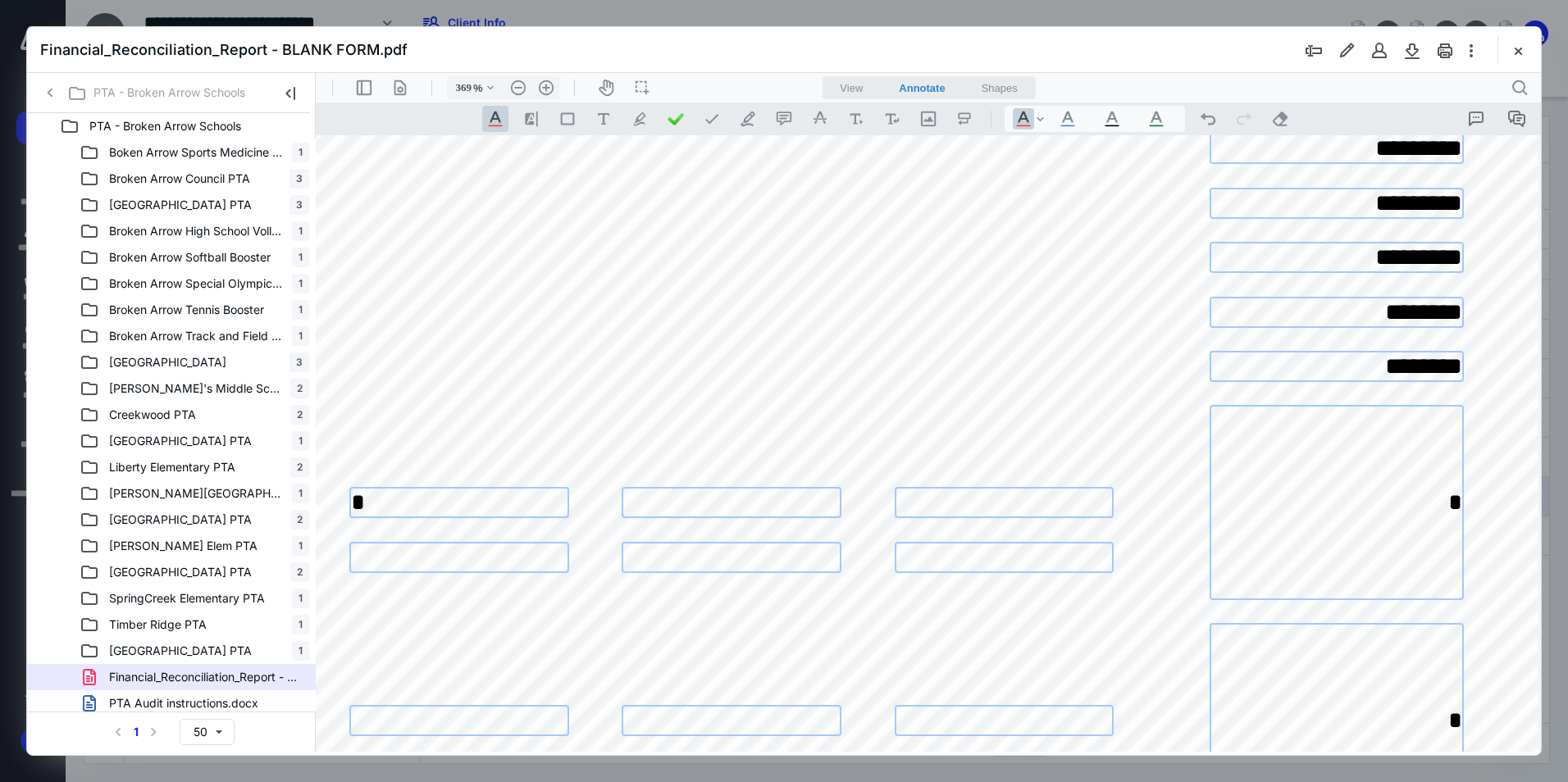 type on "*" 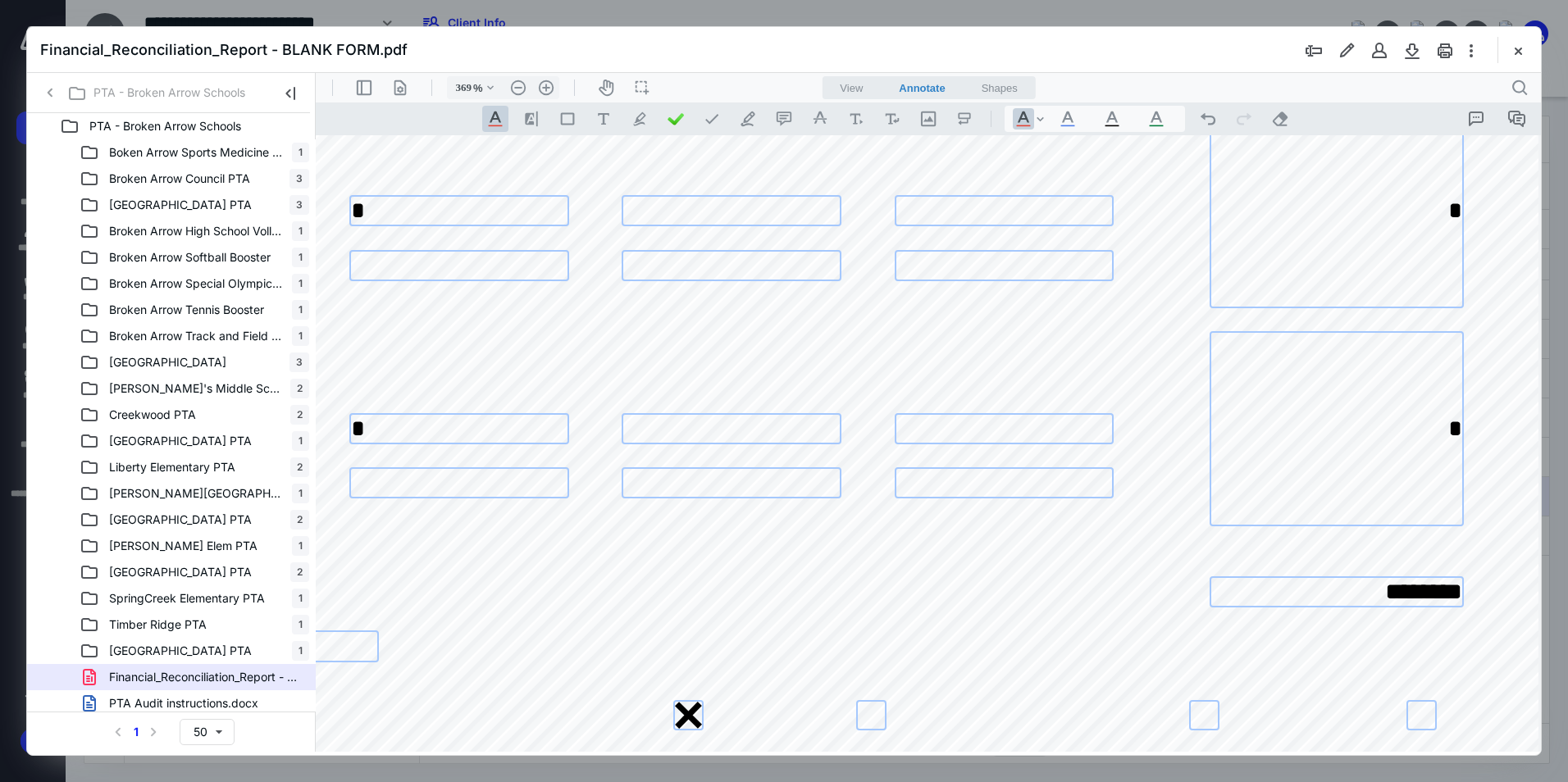 scroll, scrollTop: 1252, scrollLeft: 536, axis: both 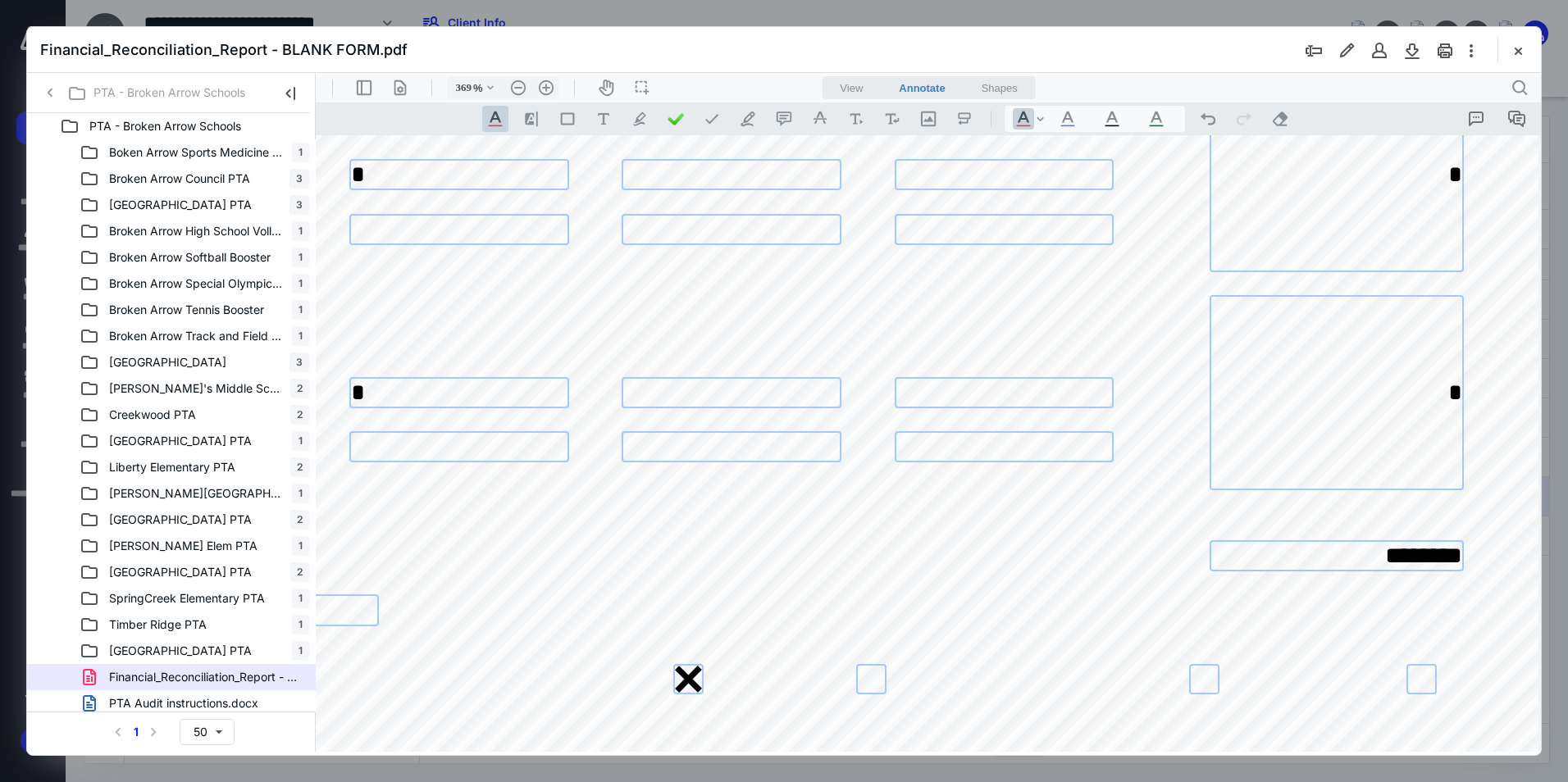 type on "*" 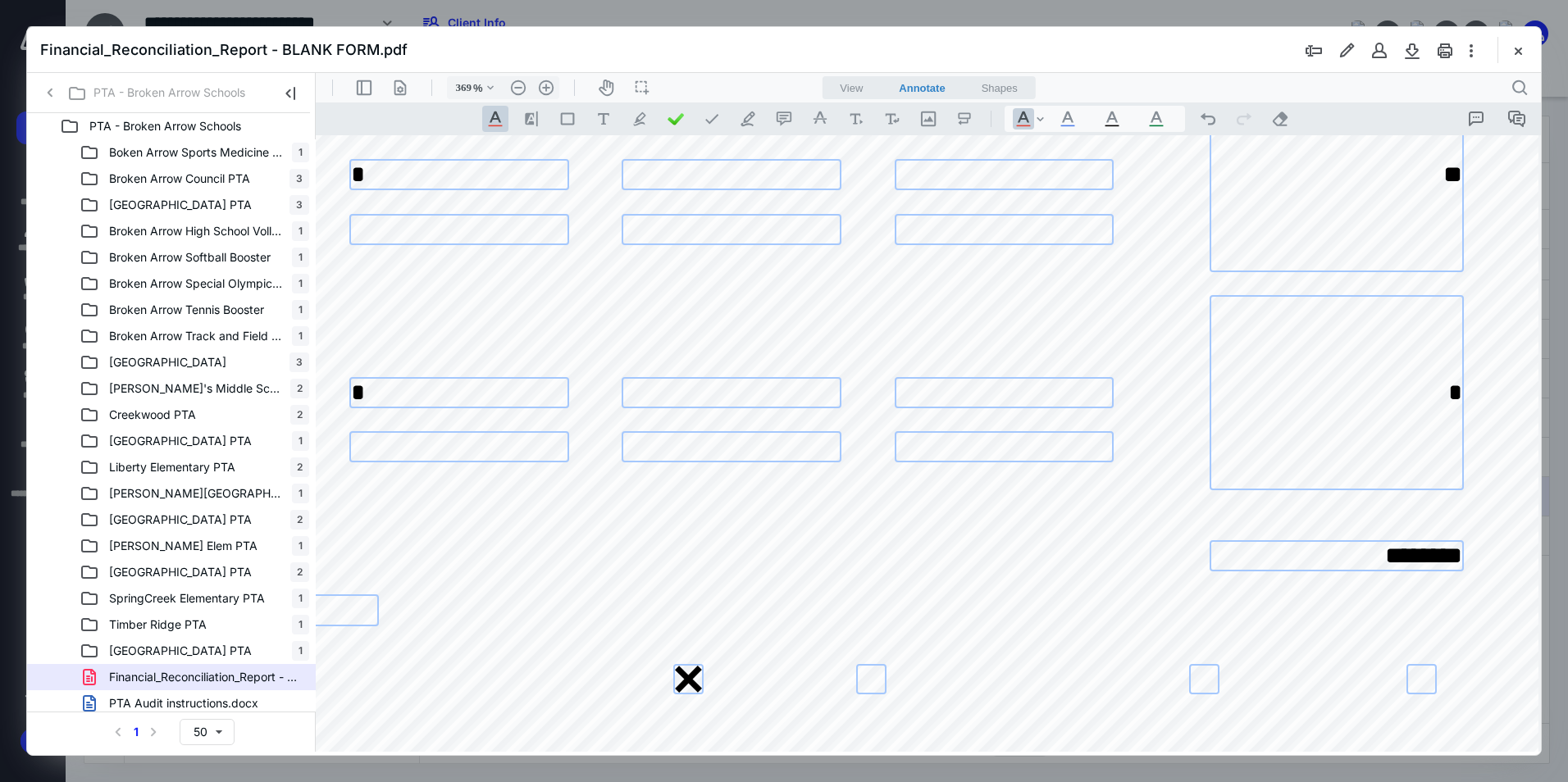 type on "*" 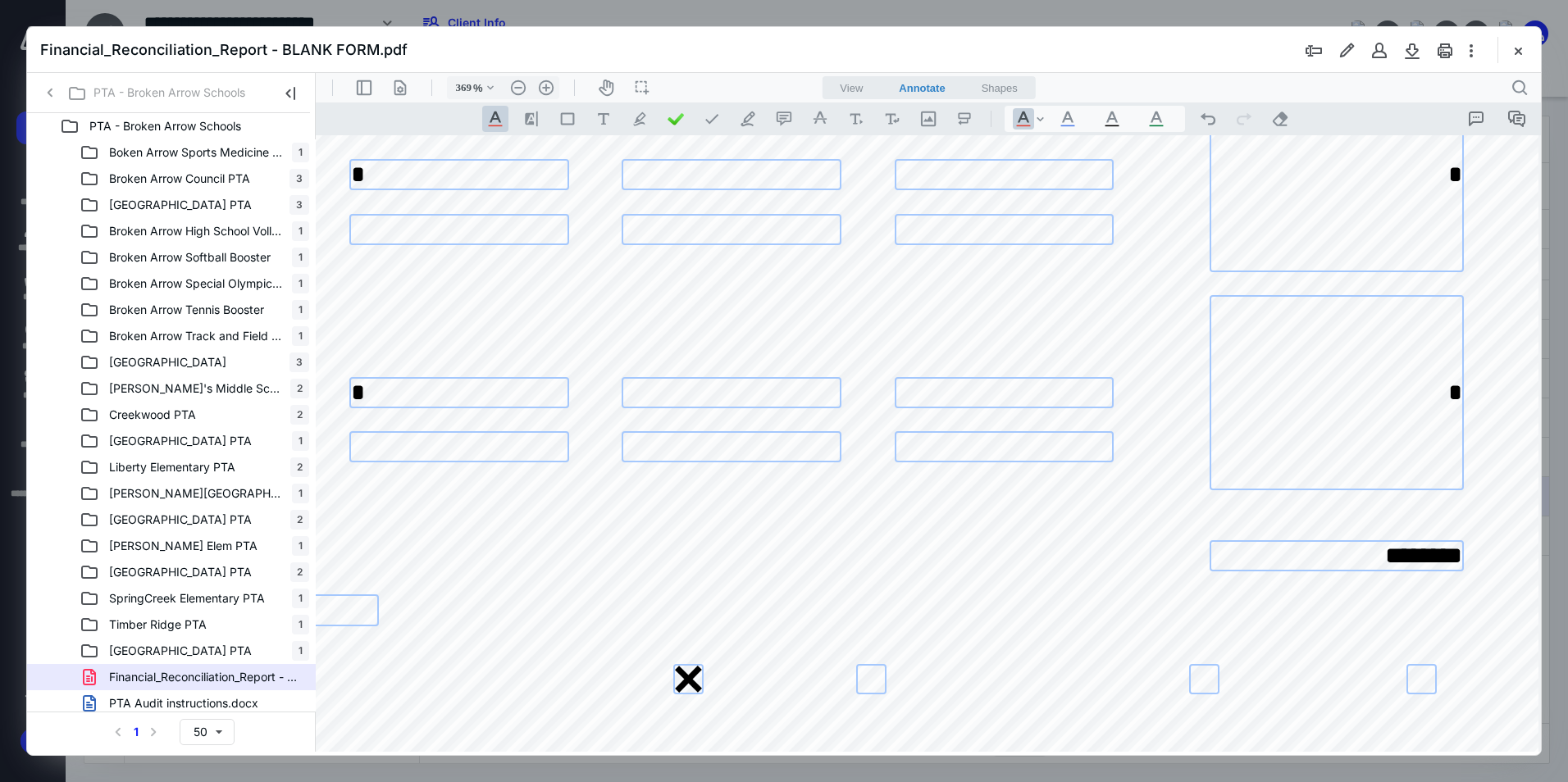 click on "********" at bounding box center [1337, 556] 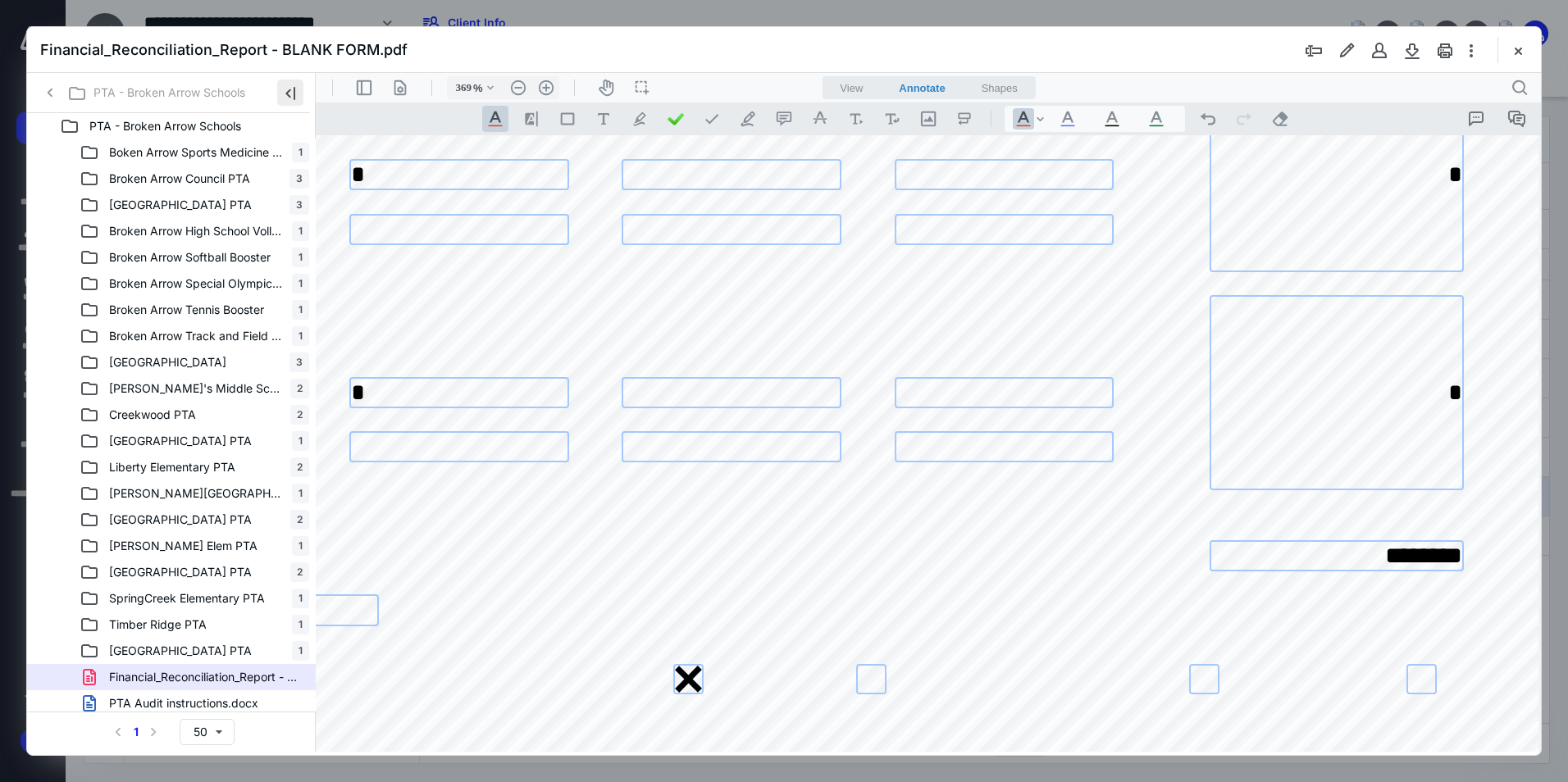 type on "********" 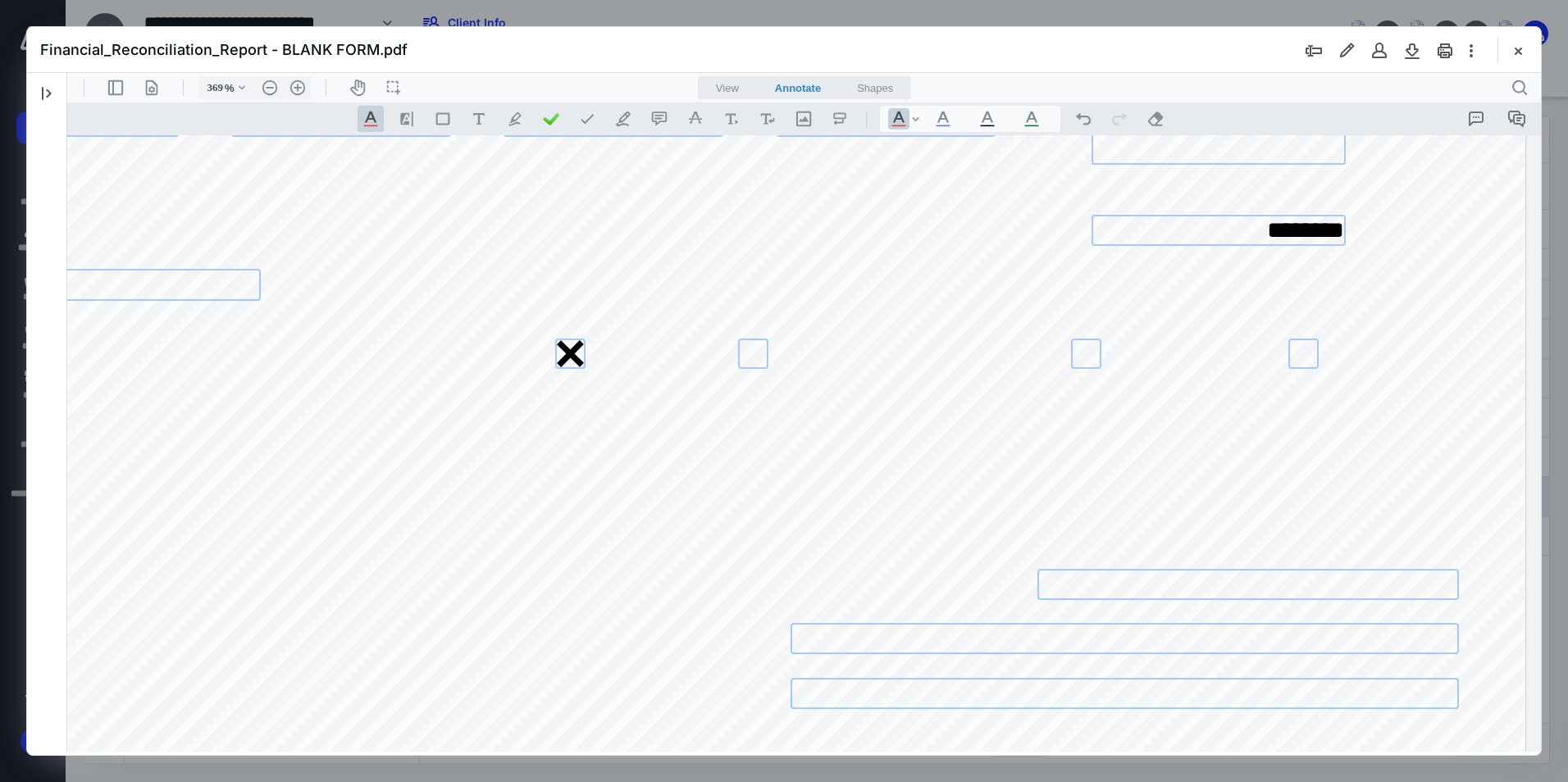scroll, scrollTop: 1580, scrollLeft: 412, axis: both 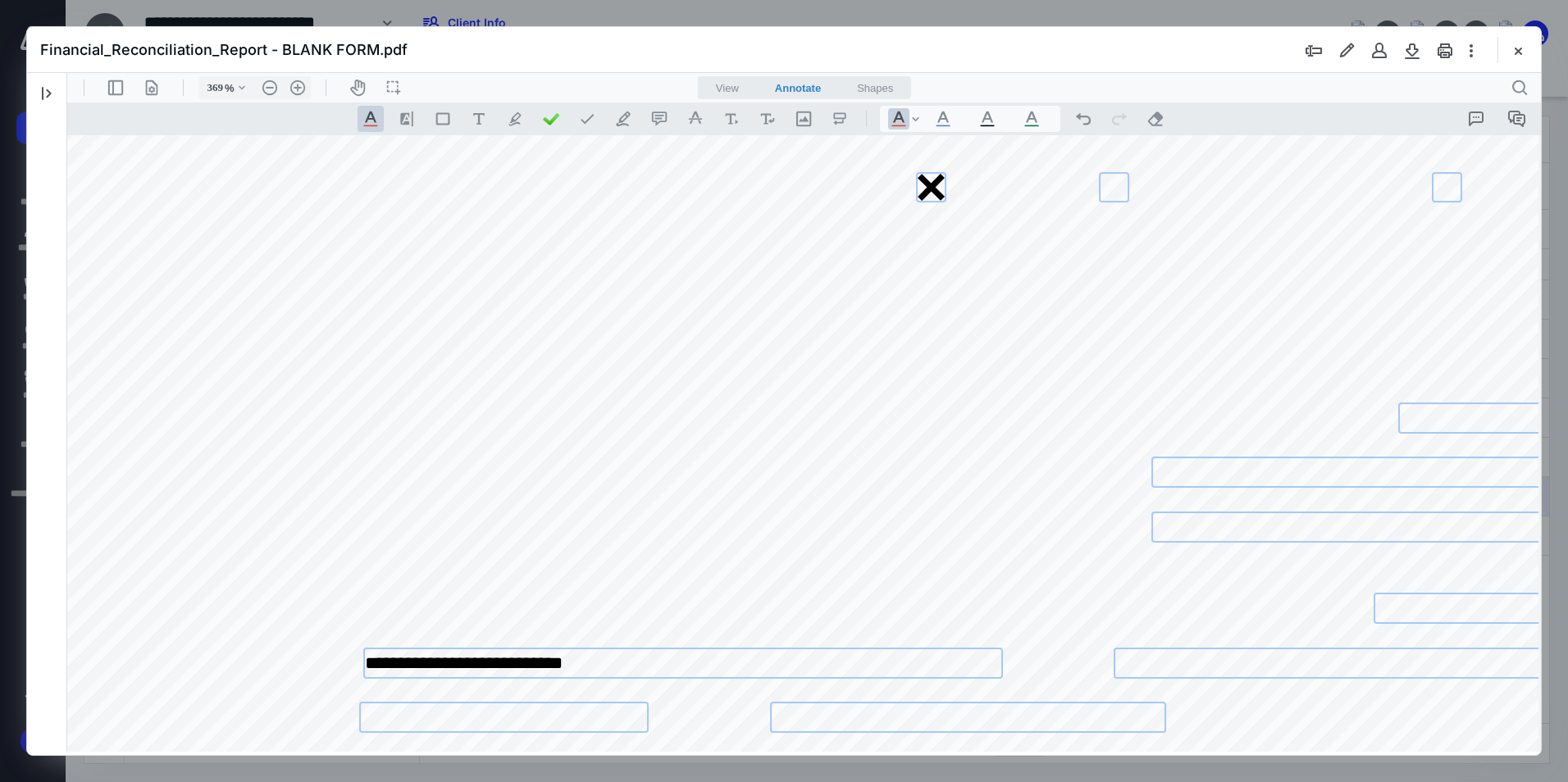 drag, startPoint x: 639, startPoint y: 662, endPoint x: 351, endPoint y: 654, distance: 288.11109 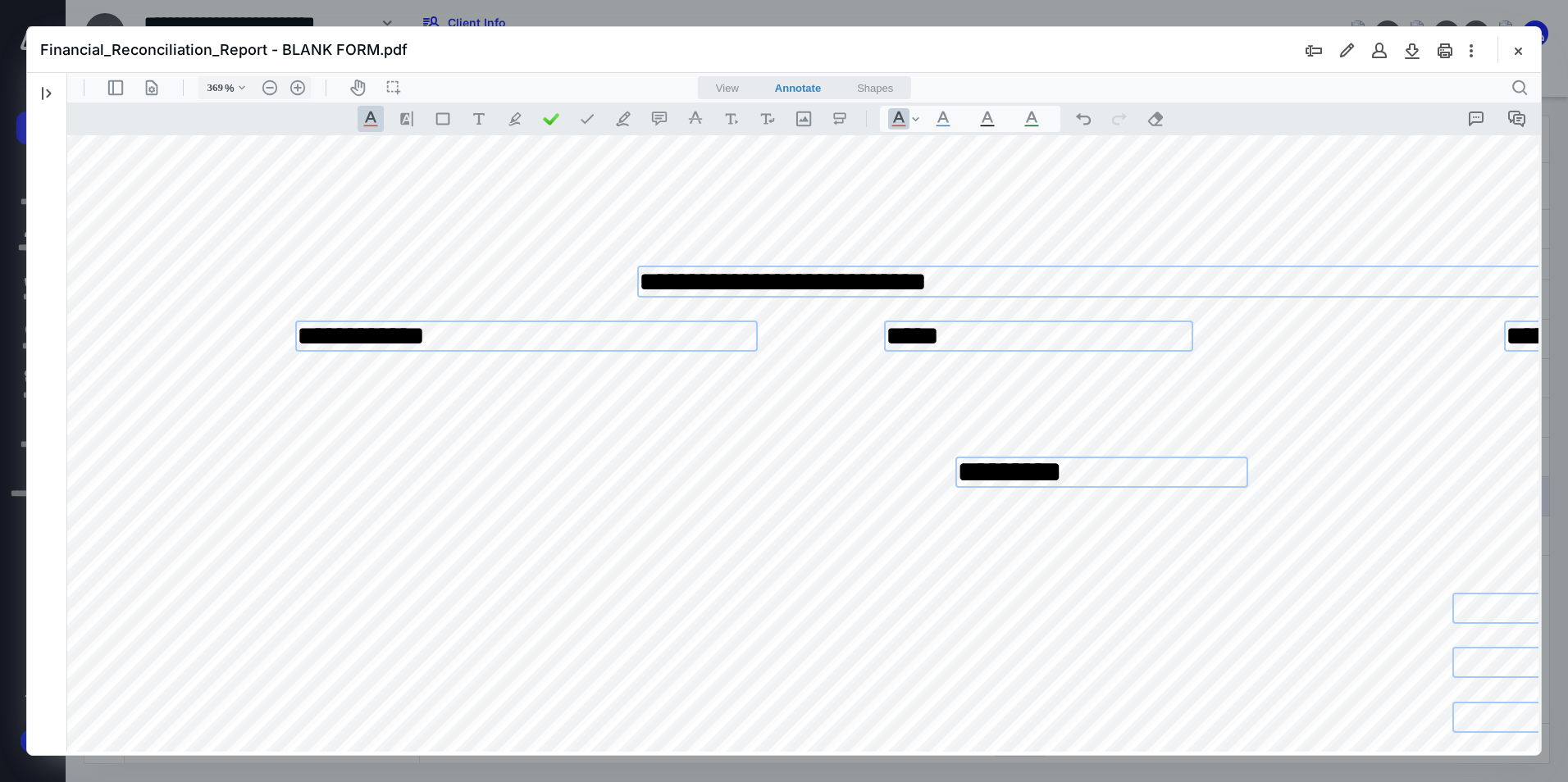scroll, scrollTop: 0, scrollLeft: 45, axis: horizontal 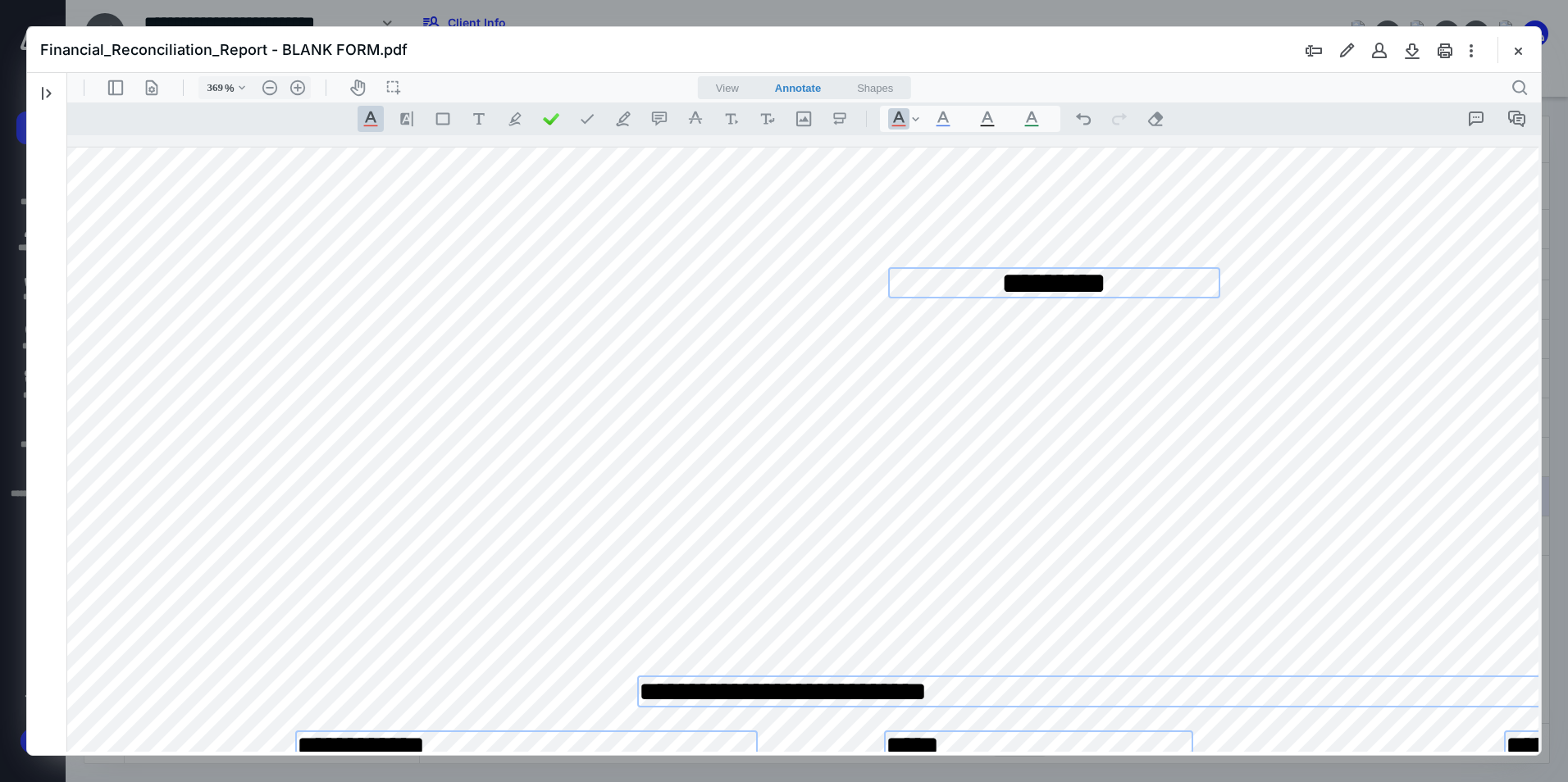 type on "**********" 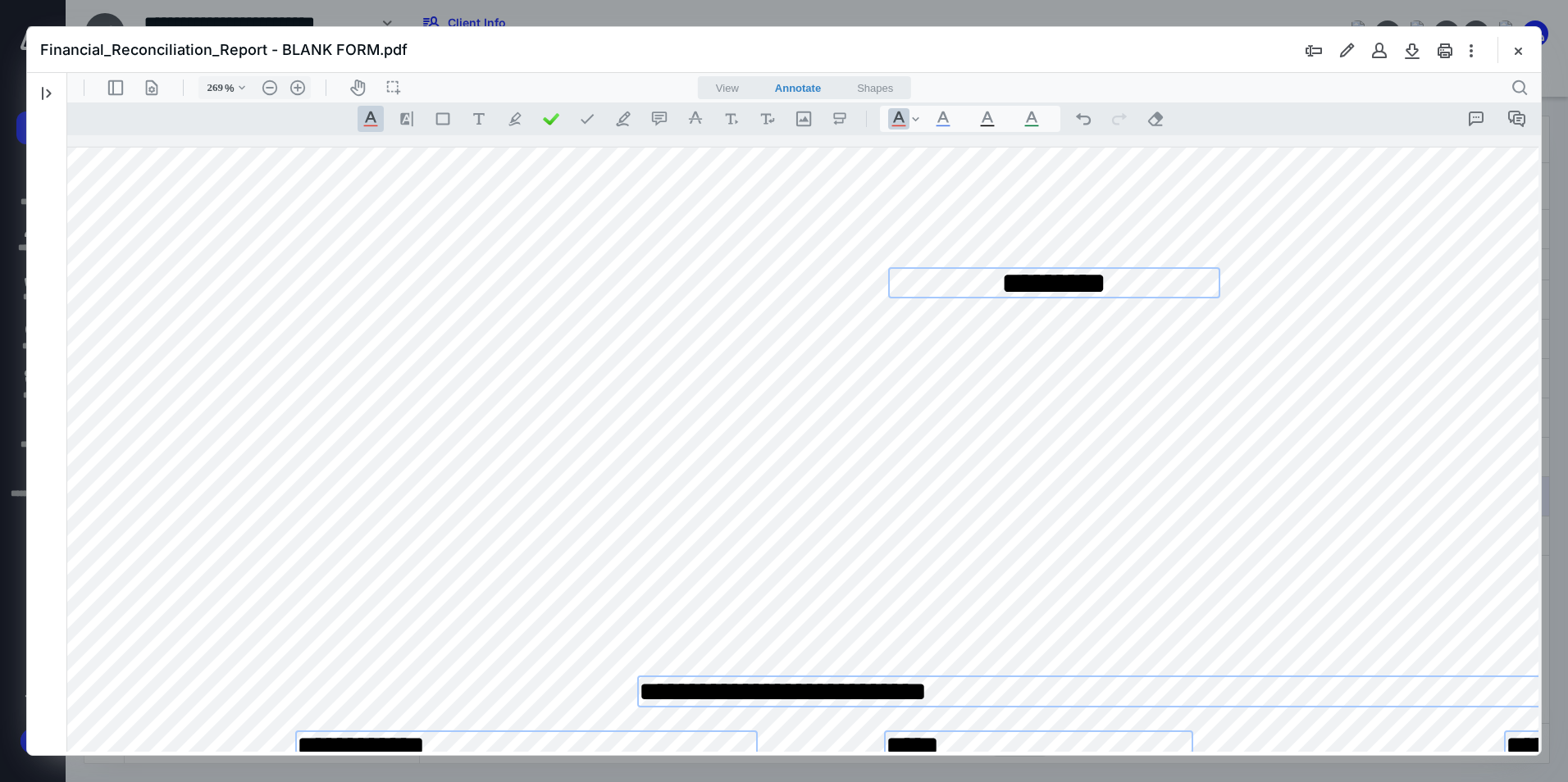 type on "169" 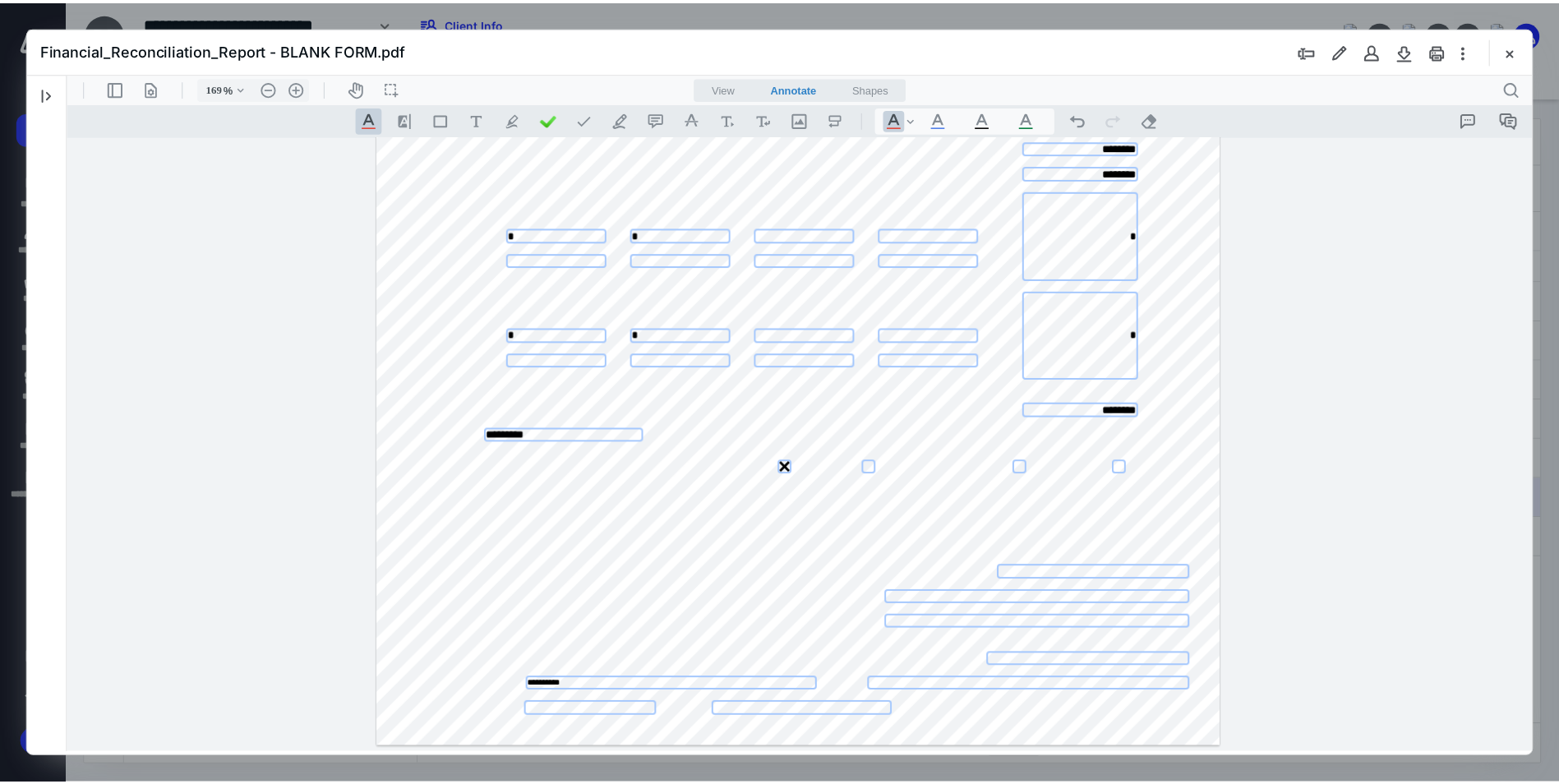 scroll, scrollTop: 0, scrollLeft: 0, axis: both 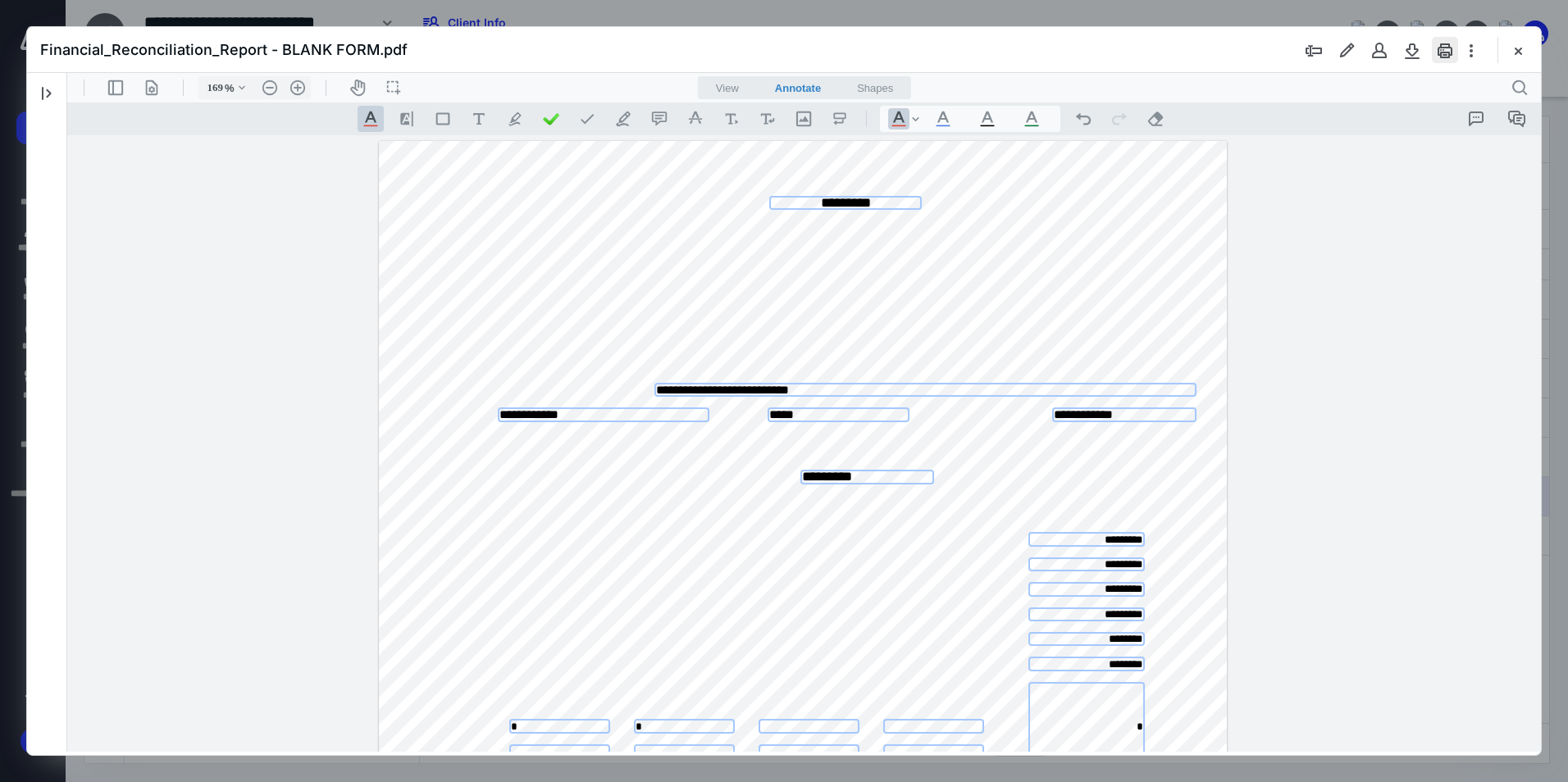click at bounding box center (1445, 50) 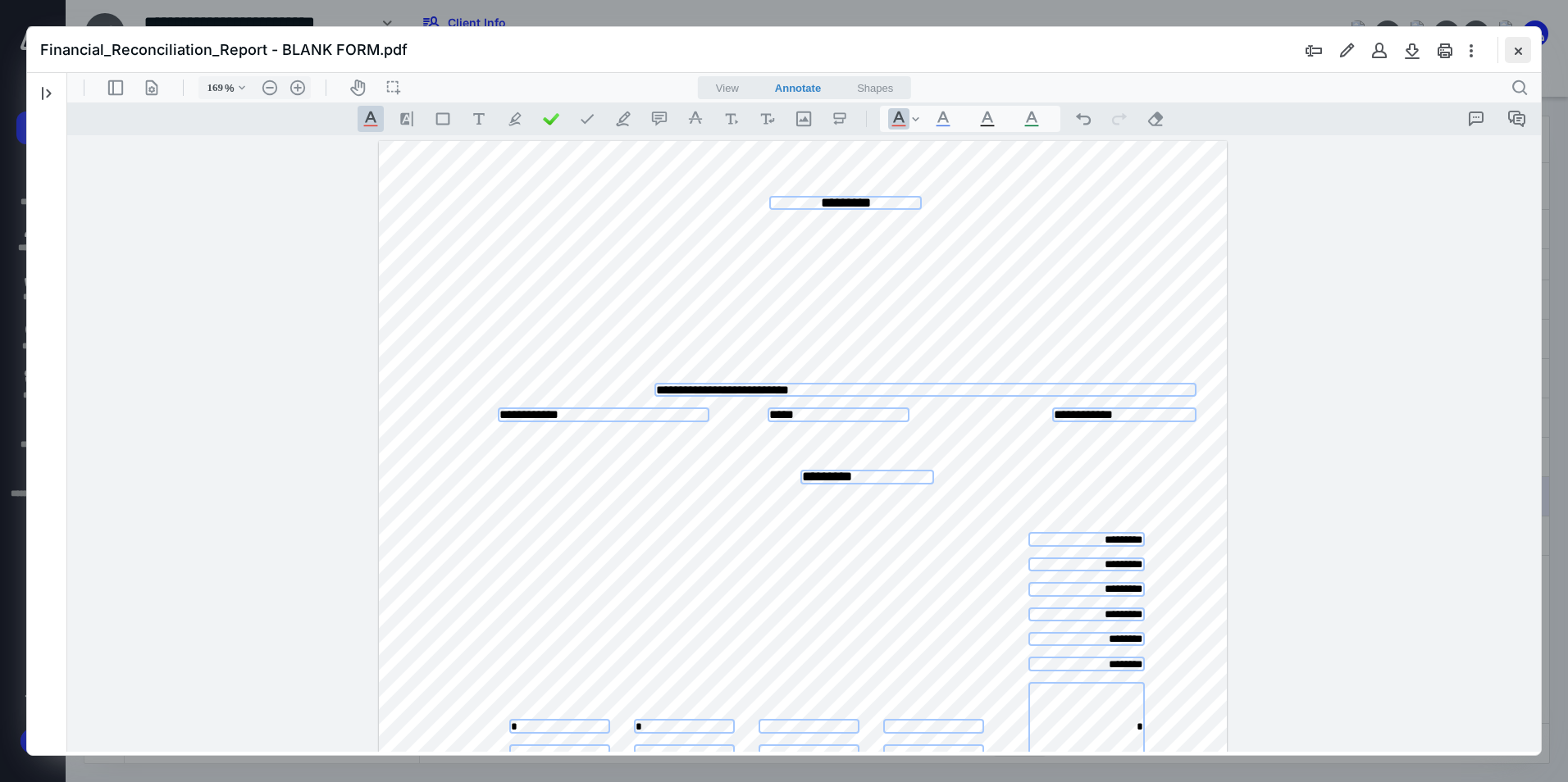 click at bounding box center [1518, 50] 